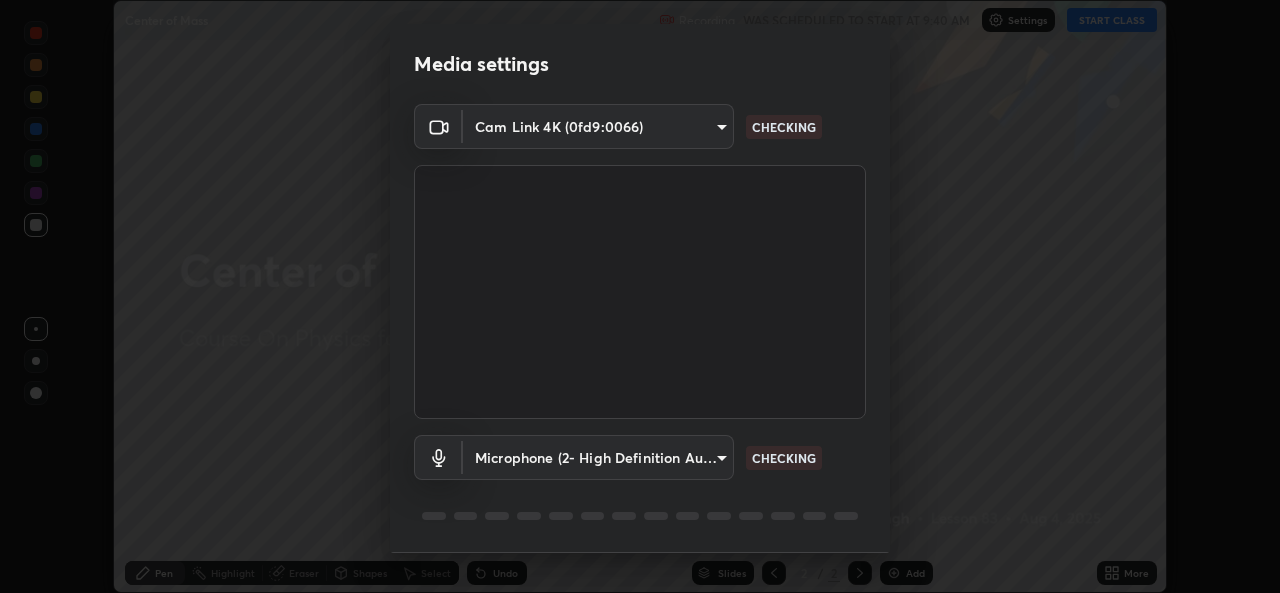 scroll, scrollTop: 0, scrollLeft: 0, axis: both 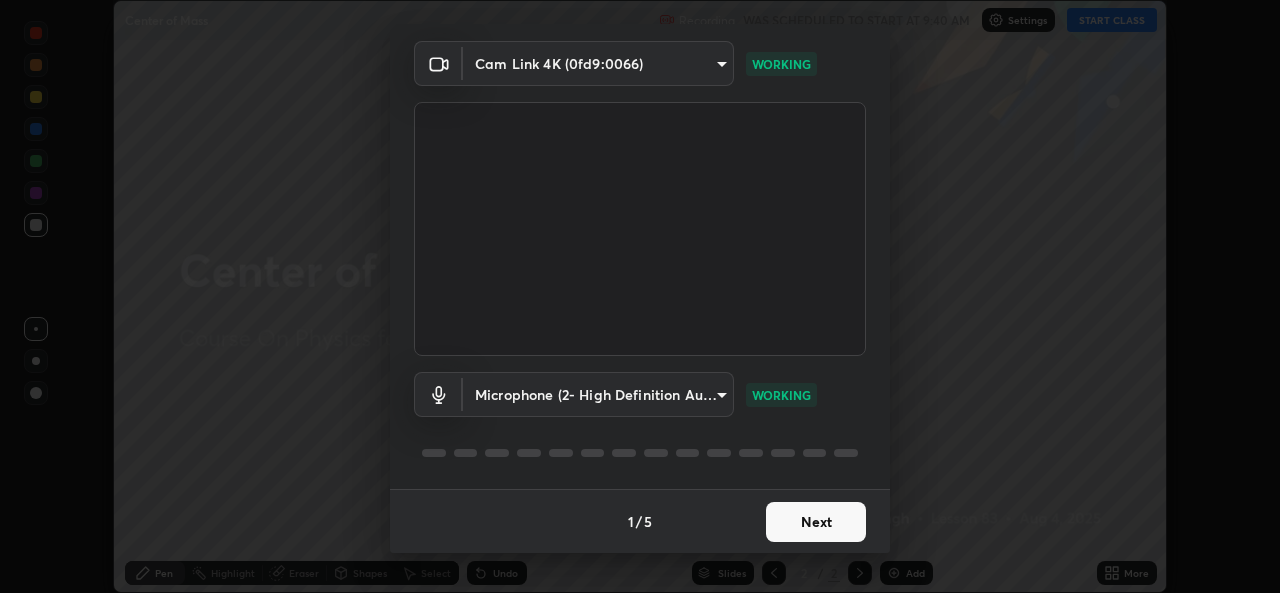 click on "Next" at bounding box center (816, 522) 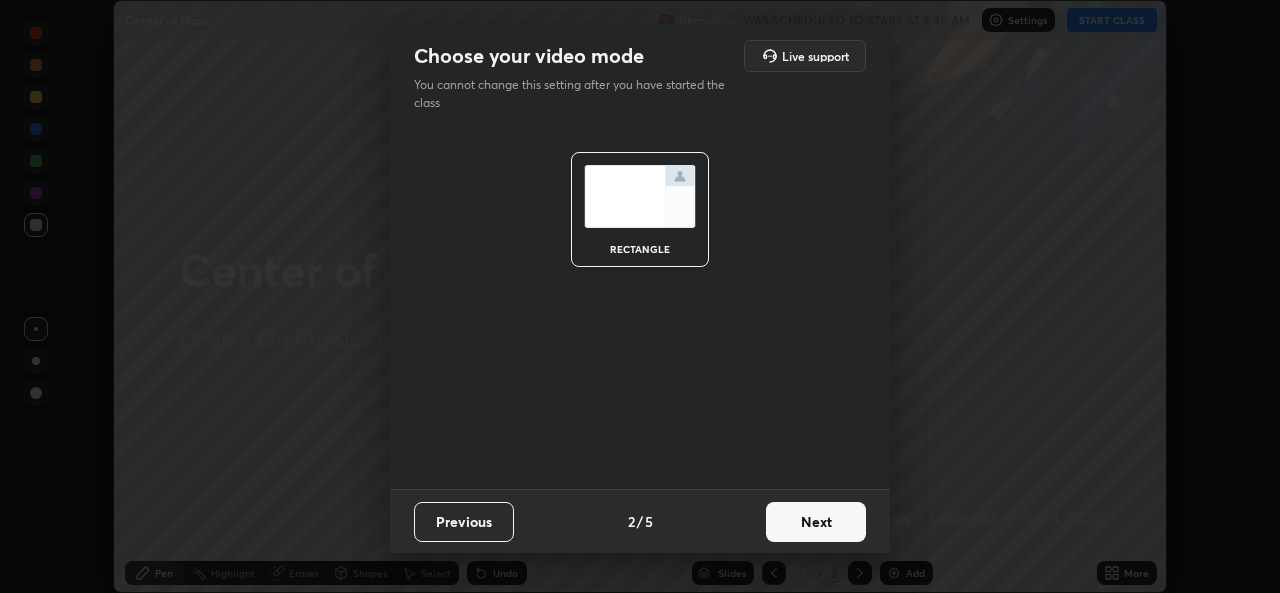 scroll, scrollTop: 0, scrollLeft: 0, axis: both 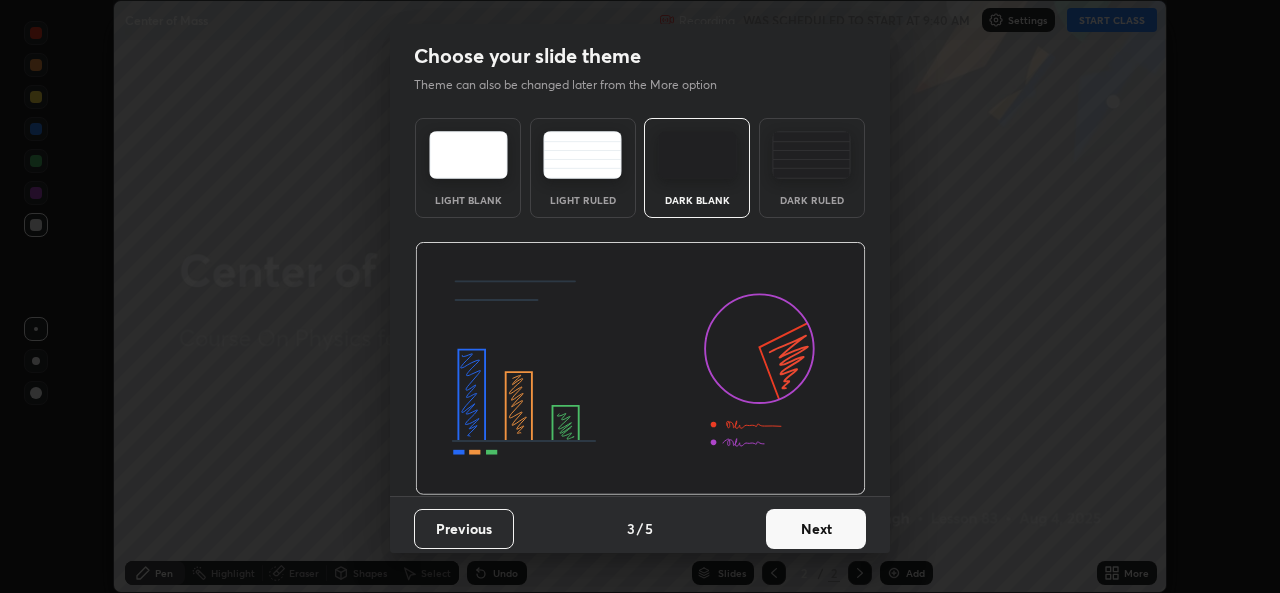 click on "Next" at bounding box center [816, 529] 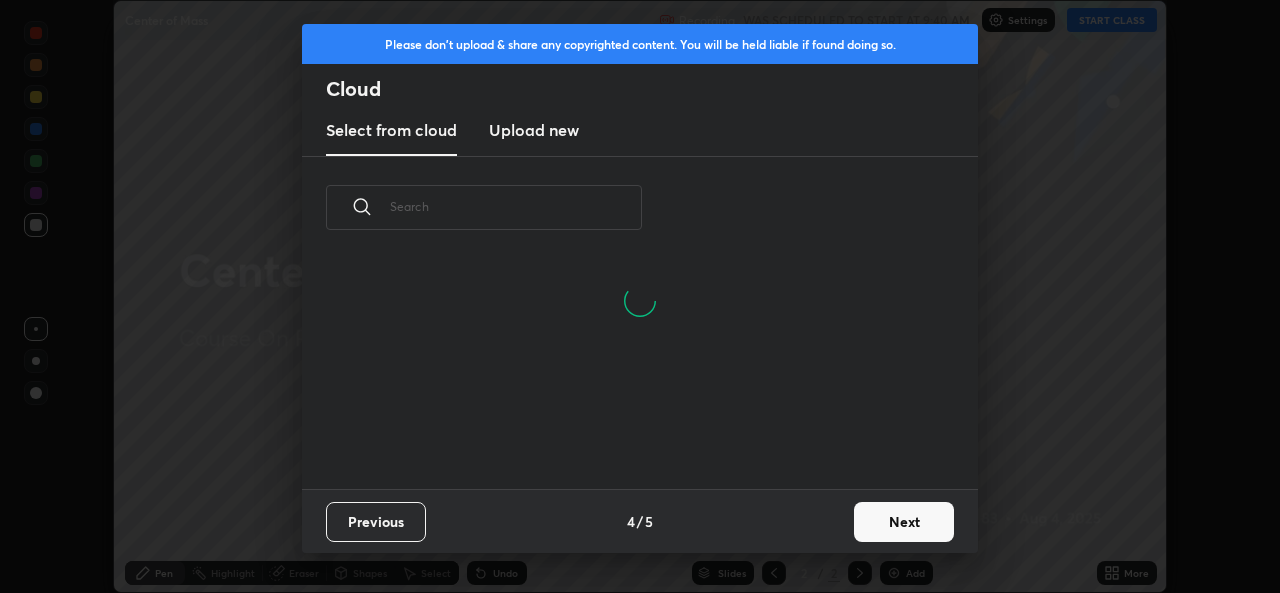 click on "Next" at bounding box center [904, 522] 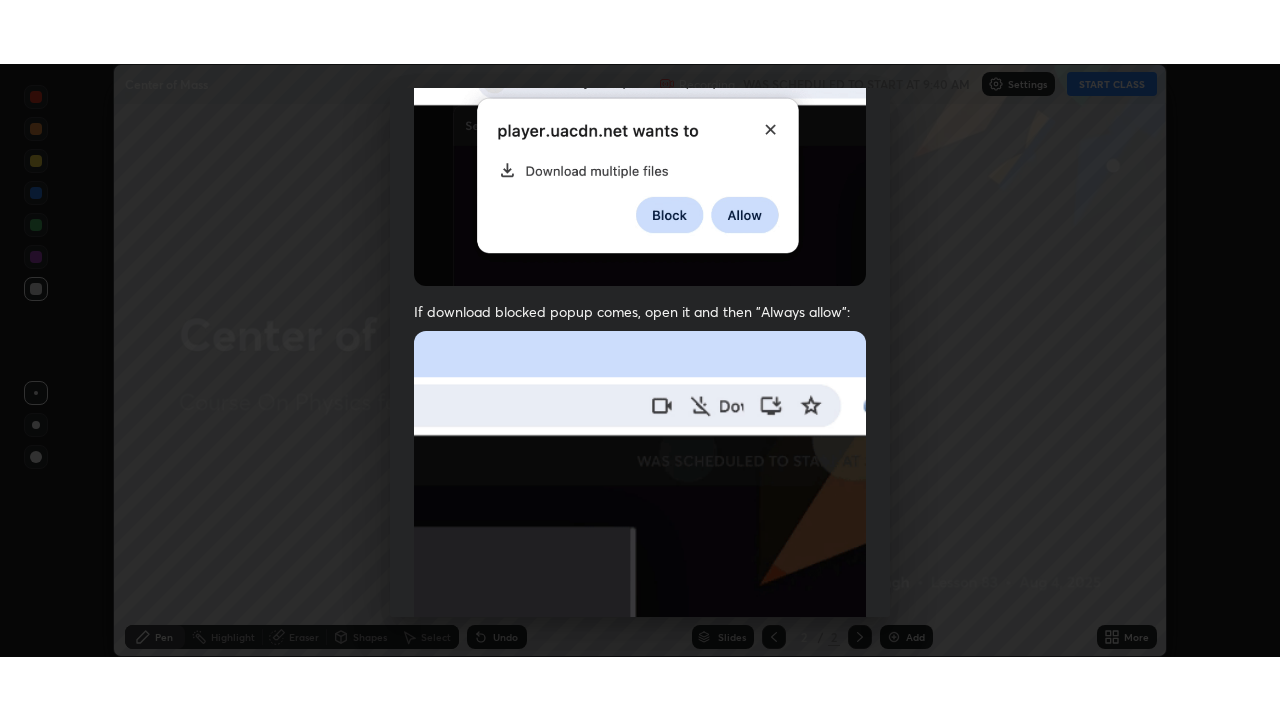scroll, scrollTop: 471, scrollLeft: 0, axis: vertical 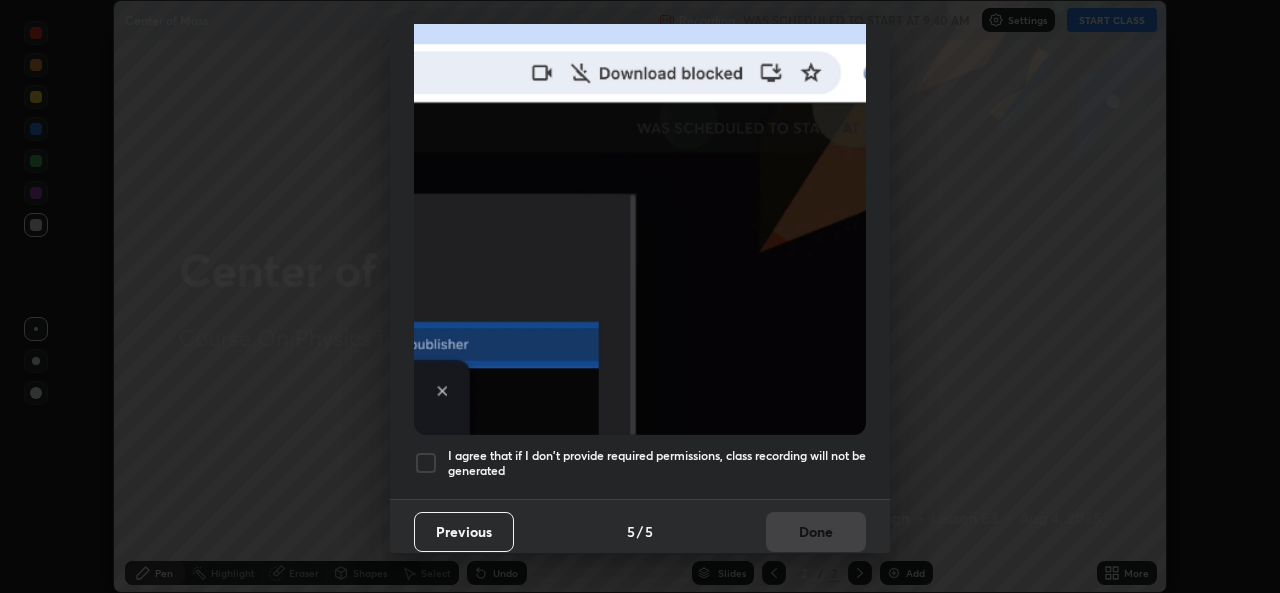 click on "I agree that if I don't provide required permissions, class recording will not be generated" at bounding box center [657, 463] 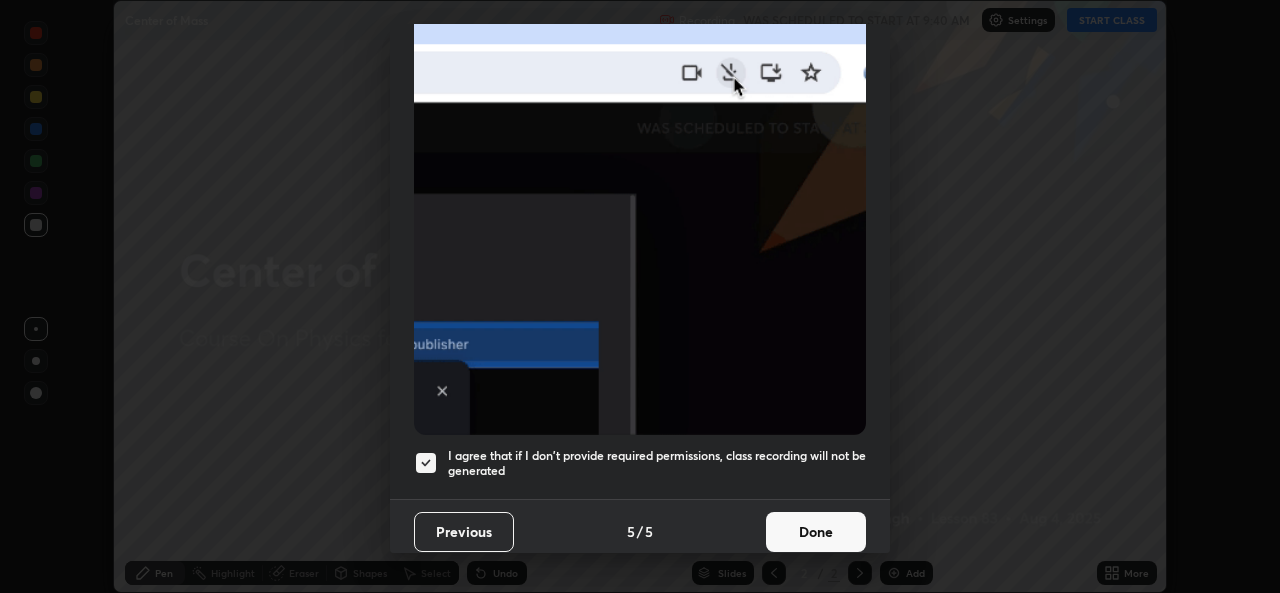 click on "Done" at bounding box center [816, 532] 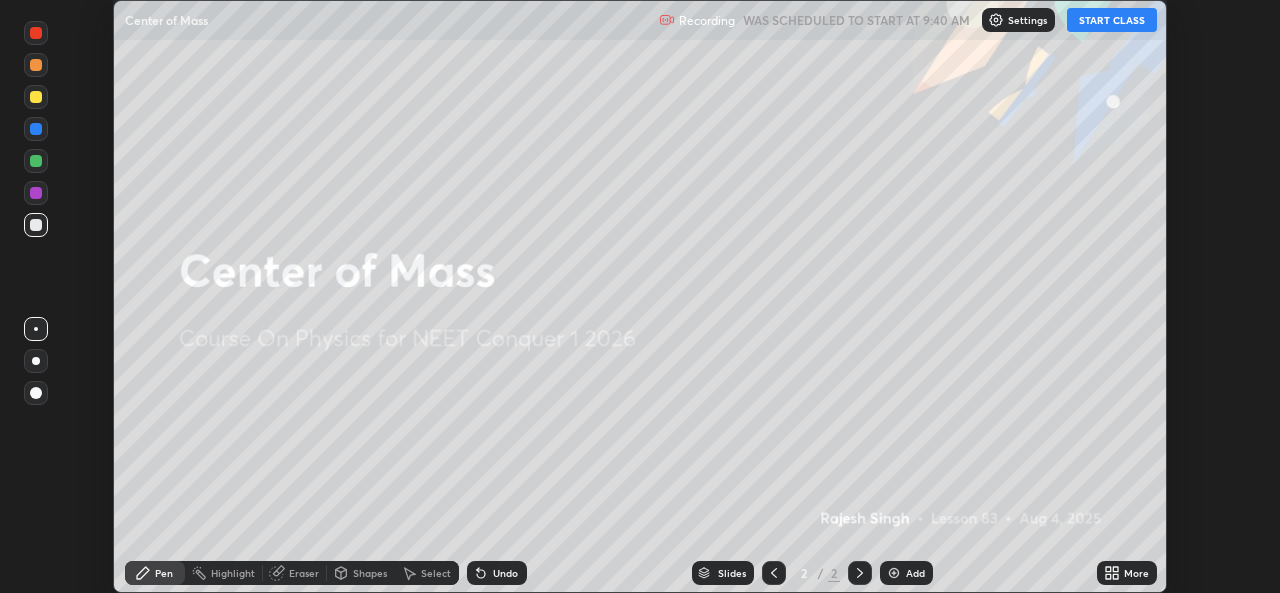 click 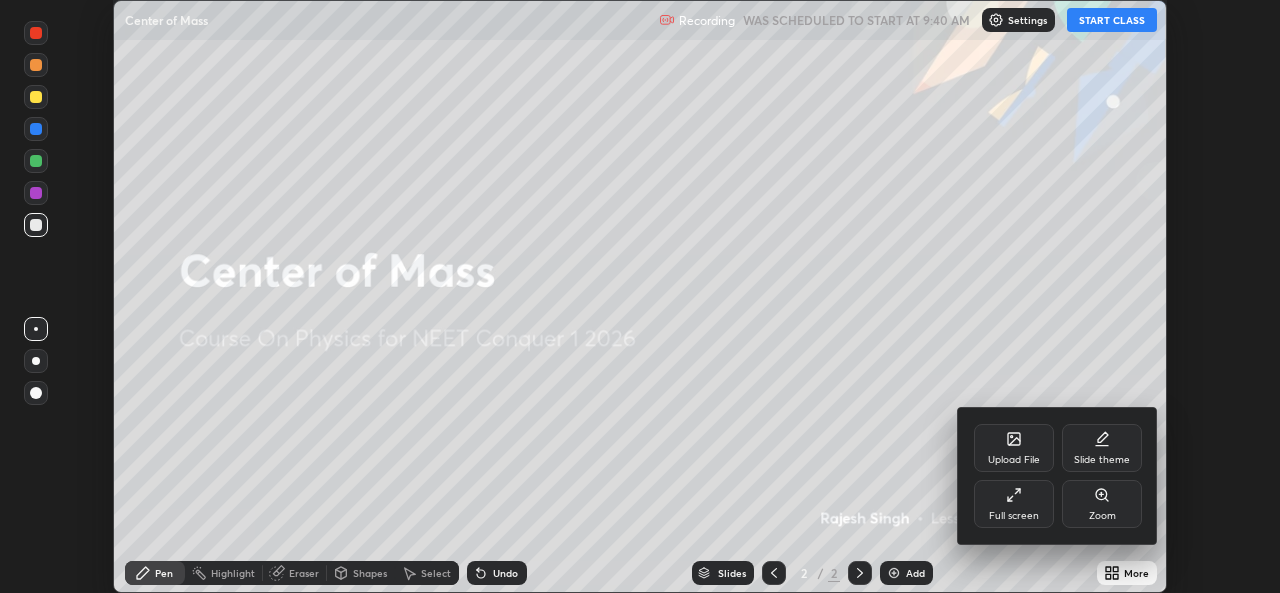 click on "Full screen" at bounding box center [1014, 504] 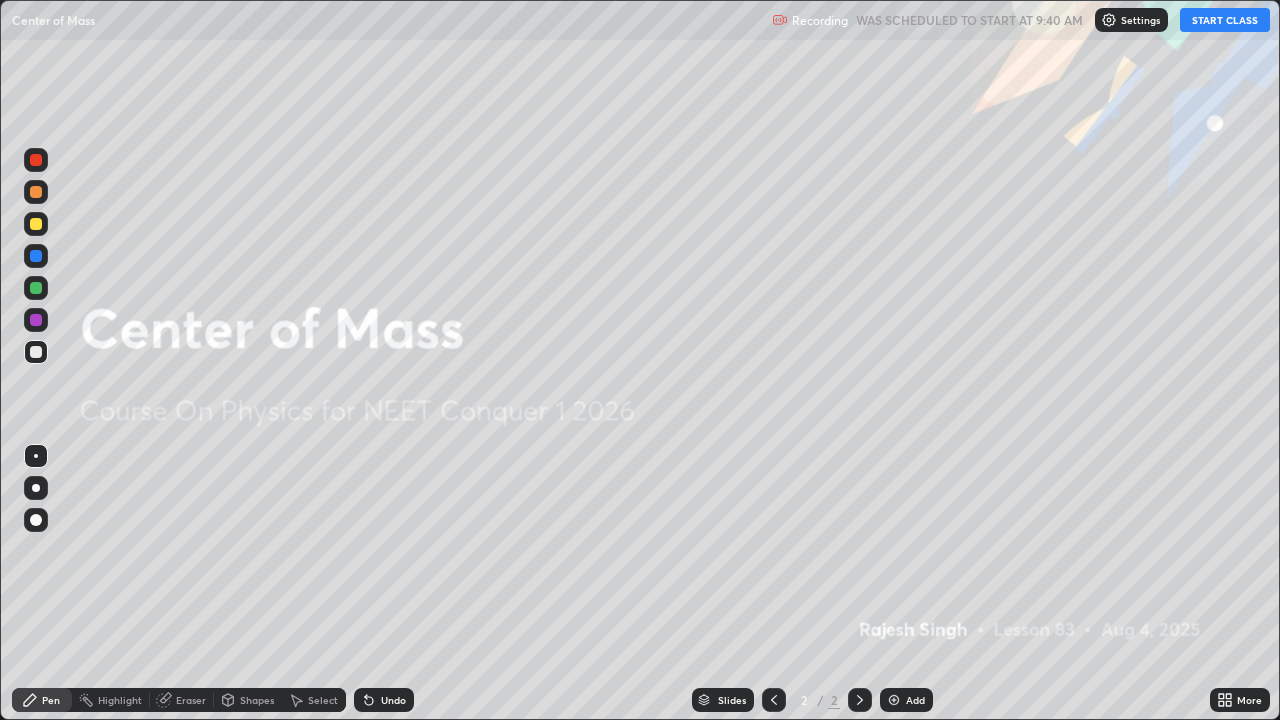 scroll, scrollTop: 99280, scrollLeft: 98720, axis: both 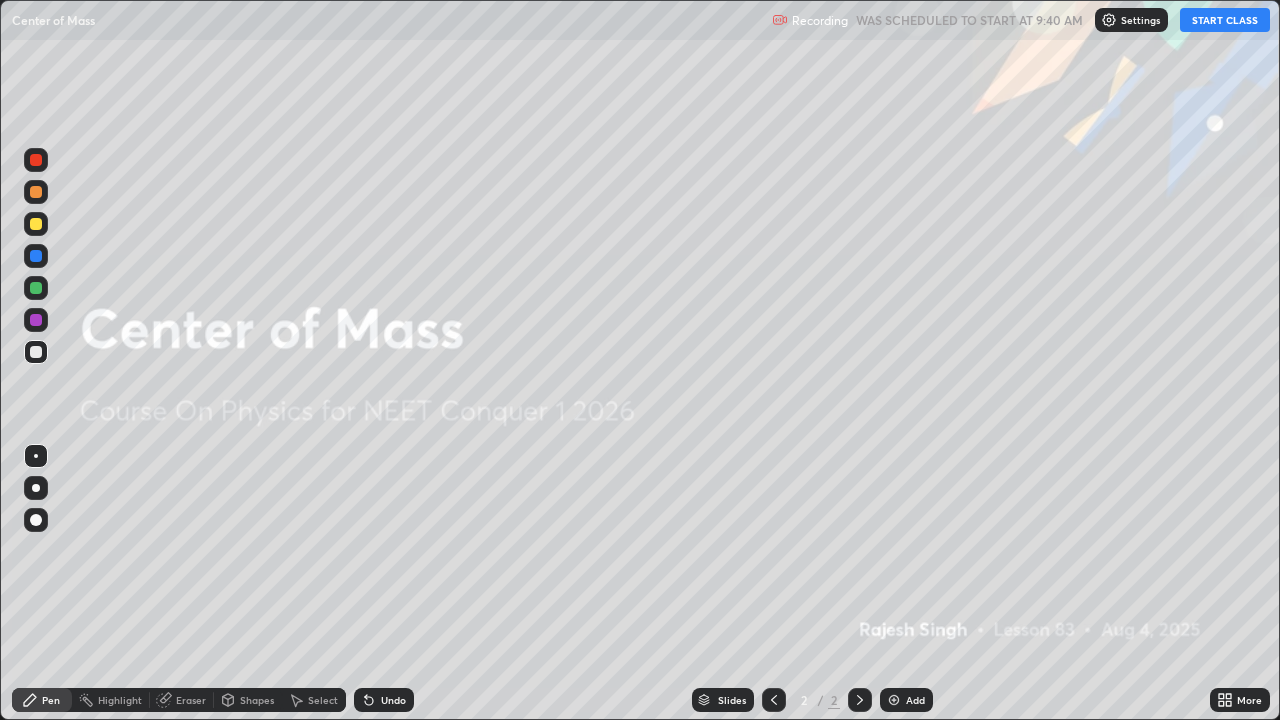 click on "START CLASS" at bounding box center [1225, 20] 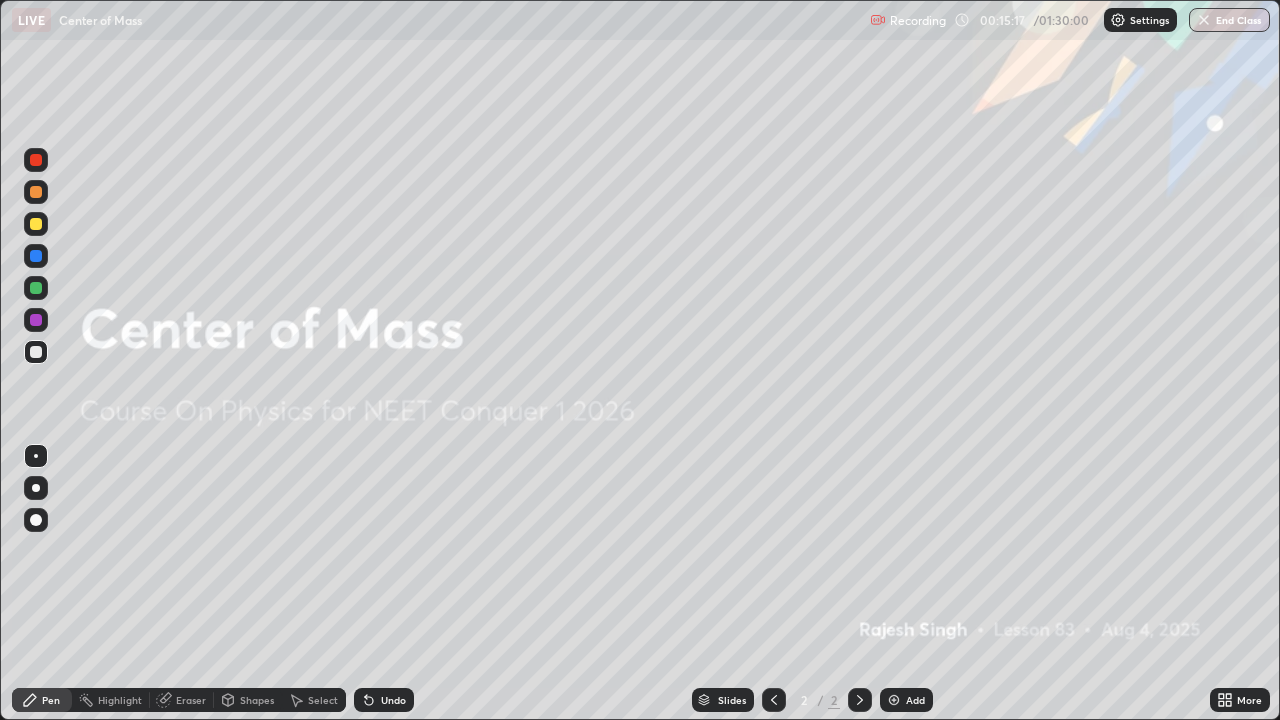 click 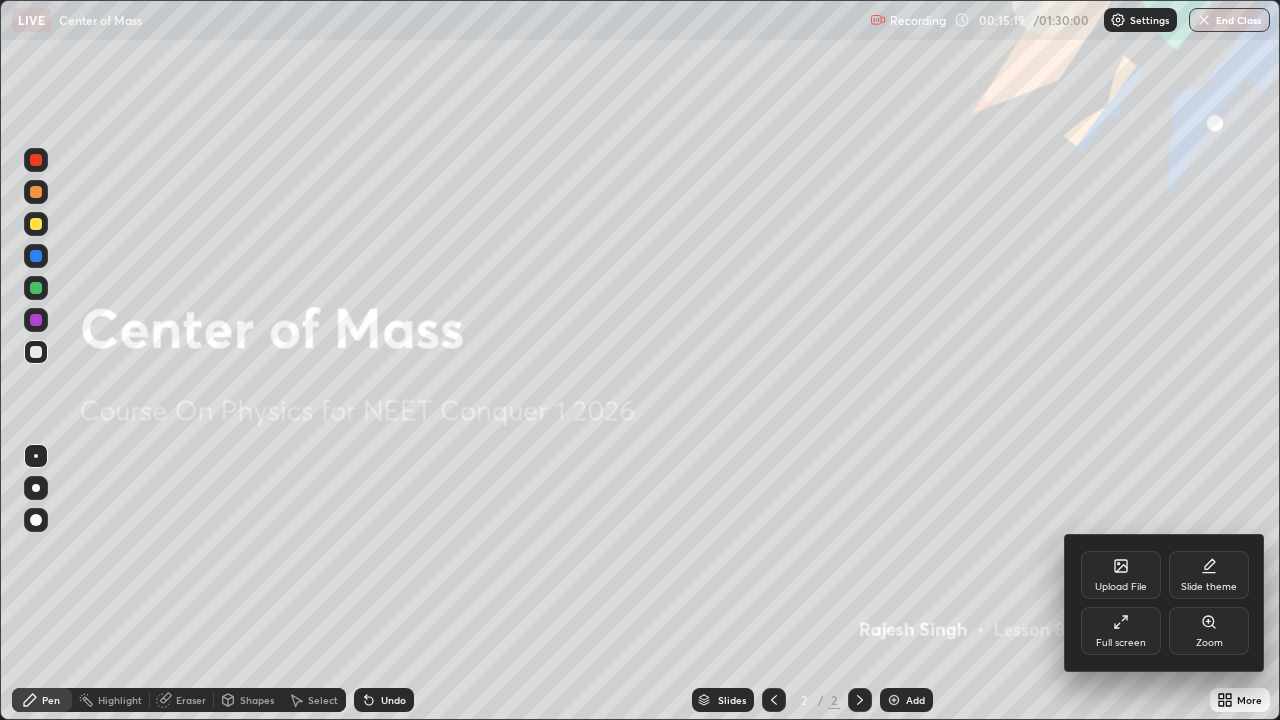 click on "Upload File" at bounding box center [1121, 575] 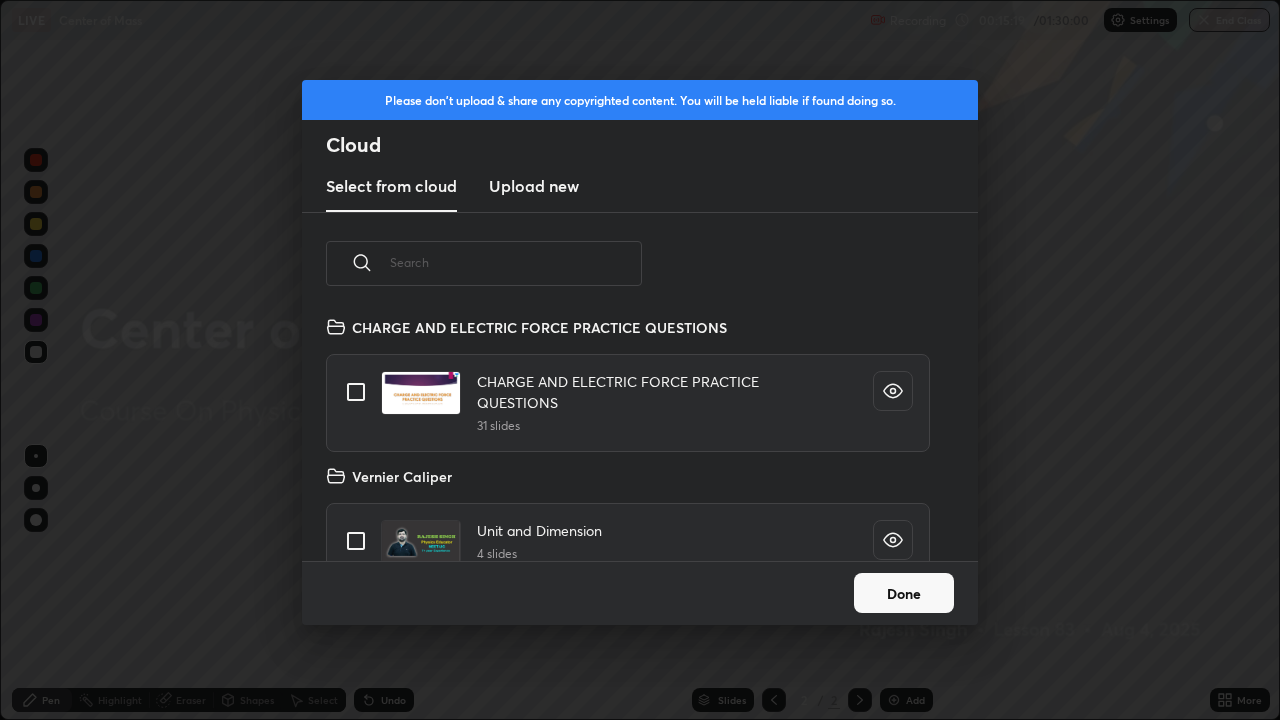 scroll, scrollTop: 246, scrollLeft: 642, axis: both 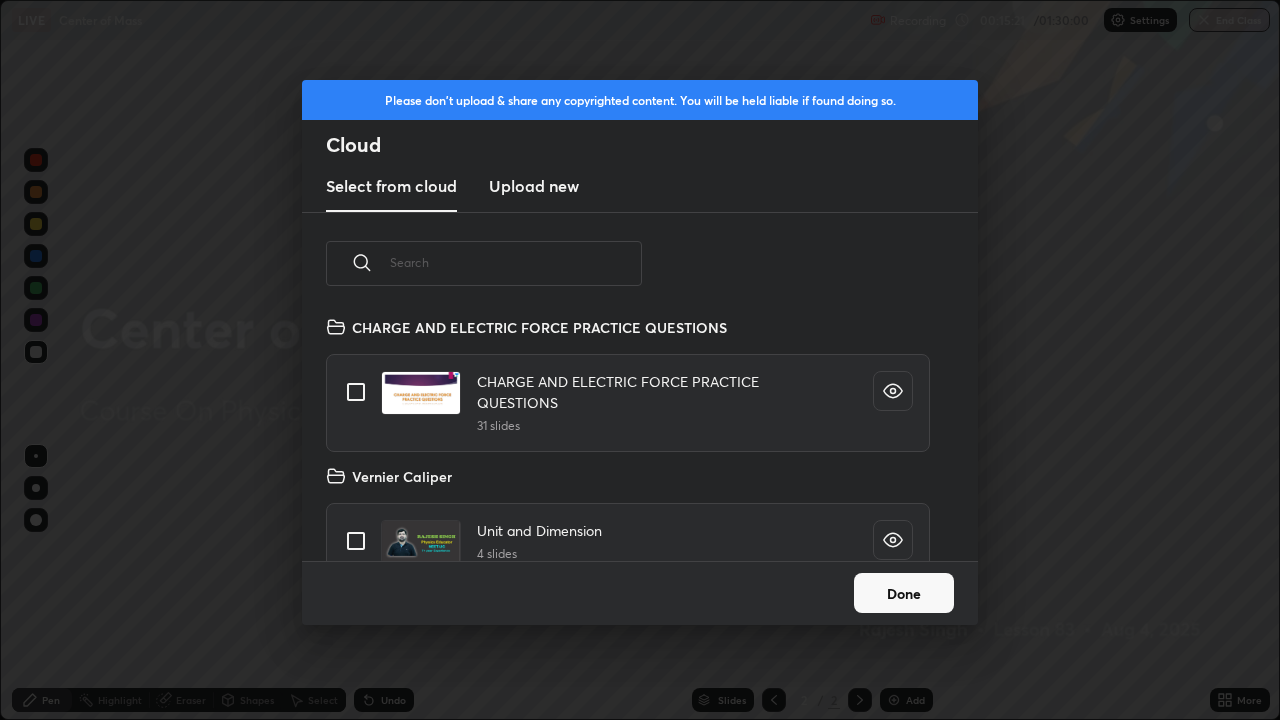 click on "Upload new" at bounding box center (534, 187) 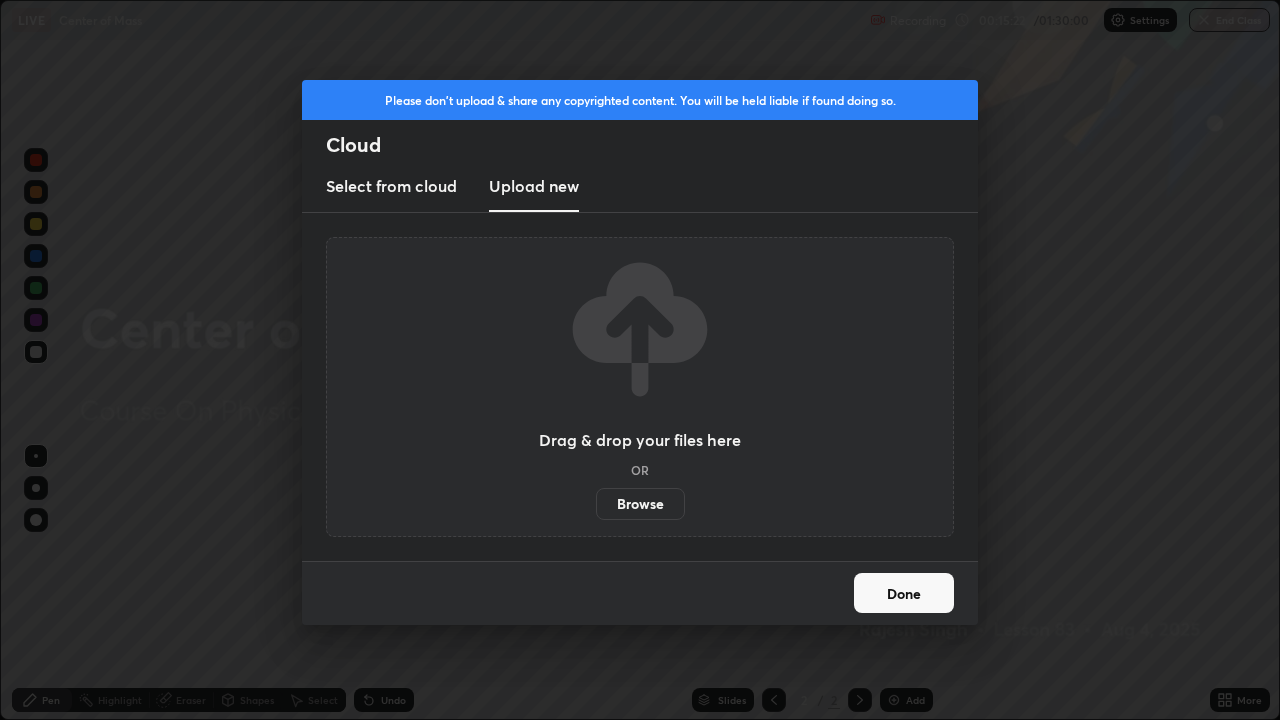 click on "Browse" at bounding box center (640, 504) 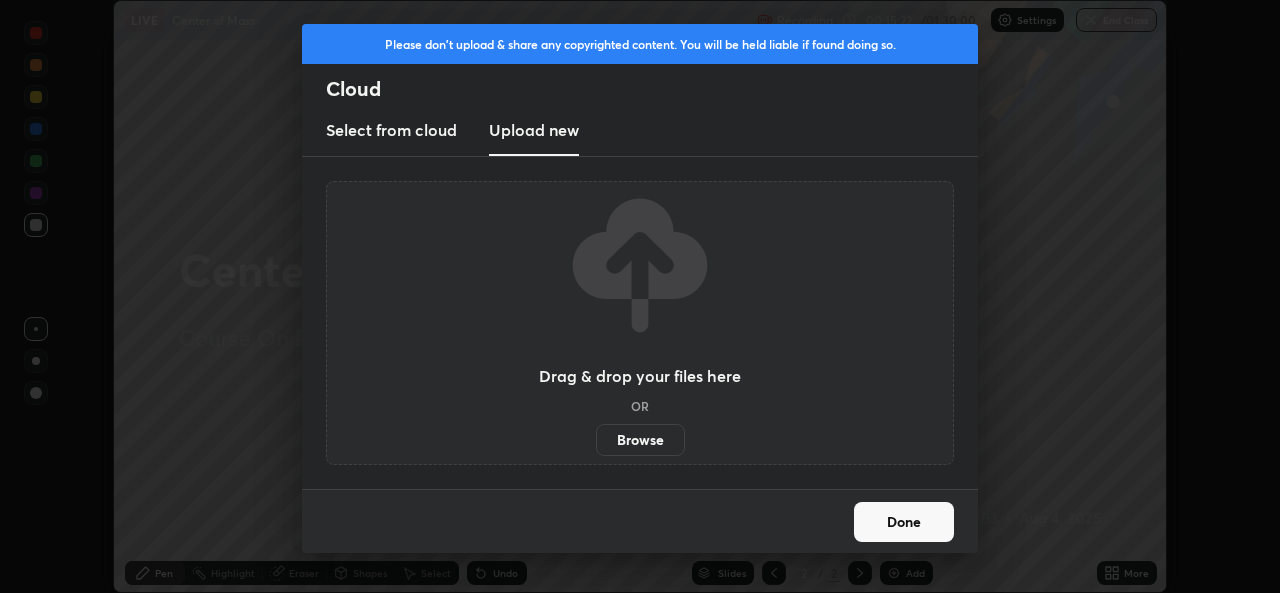 scroll, scrollTop: 593, scrollLeft: 1280, axis: both 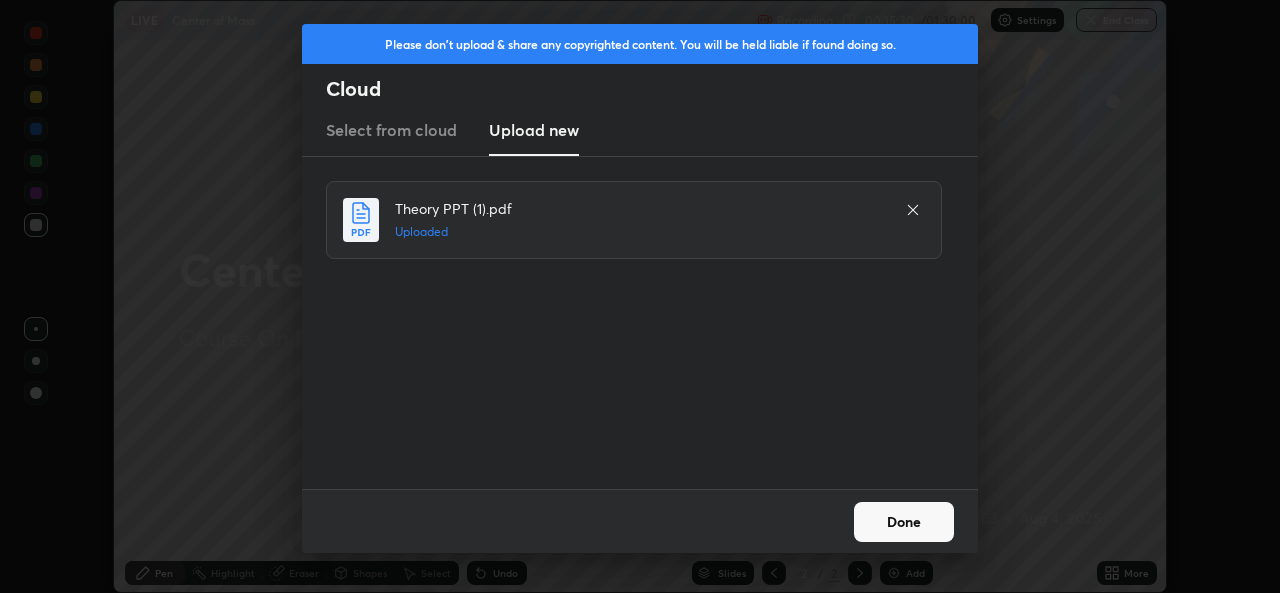 click on "Done" at bounding box center [904, 522] 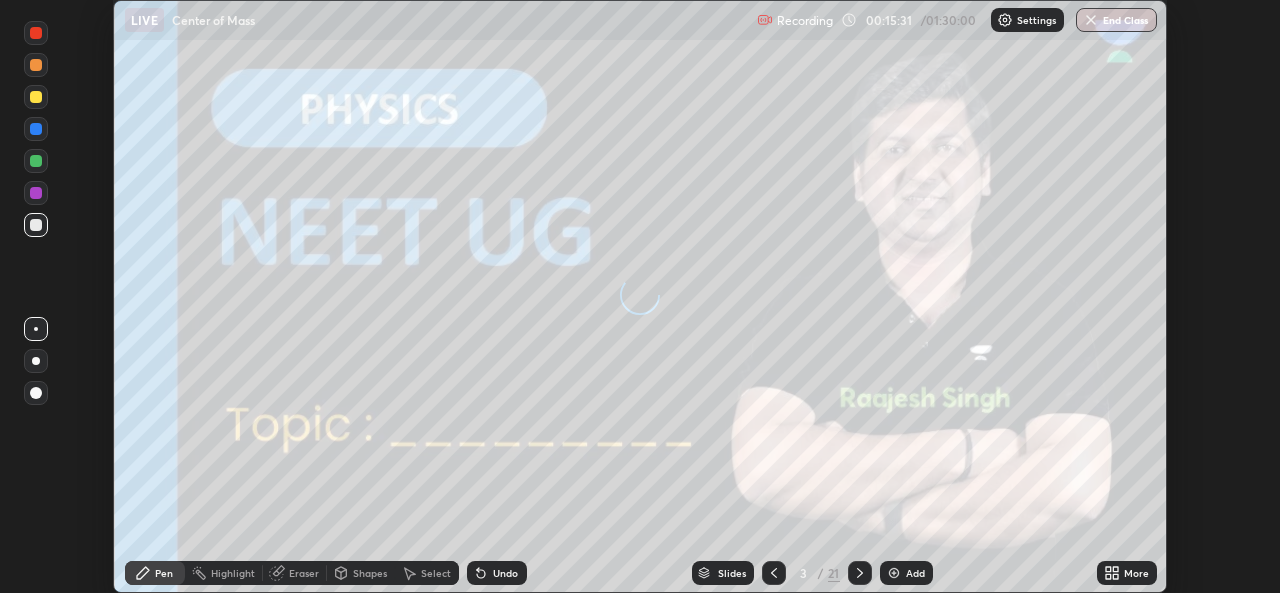 click 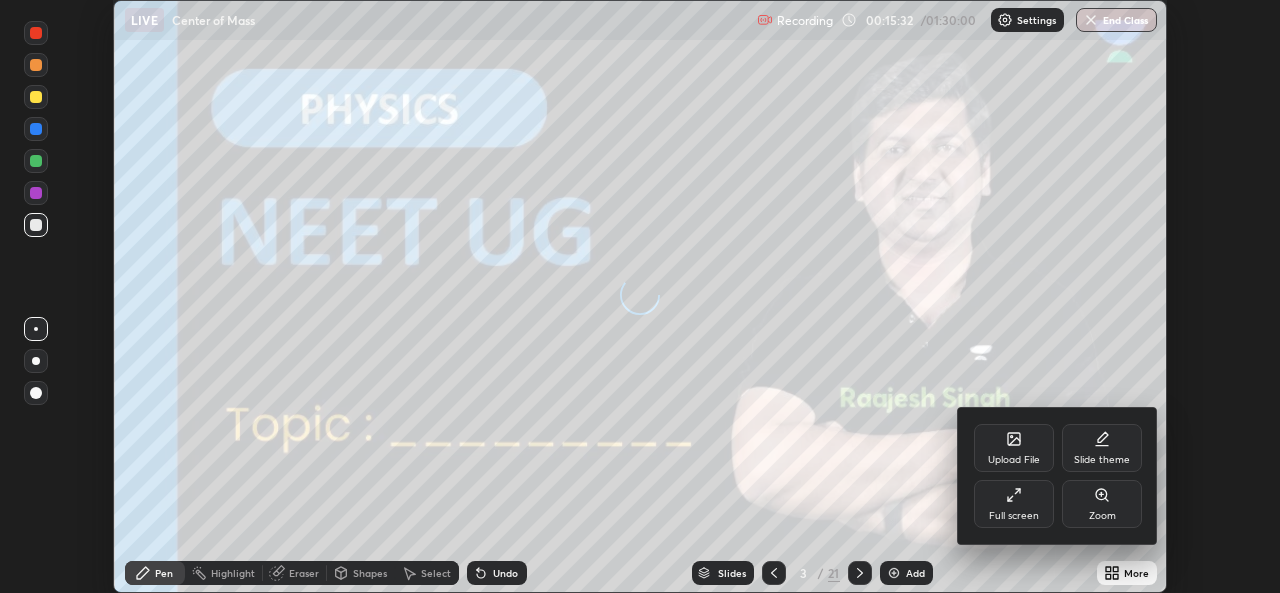 click on "Full screen" at bounding box center (1014, 504) 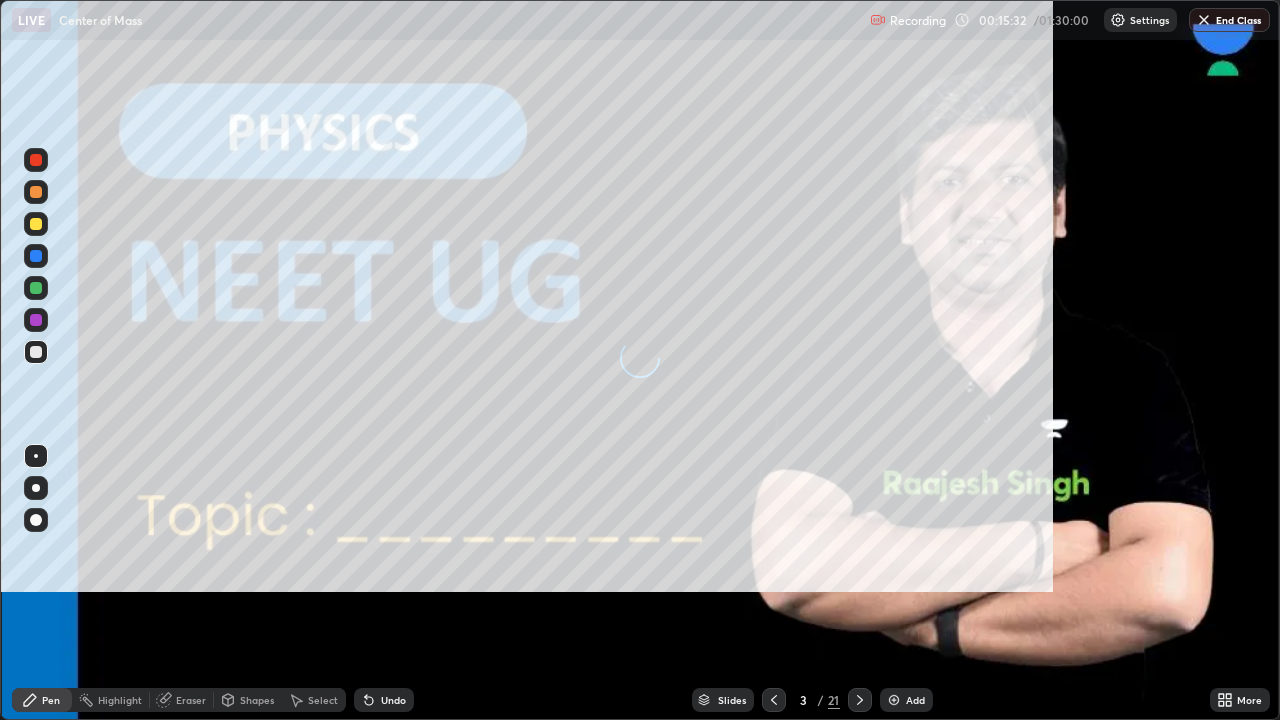 scroll, scrollTop: 99280, scrollLeft: 98720, axis: both 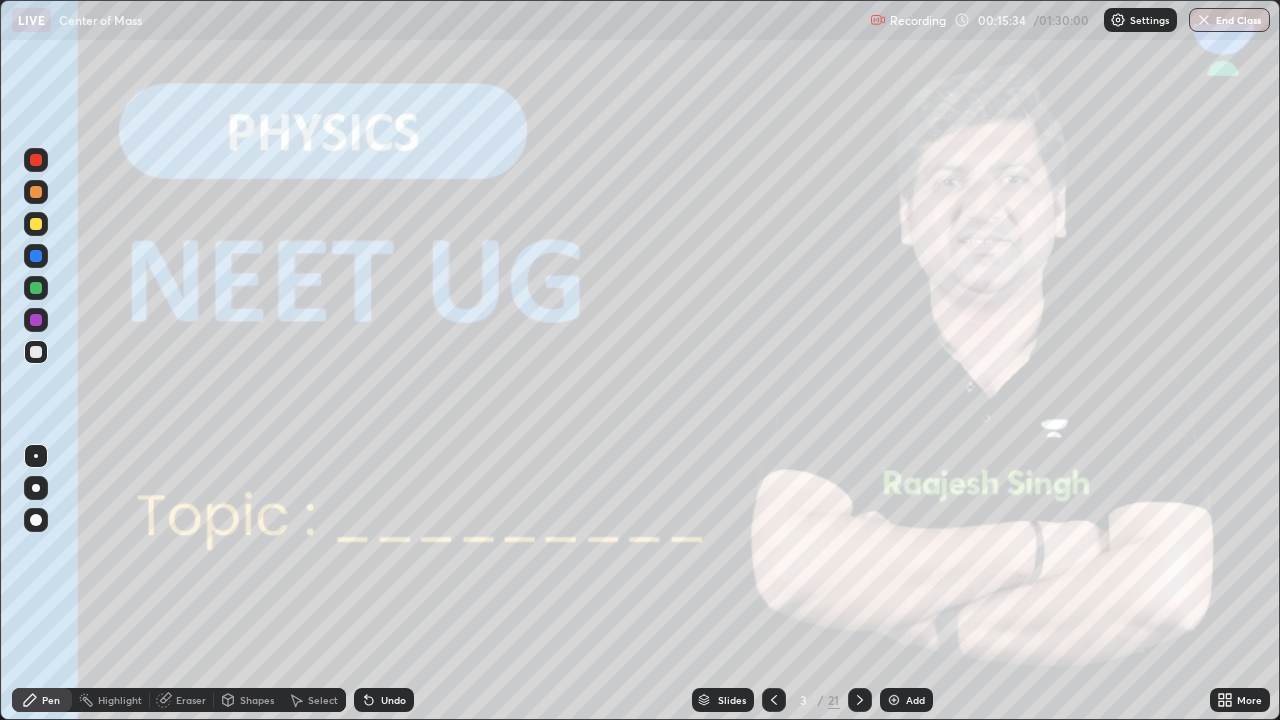 click 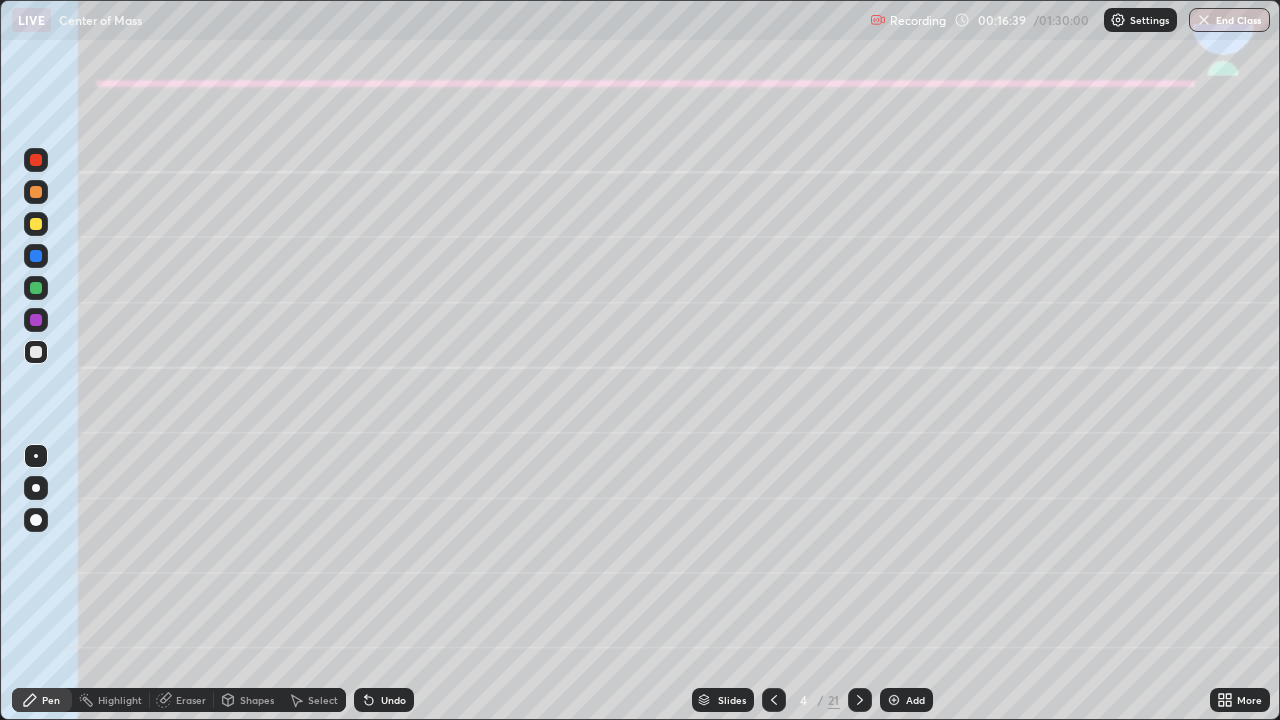 click at bounding box center [36, 224] 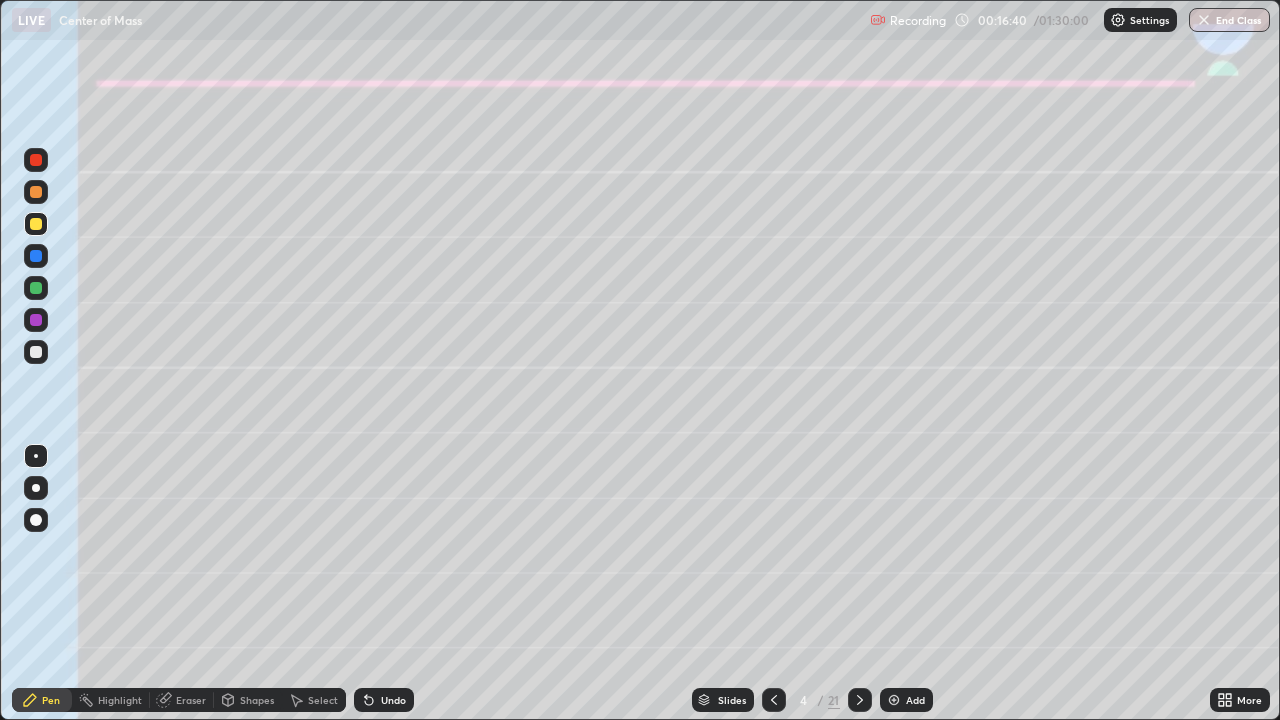 click at bounding box center [36, 488] 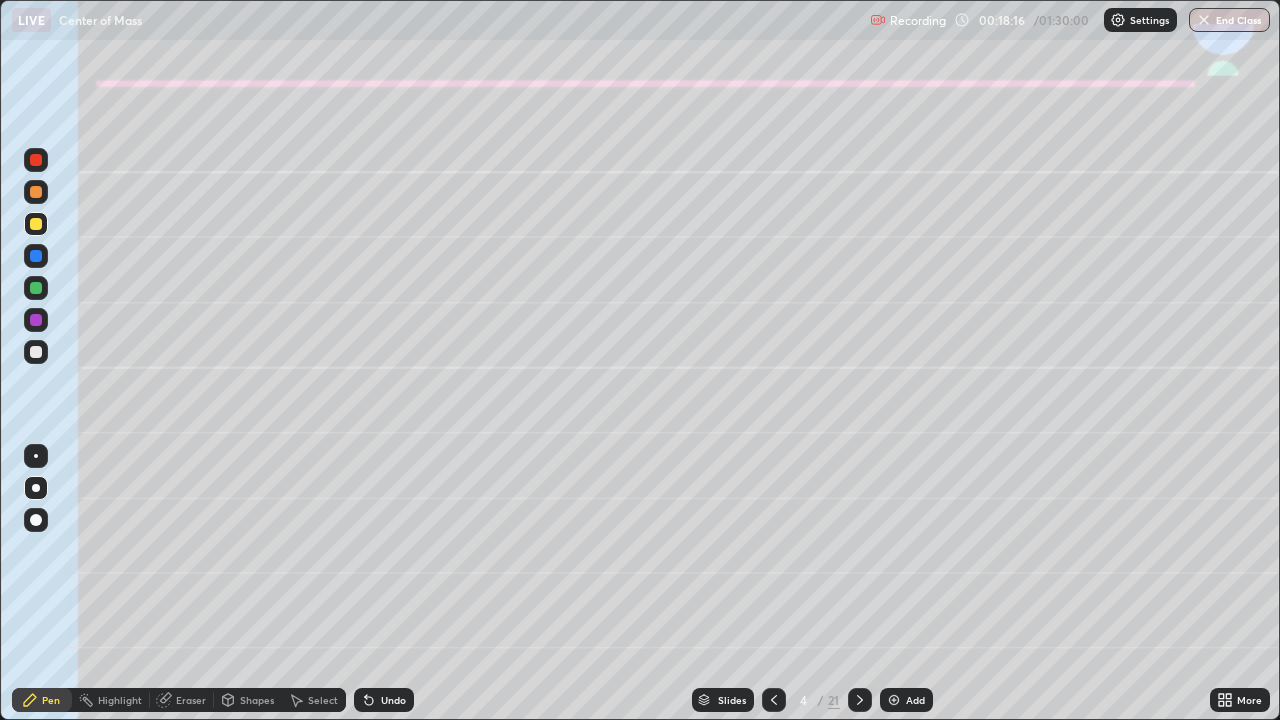 click at bounding box center (36, 192) 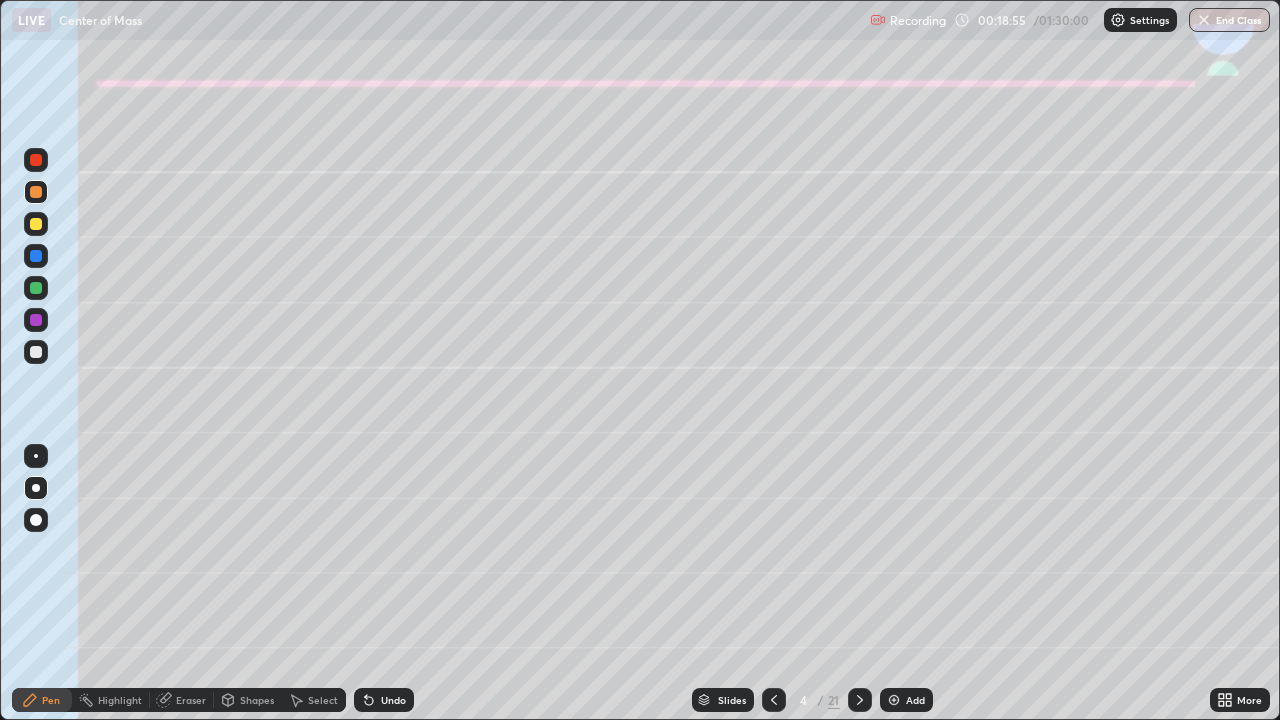 click at bounding box center (36, 192) 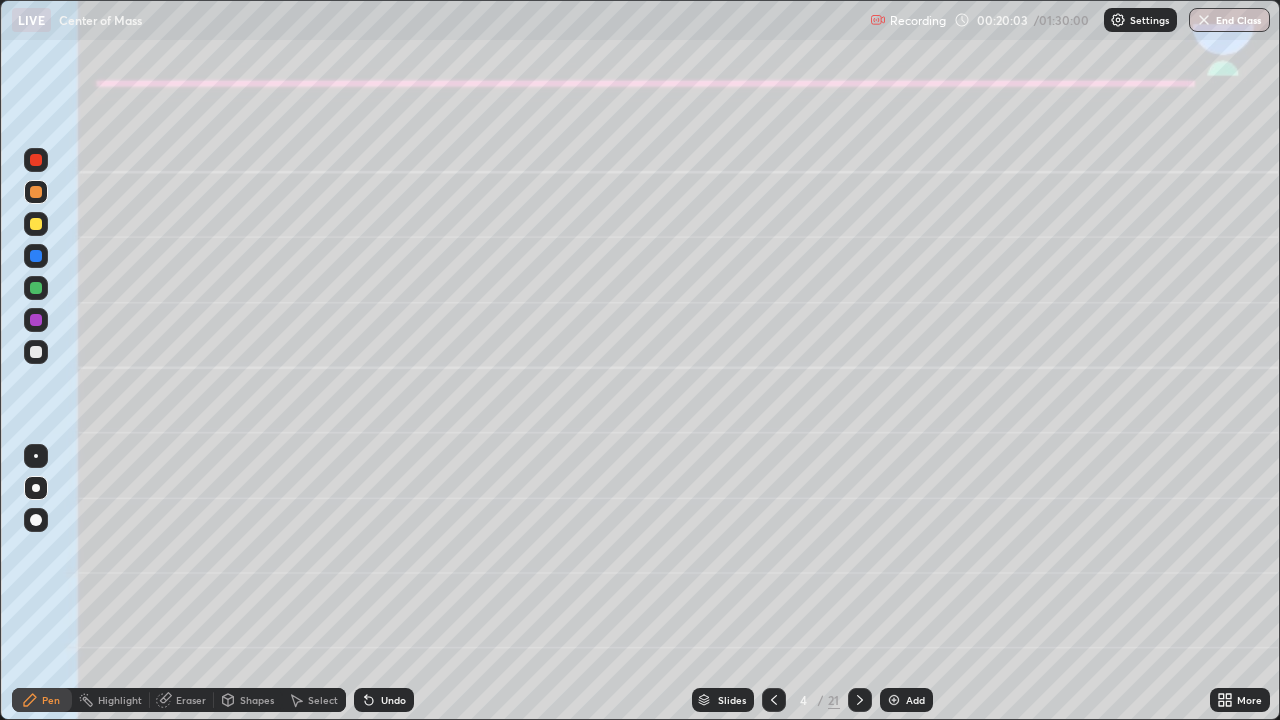 click on "Undo" at bounding box center (384, 700) 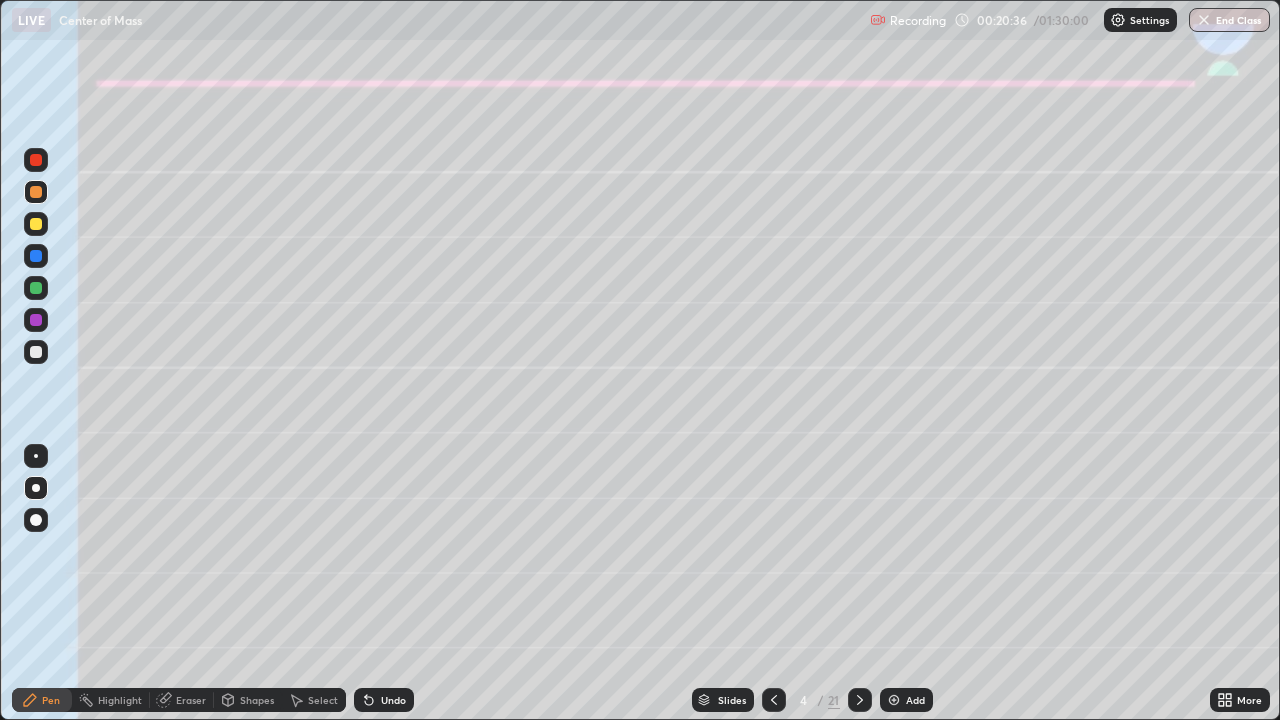 click on "Shapes" at bounding box center (248, 700) 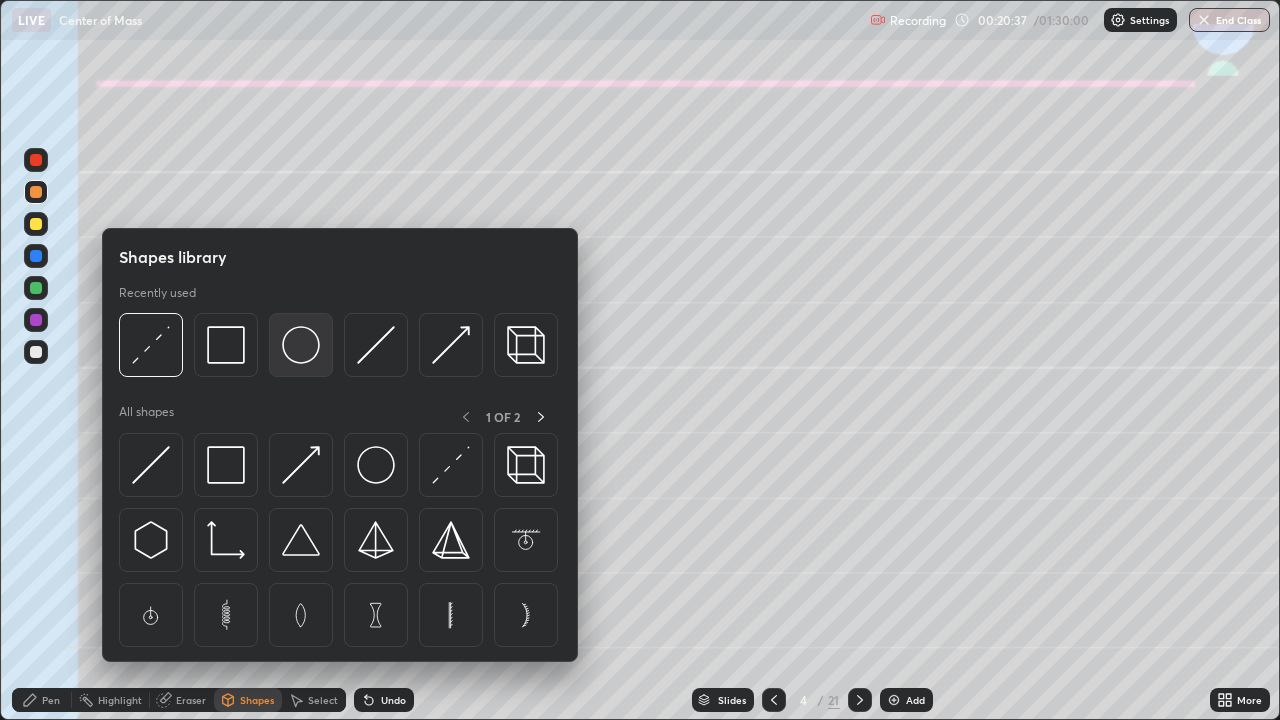 click at bounding box center [301, 345] 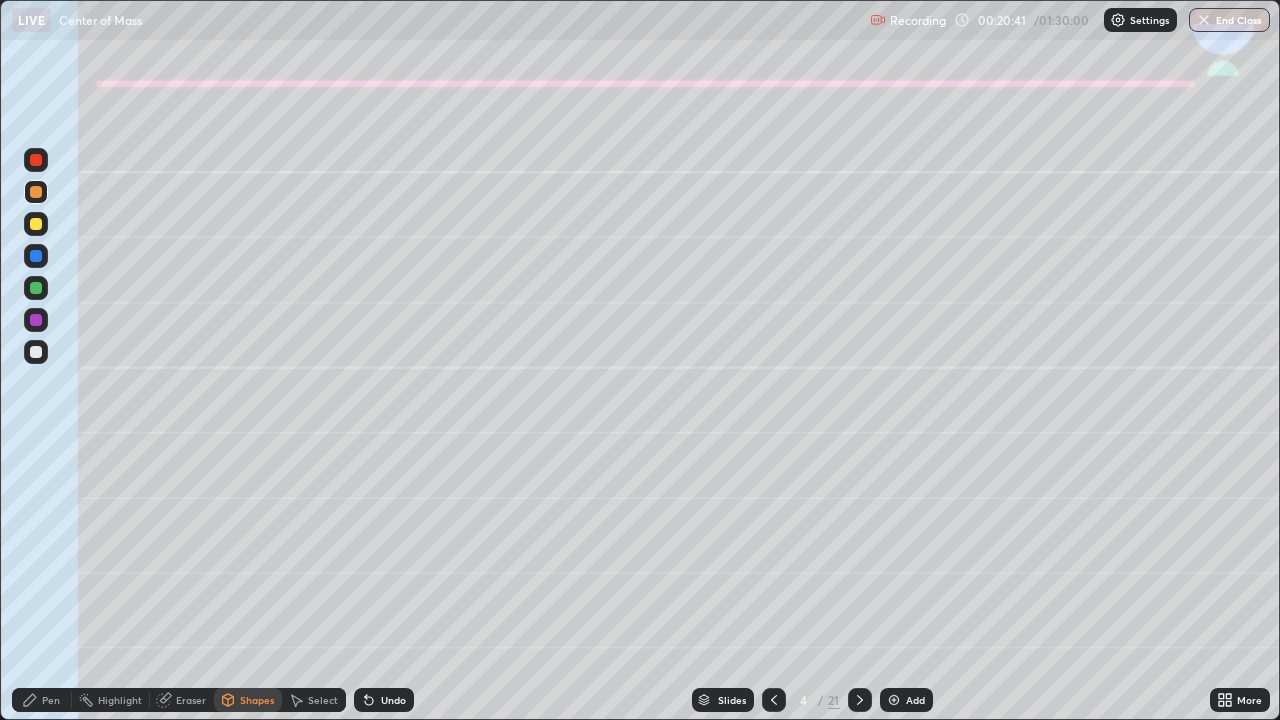 click 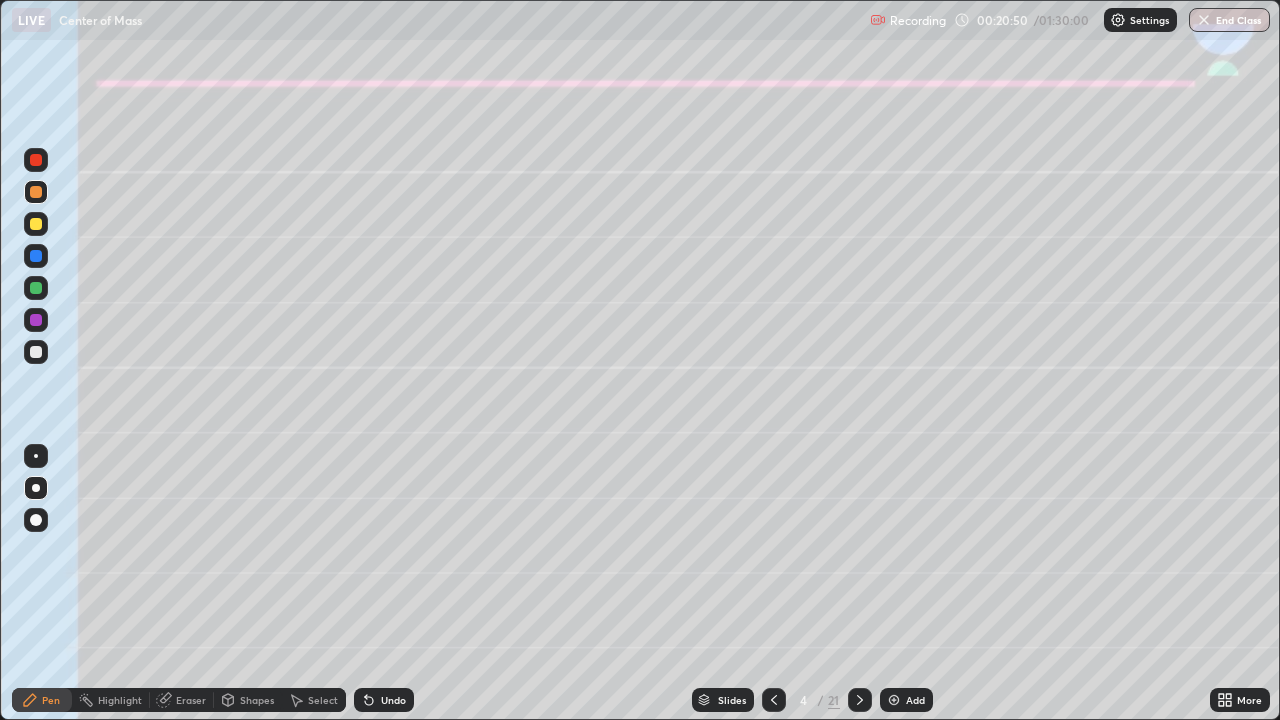 click on "Shapes" at bounding box center (257, 700) 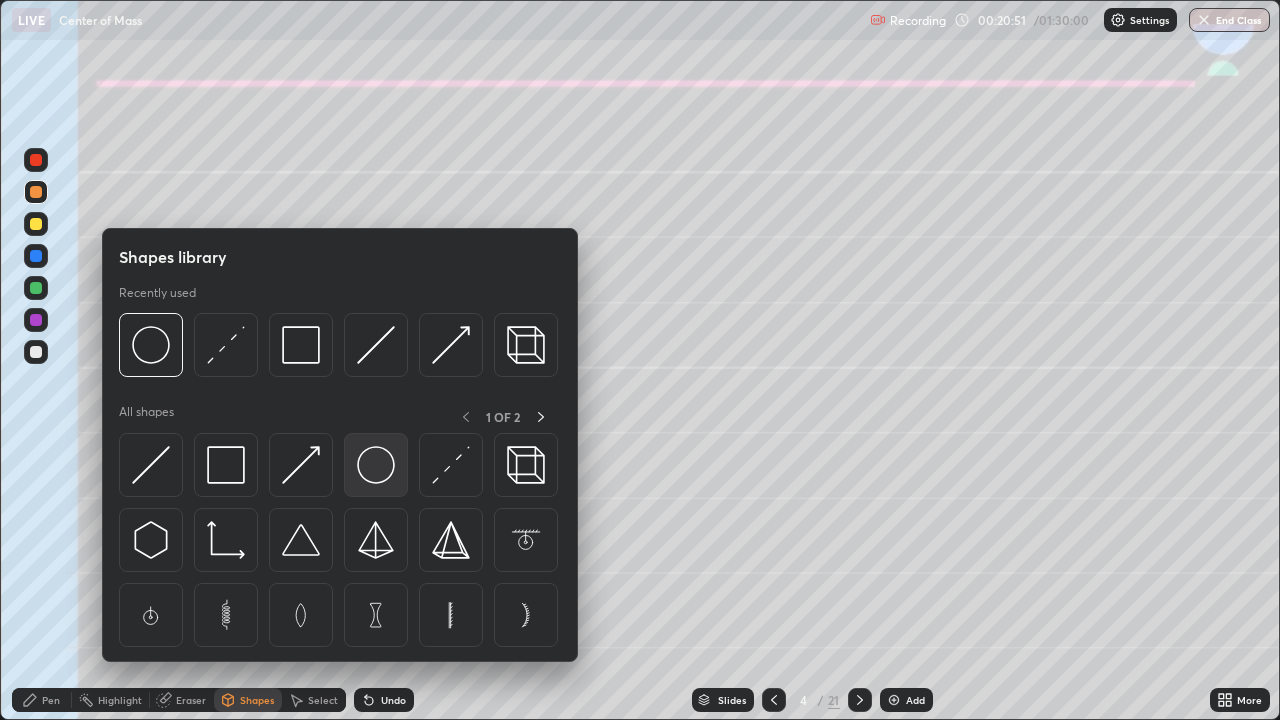click at bounding box center (376, 465) 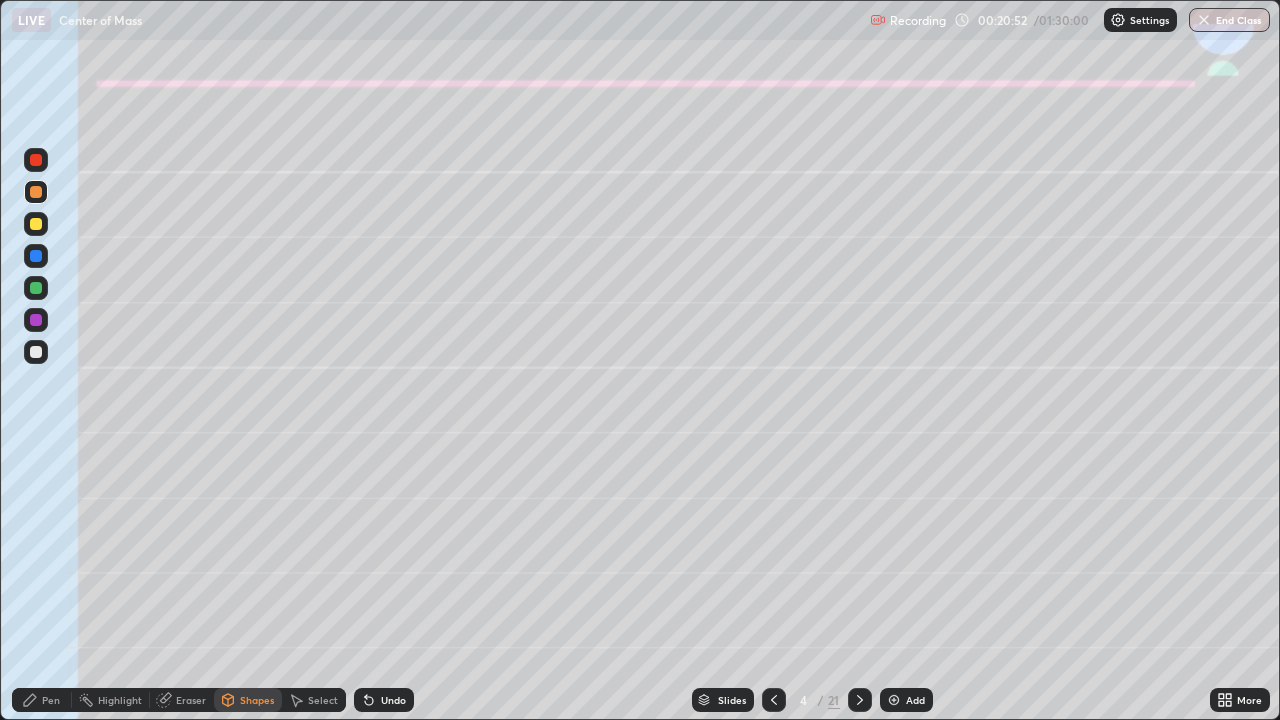 click at bounding box center (36, 224) 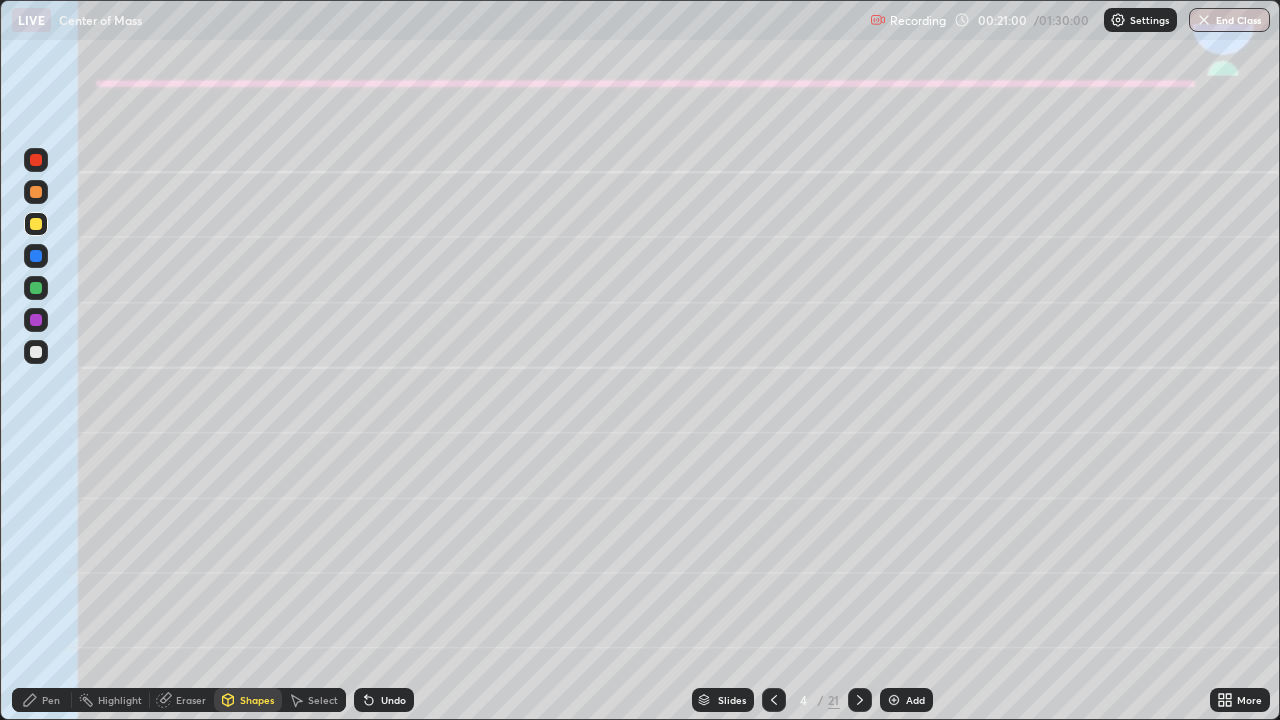 click 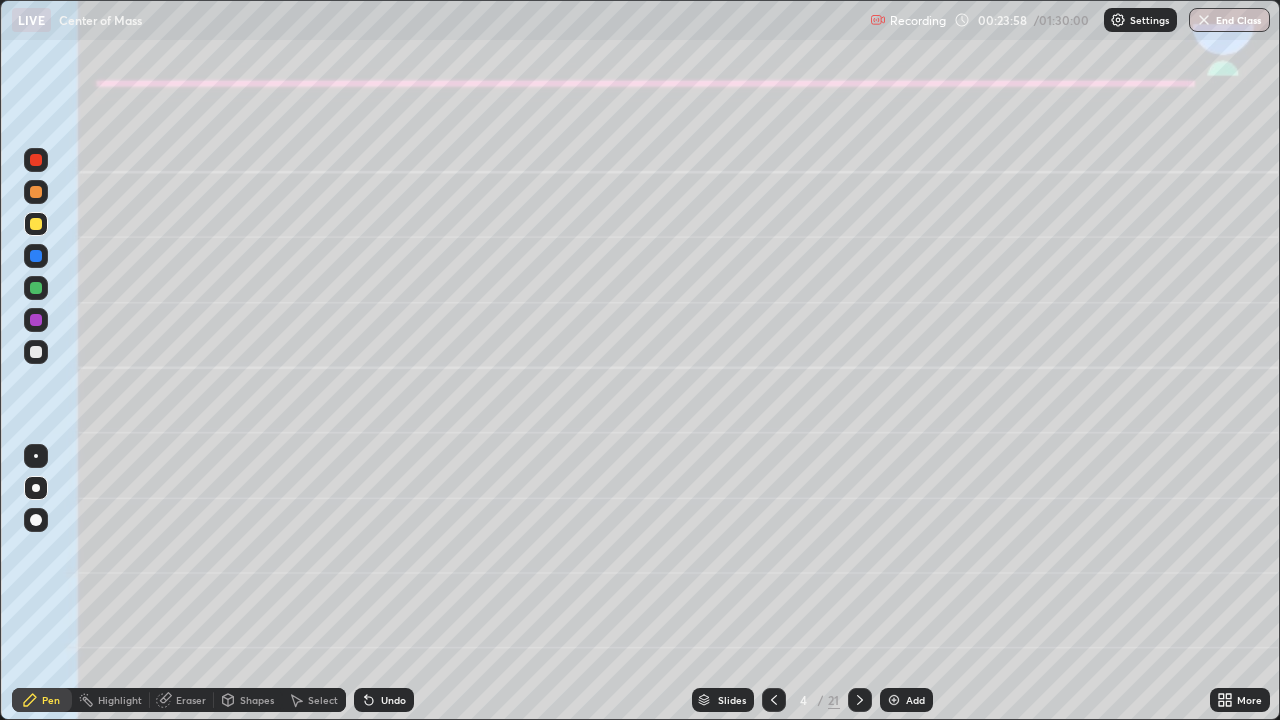 click on "Shapes" at bounding box center [248, 700] 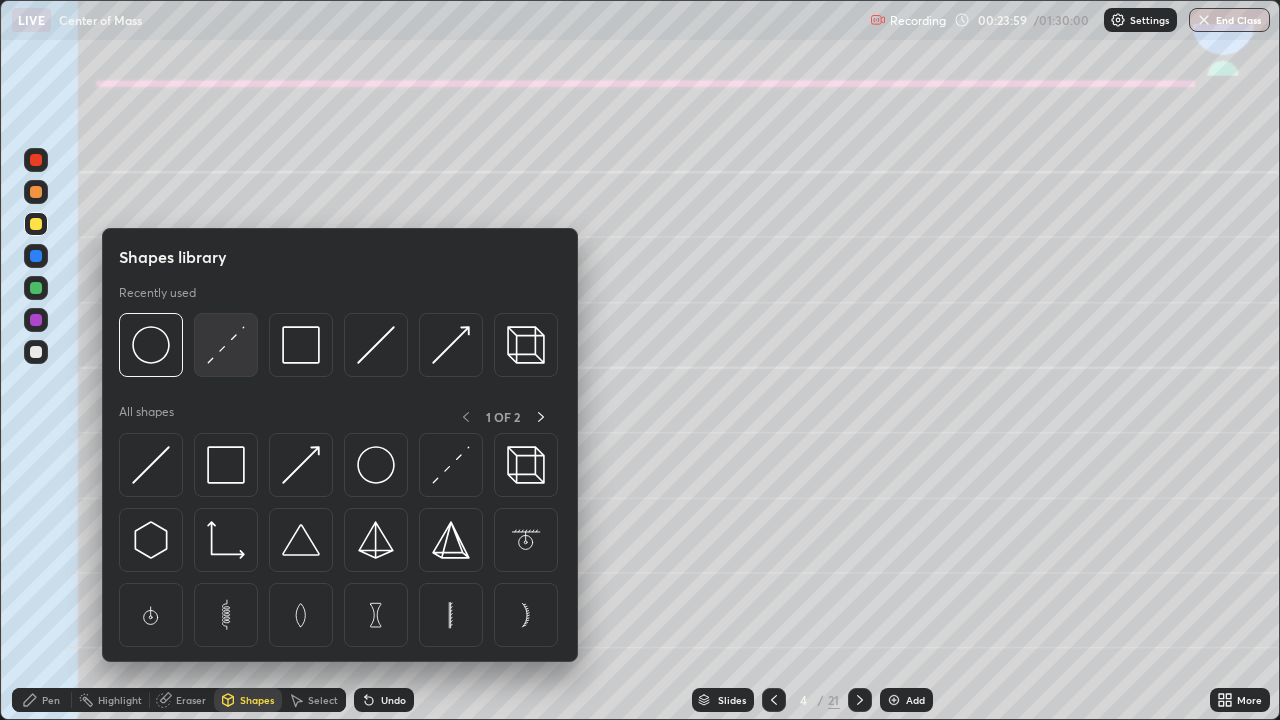 click at bounding box center (226, 345) 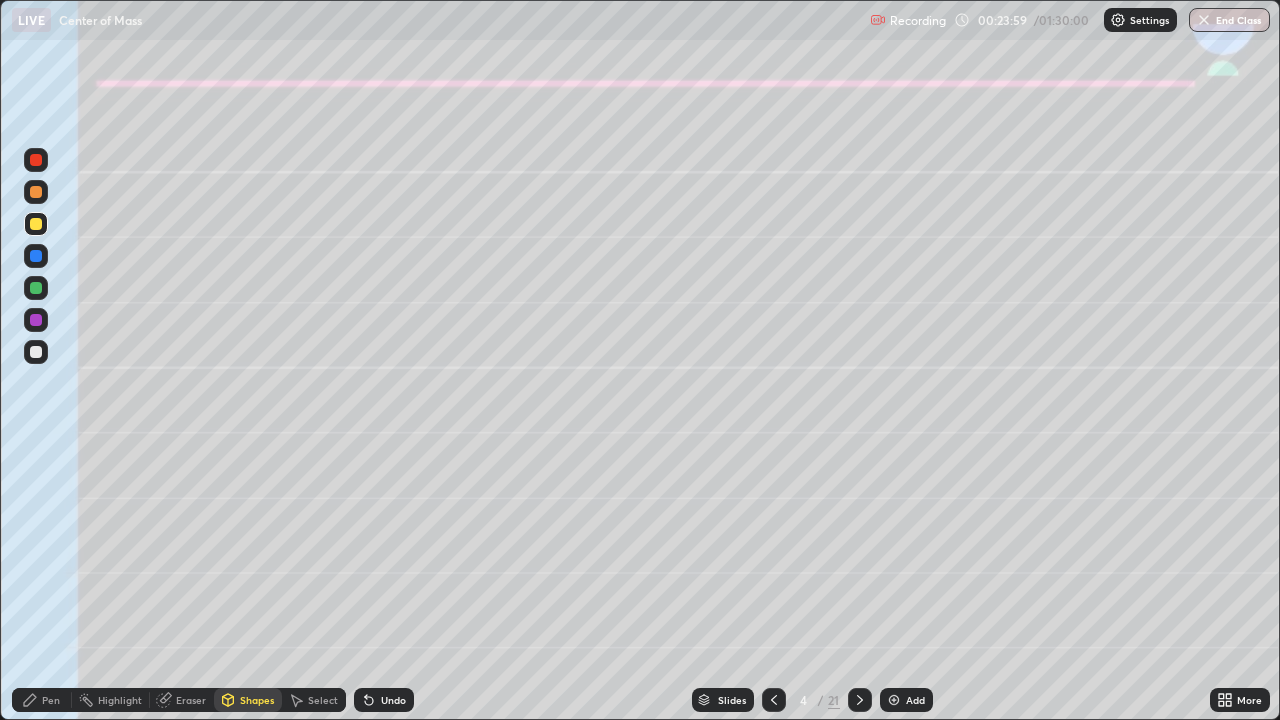 click at bounding box center [36, 320] 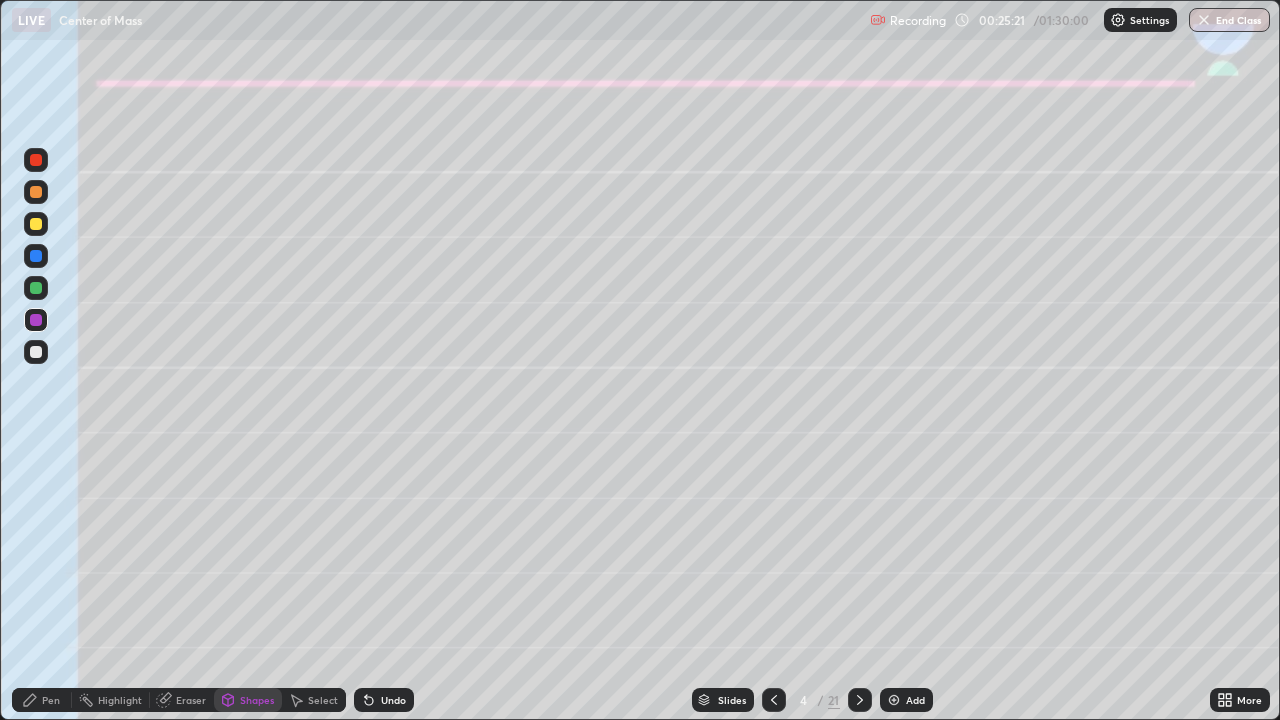 click on "Undo" at bounding box center (393, 700) 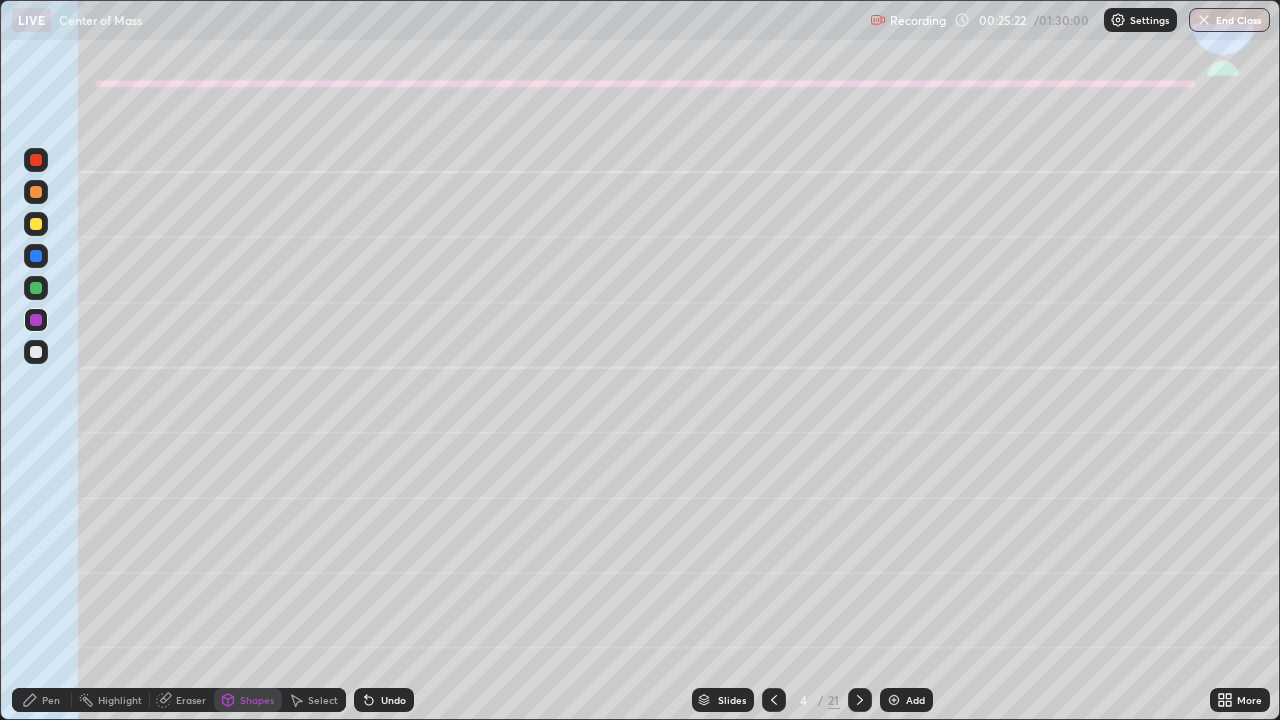 click on "Pen" at bounding box center [51, 700] 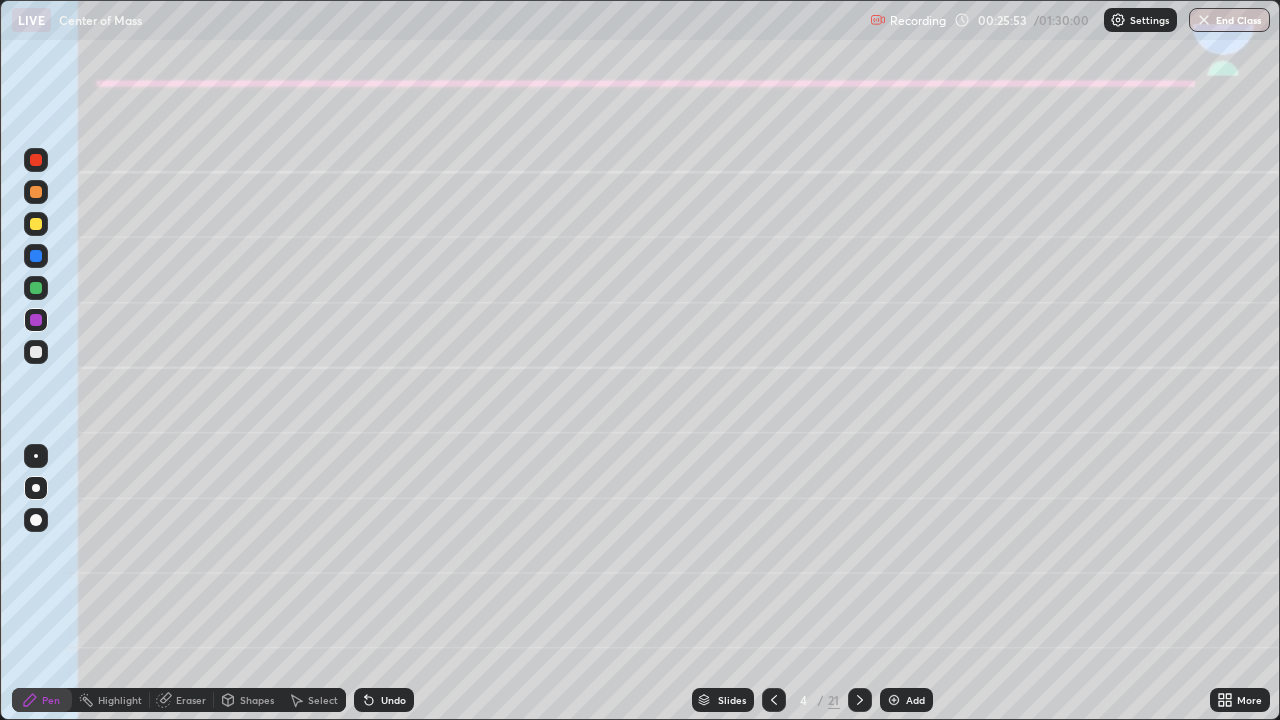 click on "Undo" at bounding box center (393, 700) 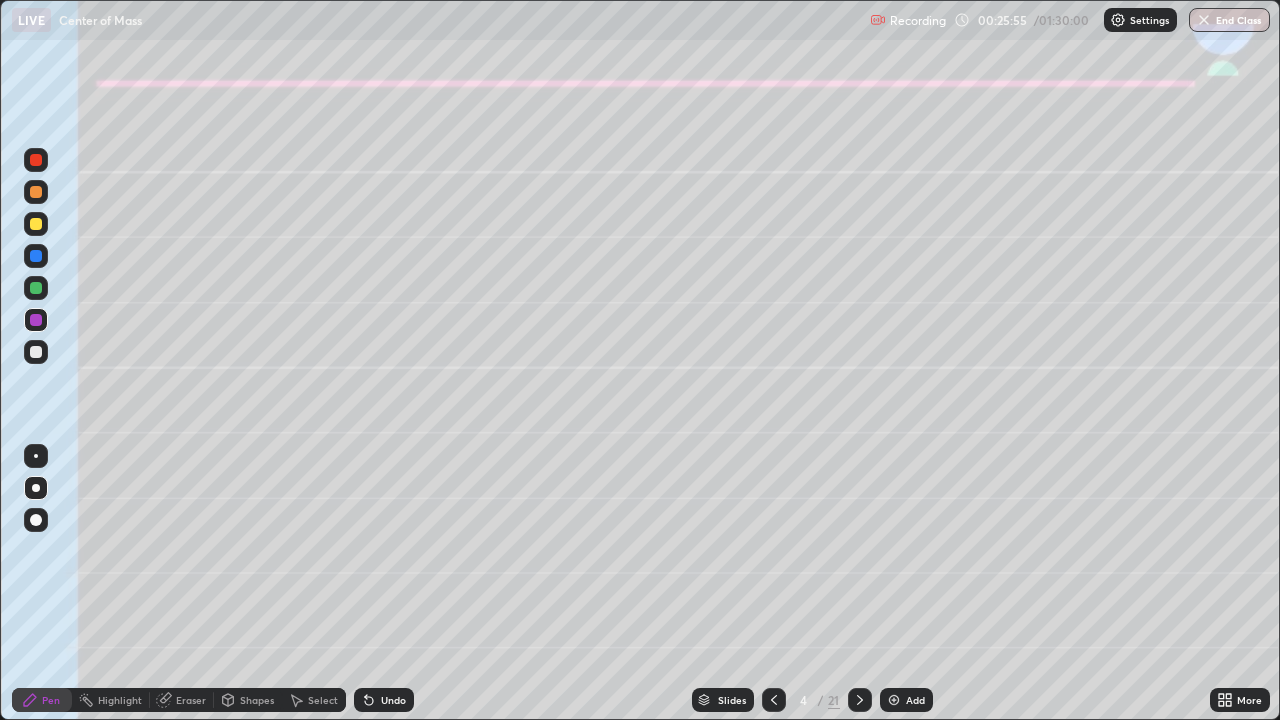 click on "Undo" at bounding box center (384, 700) 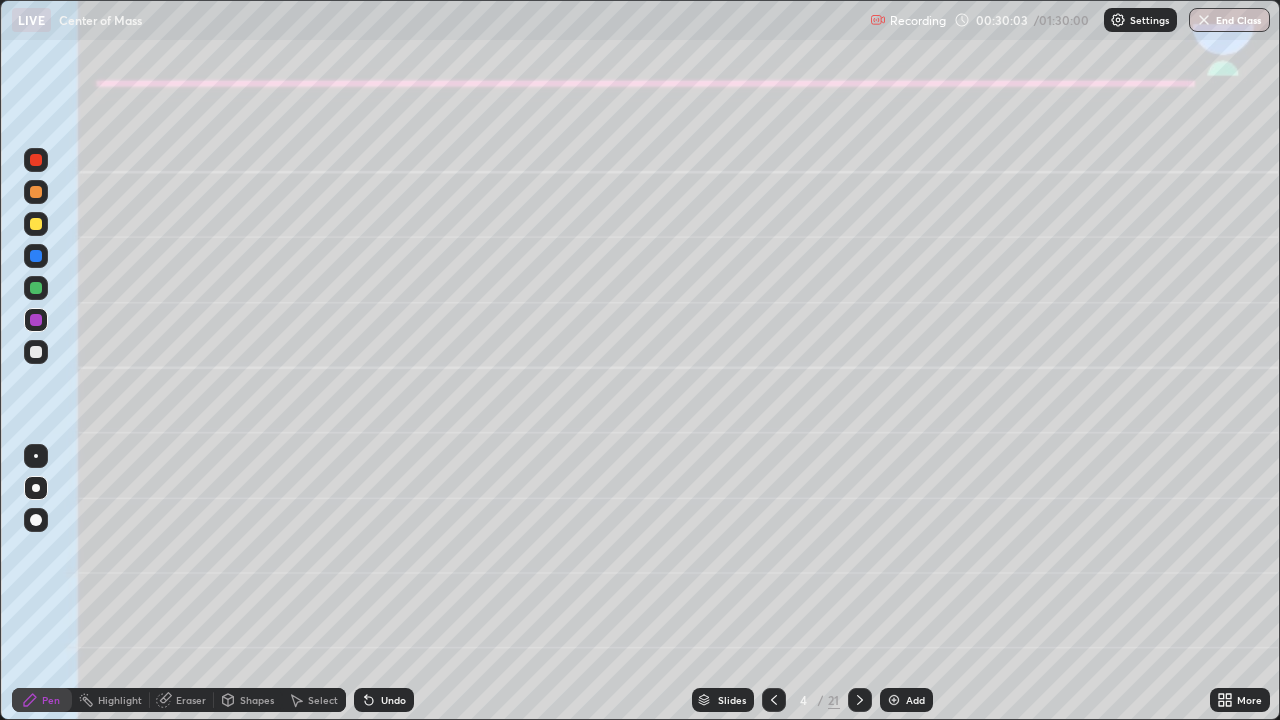 click at bounding box center [36, 160] 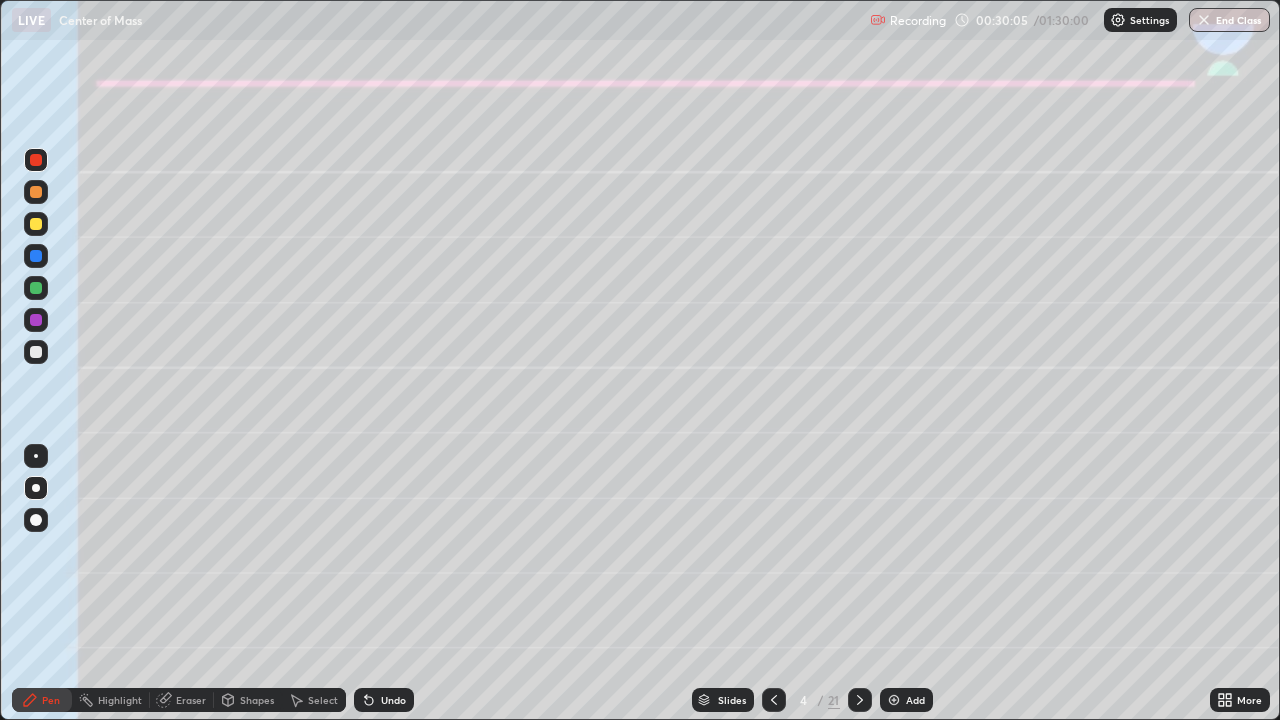 click on "Shapes" at bounding box center [257, 700] 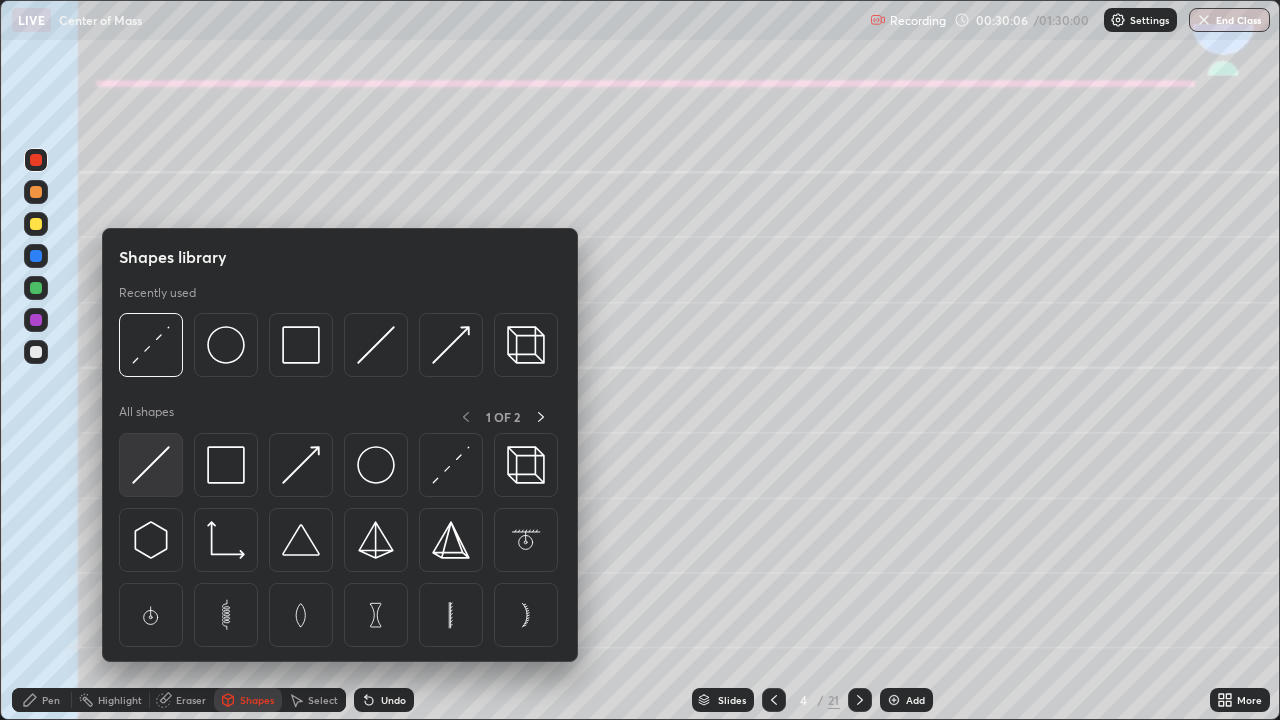 click at bounding box center (151, 465) 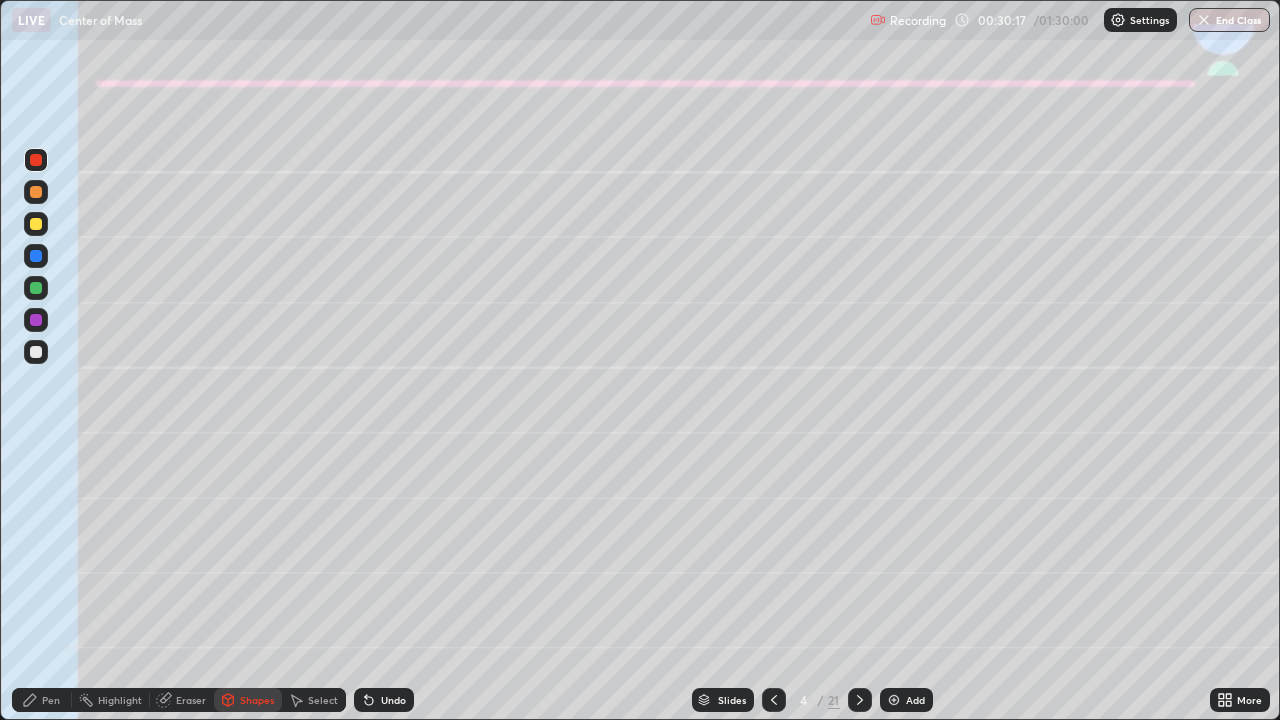 click on "Undo" at bounding box center [393, 700] 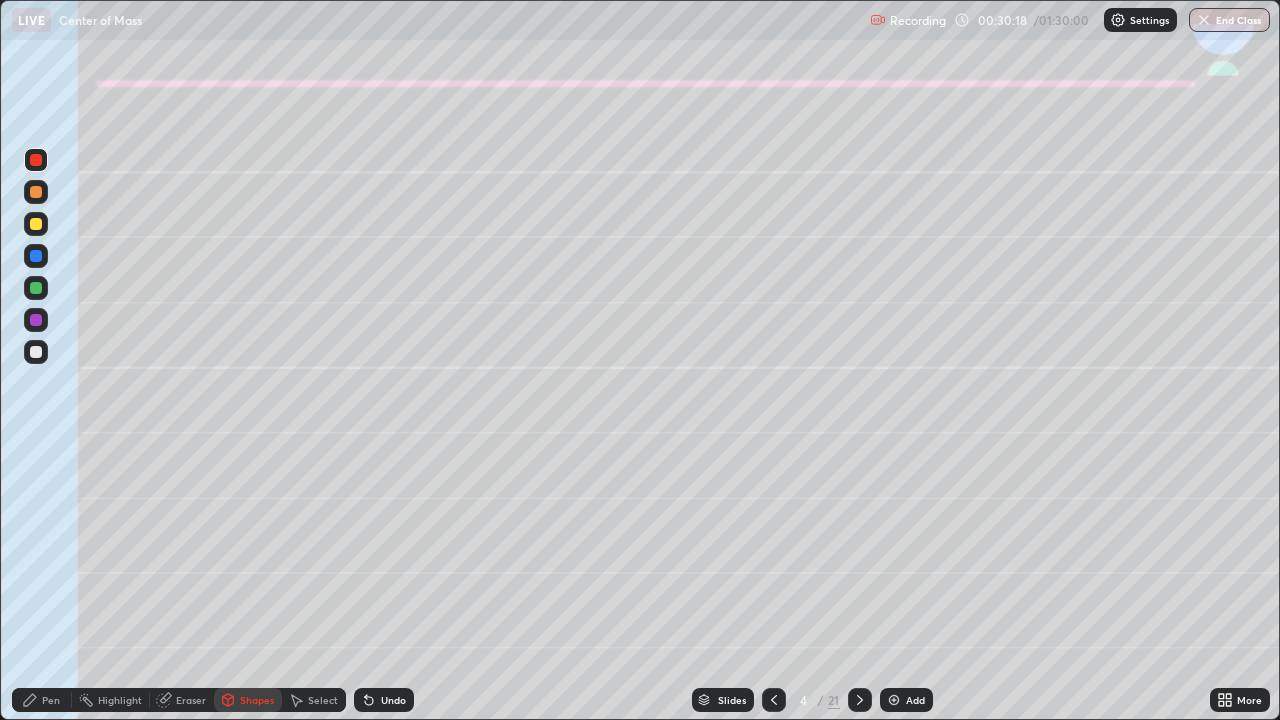click on "Undo" at bounding box center [384, 700] 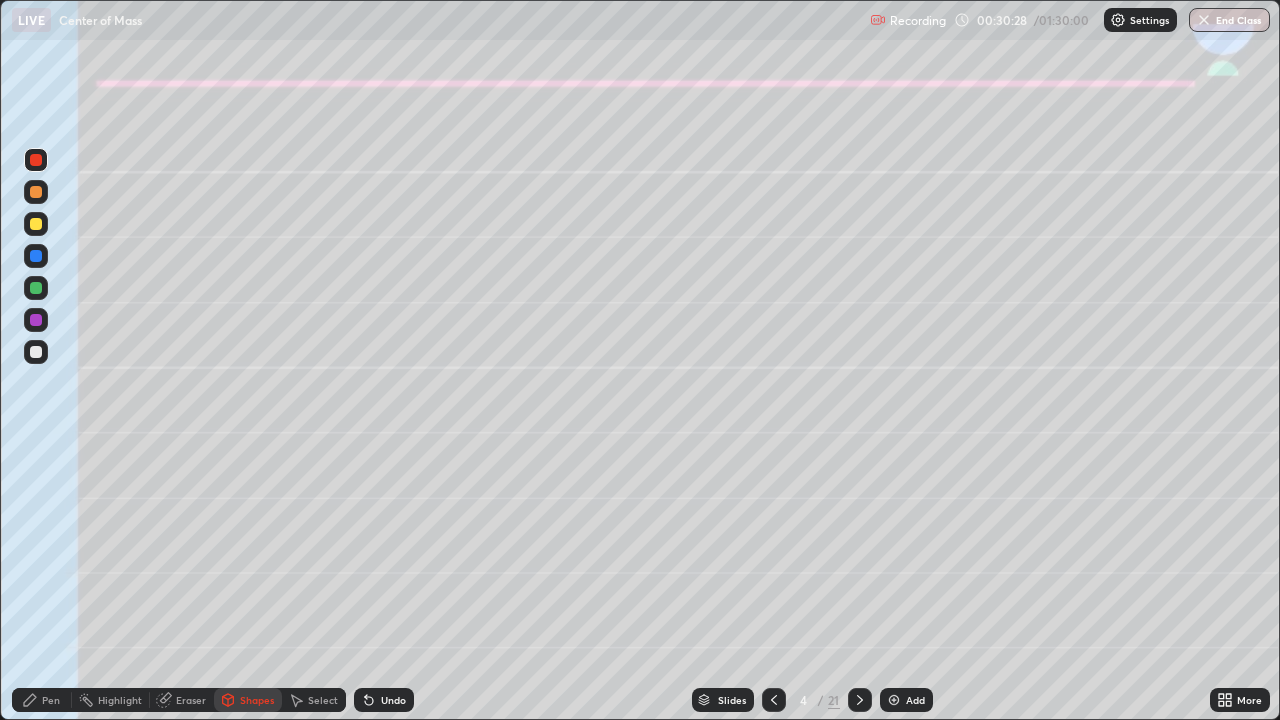click on "Select" at bounding box center [323, 700] 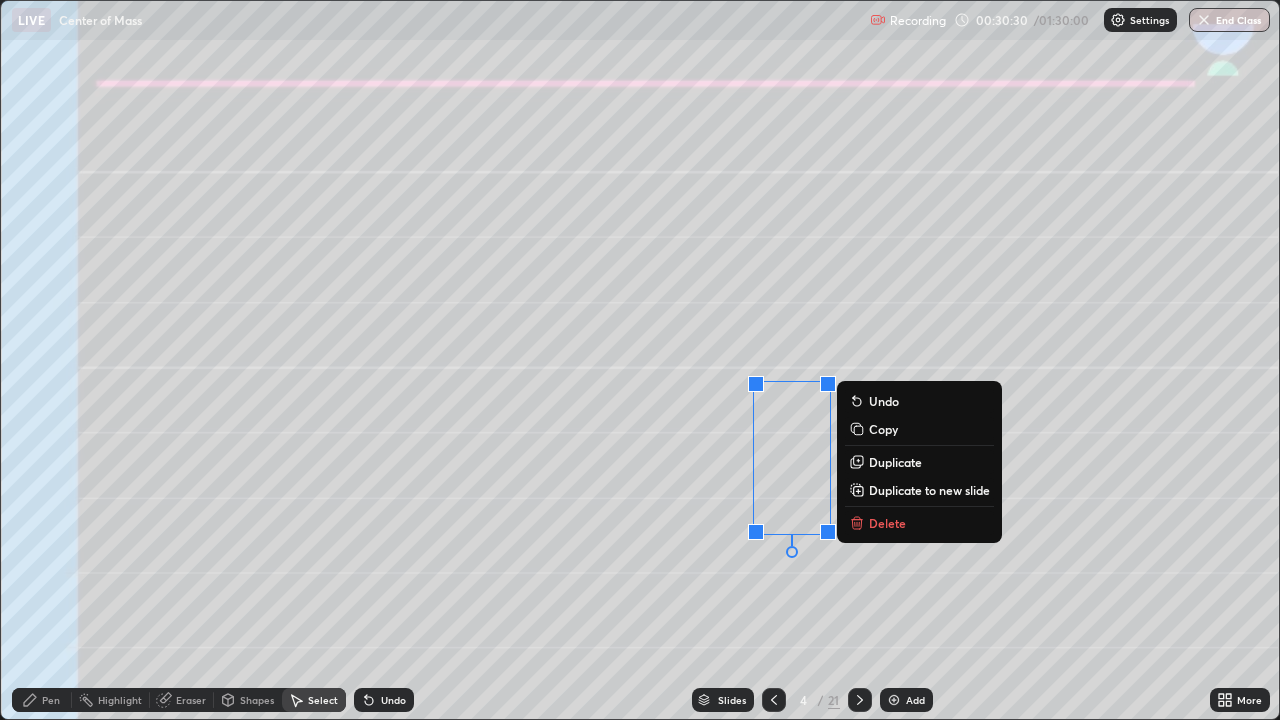 click on "Duplicate" at bounding box center (895, 462) 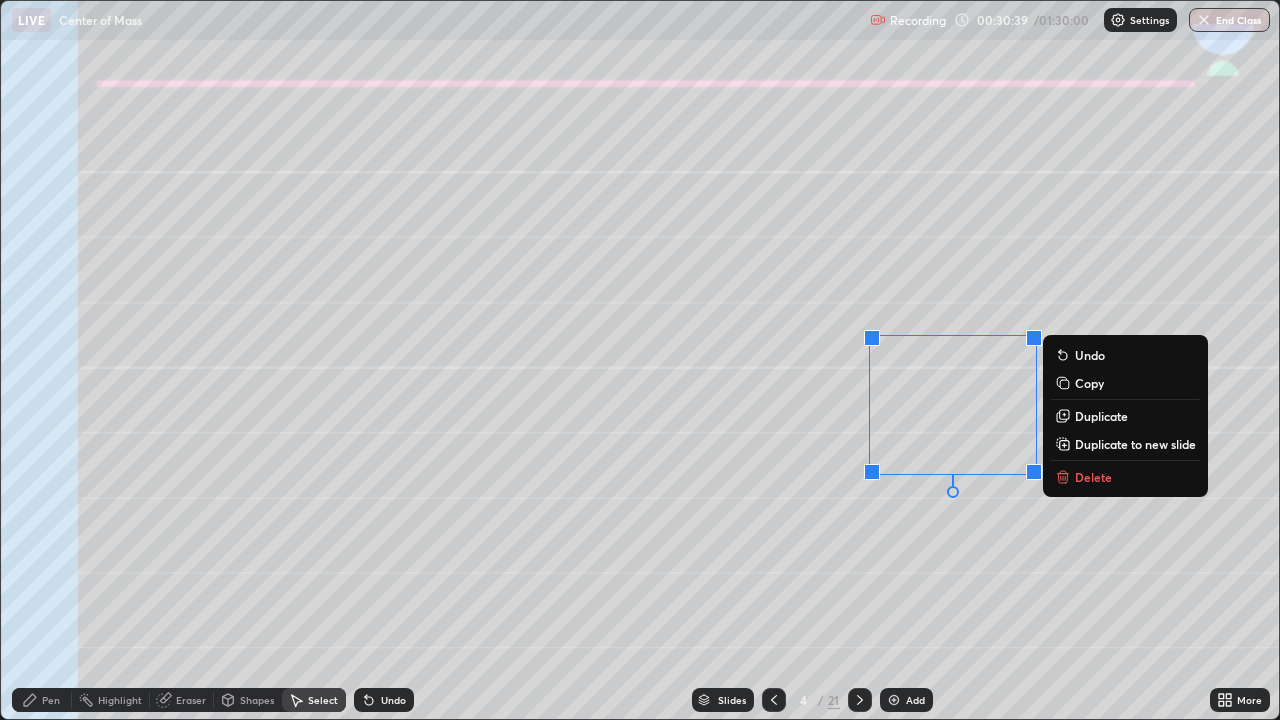 click on "Duplicate" at bounding box center (1101, 416) 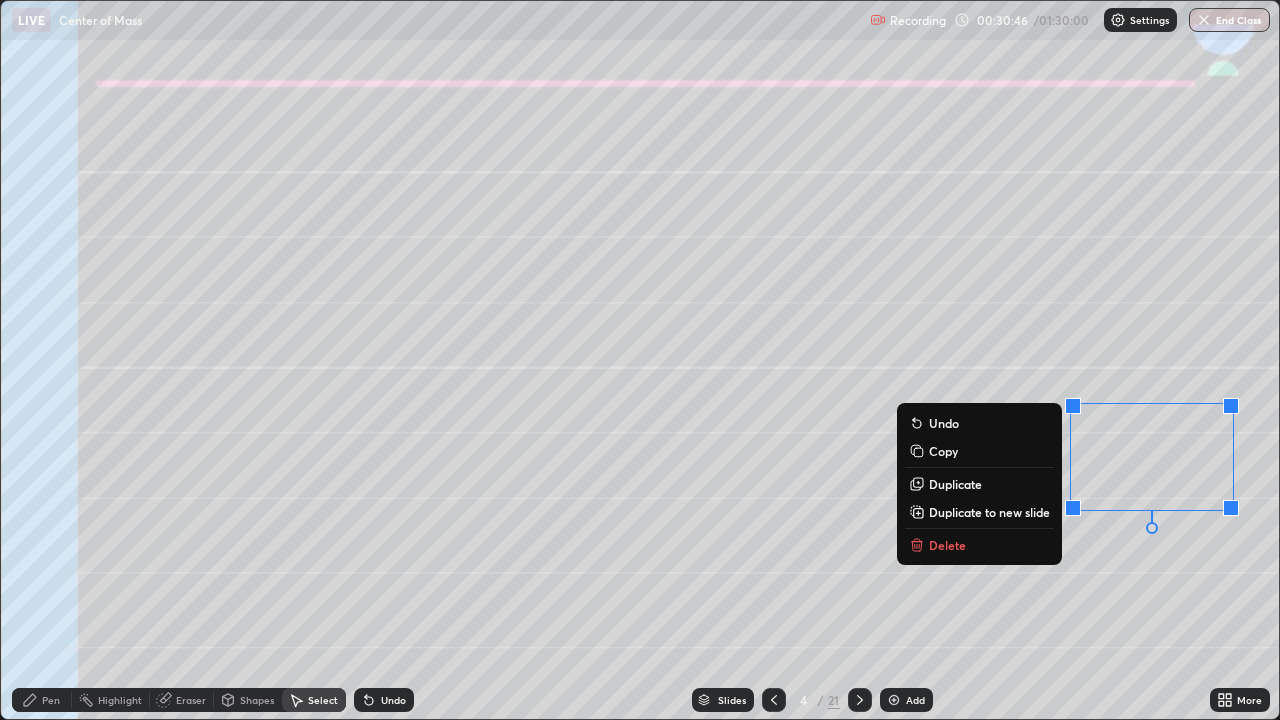 click on "Duplicate" at bounding box center [979, 484] 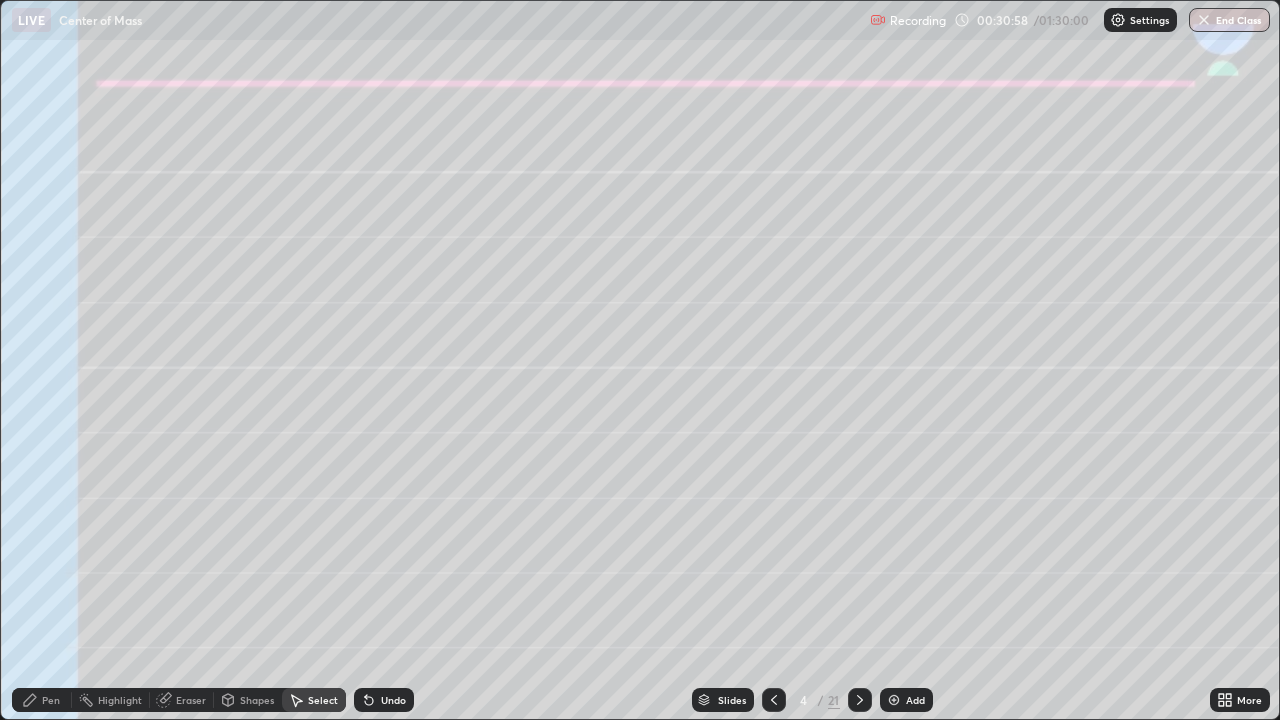 click 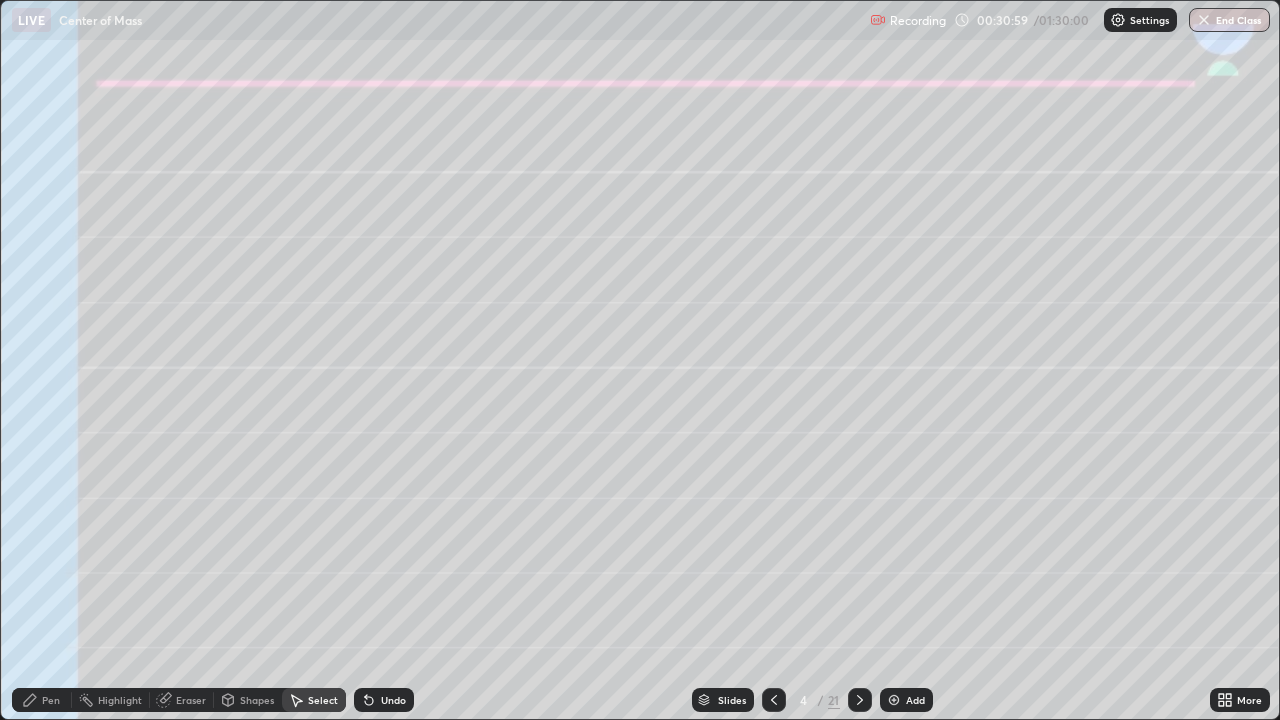 click 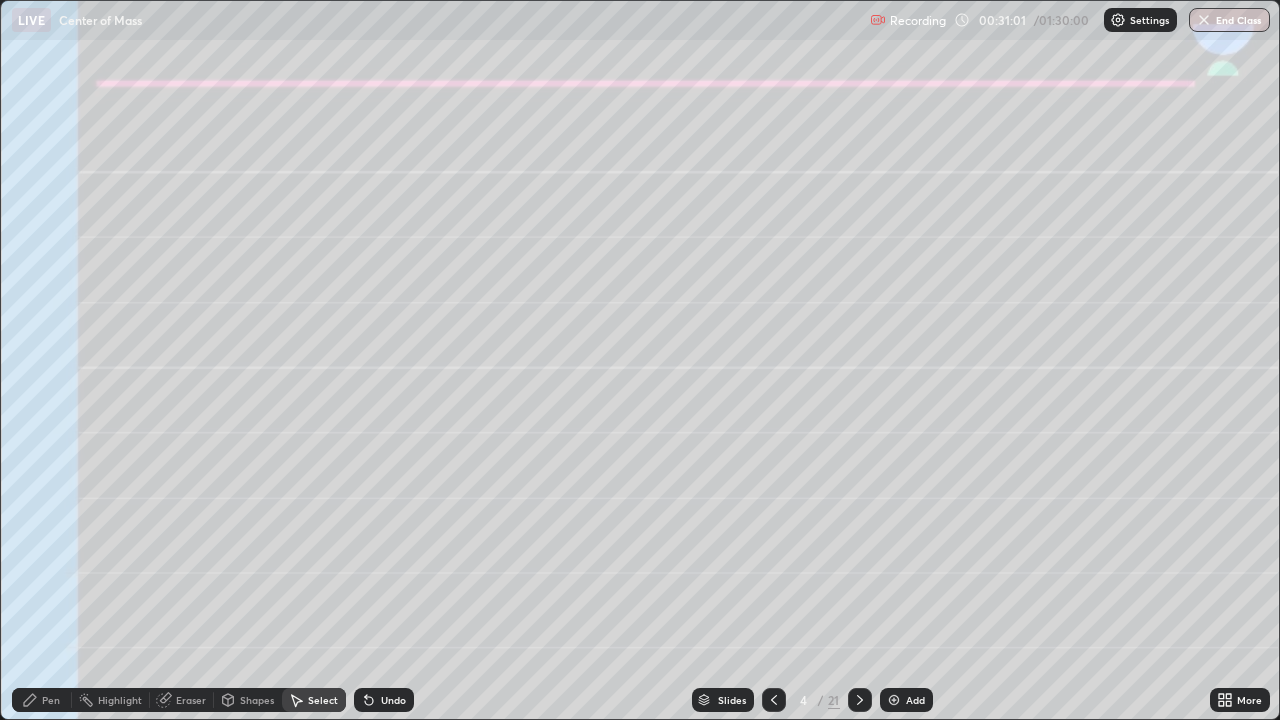 click on "Undo" at bounding box center [384, 700] 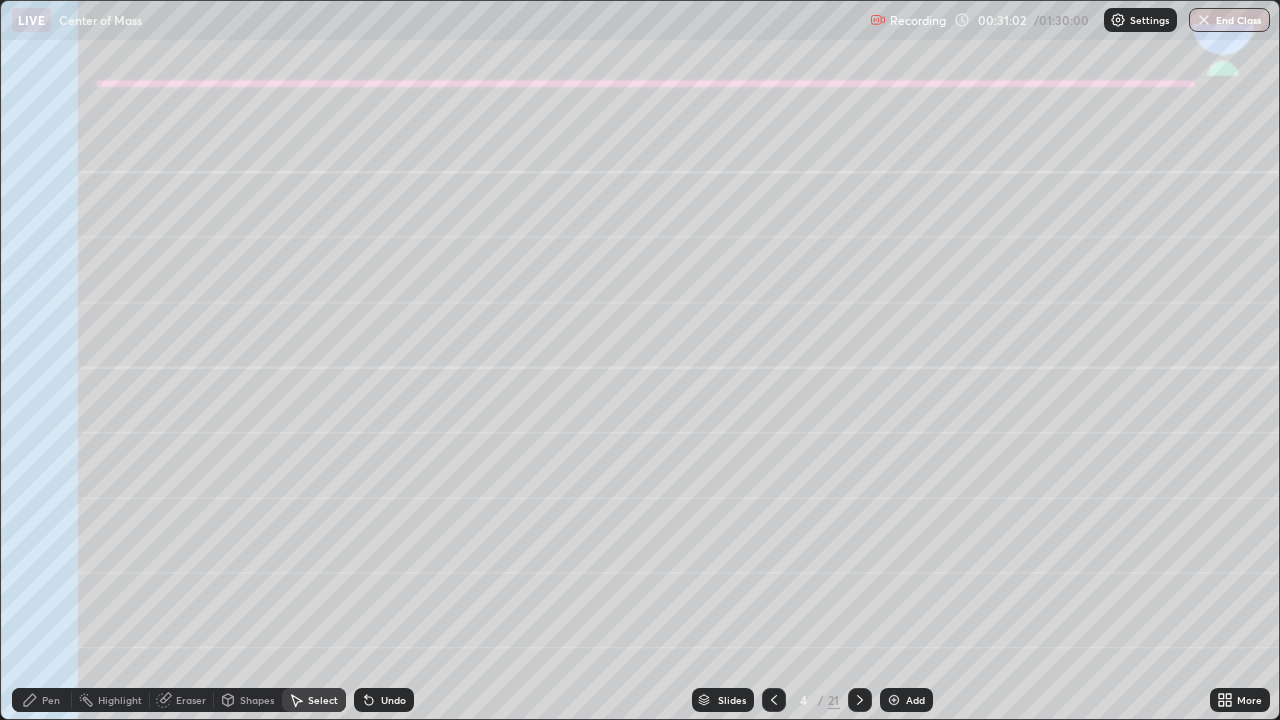click on "Undo" at bounding box center (393, 700) 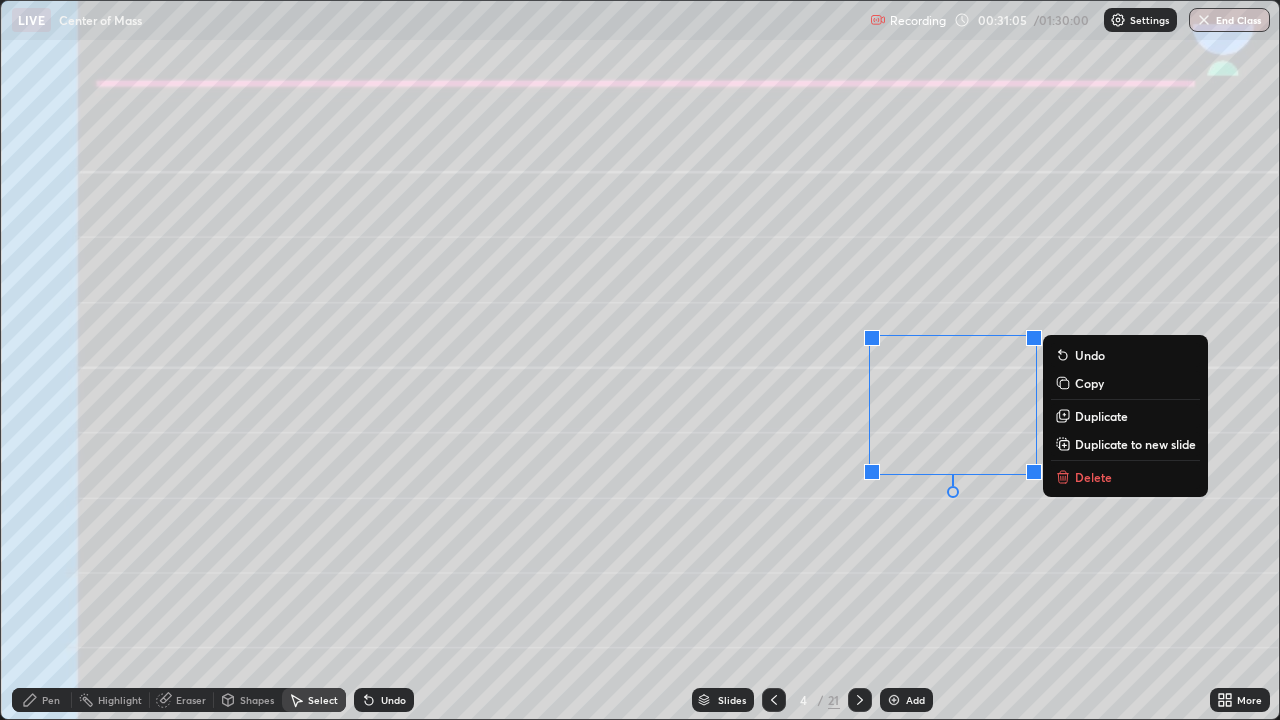 click on "Duplicate" at bounding box center [1101, 416] 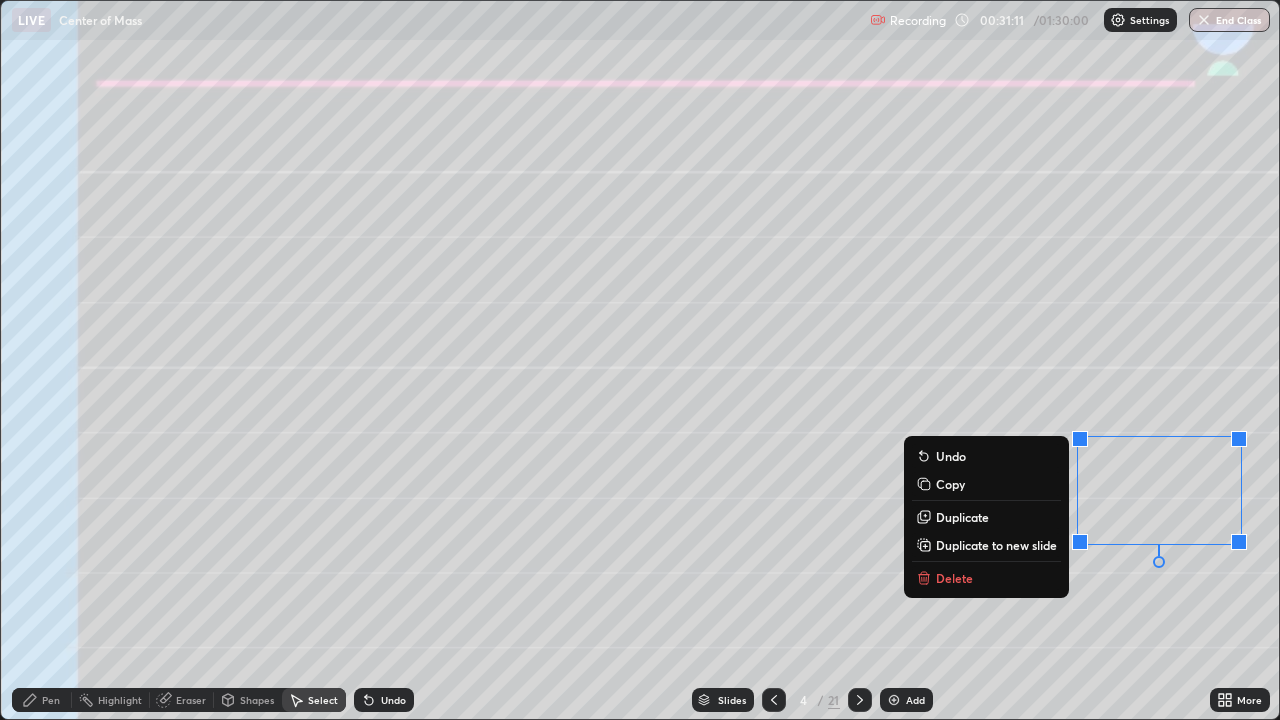 click on "0 ° Undo Copy Duplicate Duplicate to new slide Delete" at bounding box center [640, 360] 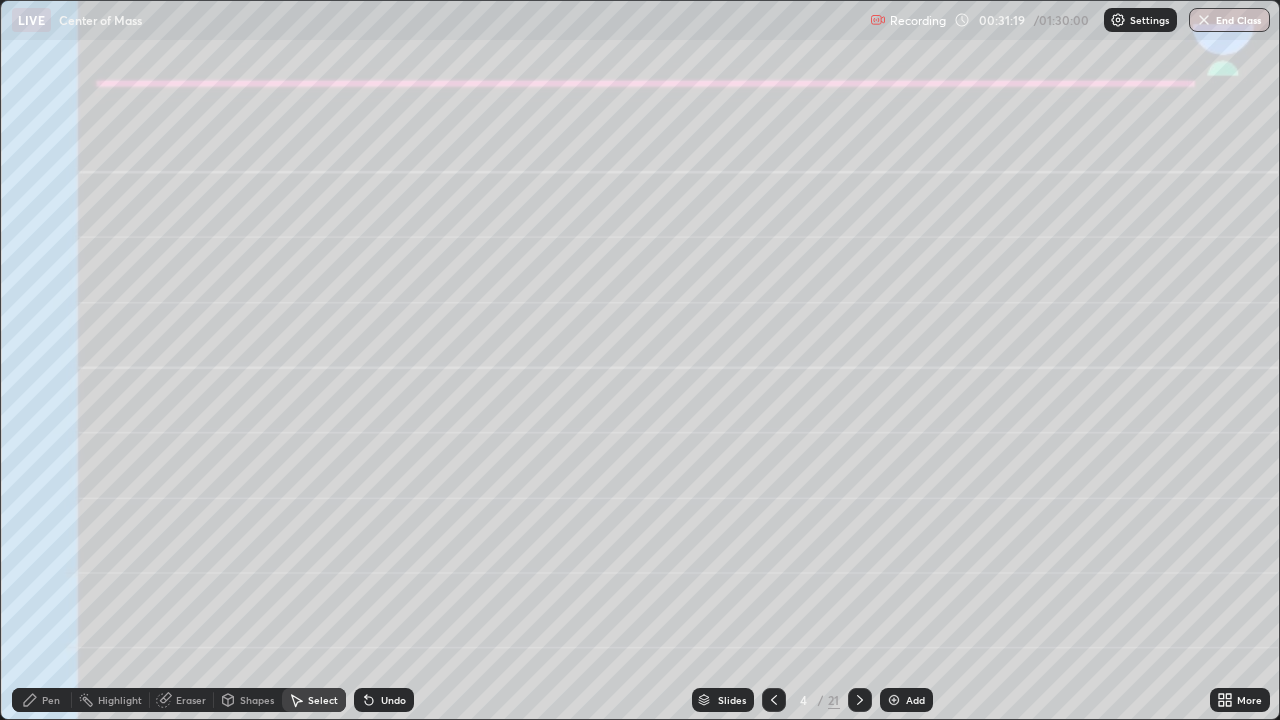 click on "Pen" at bounding box center [42, 700] 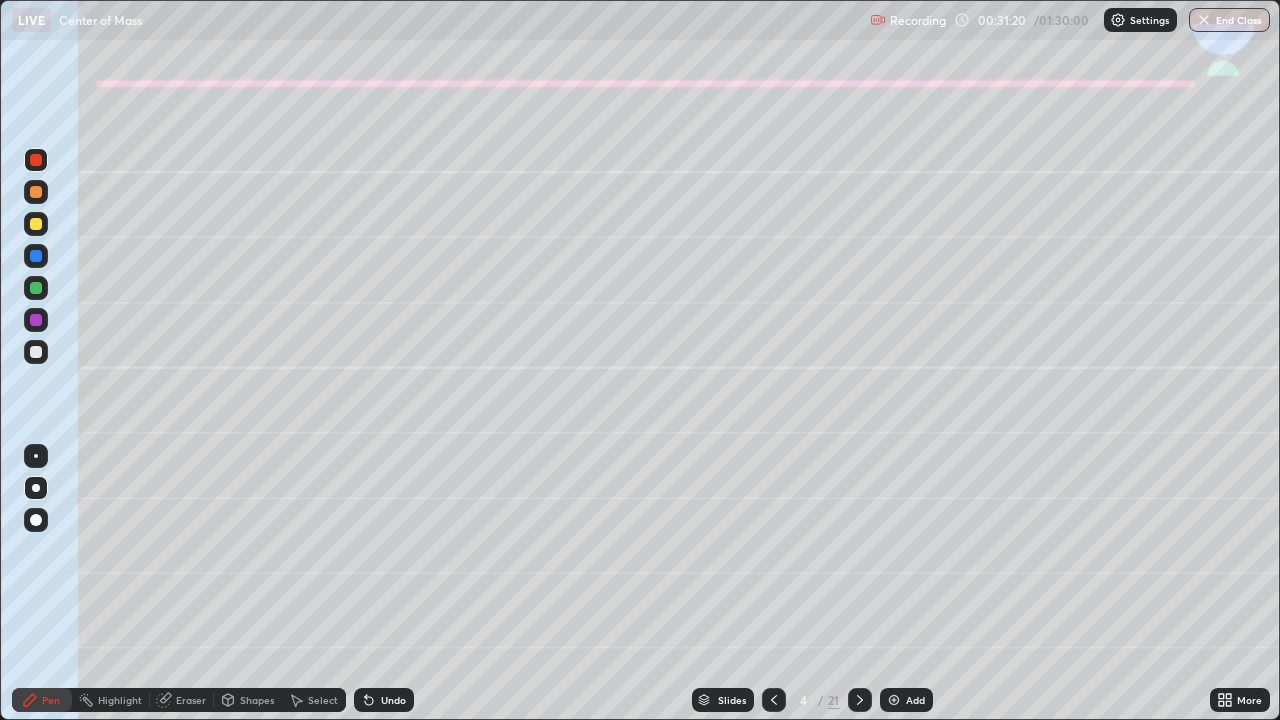 click at bounding box center (36, 352) 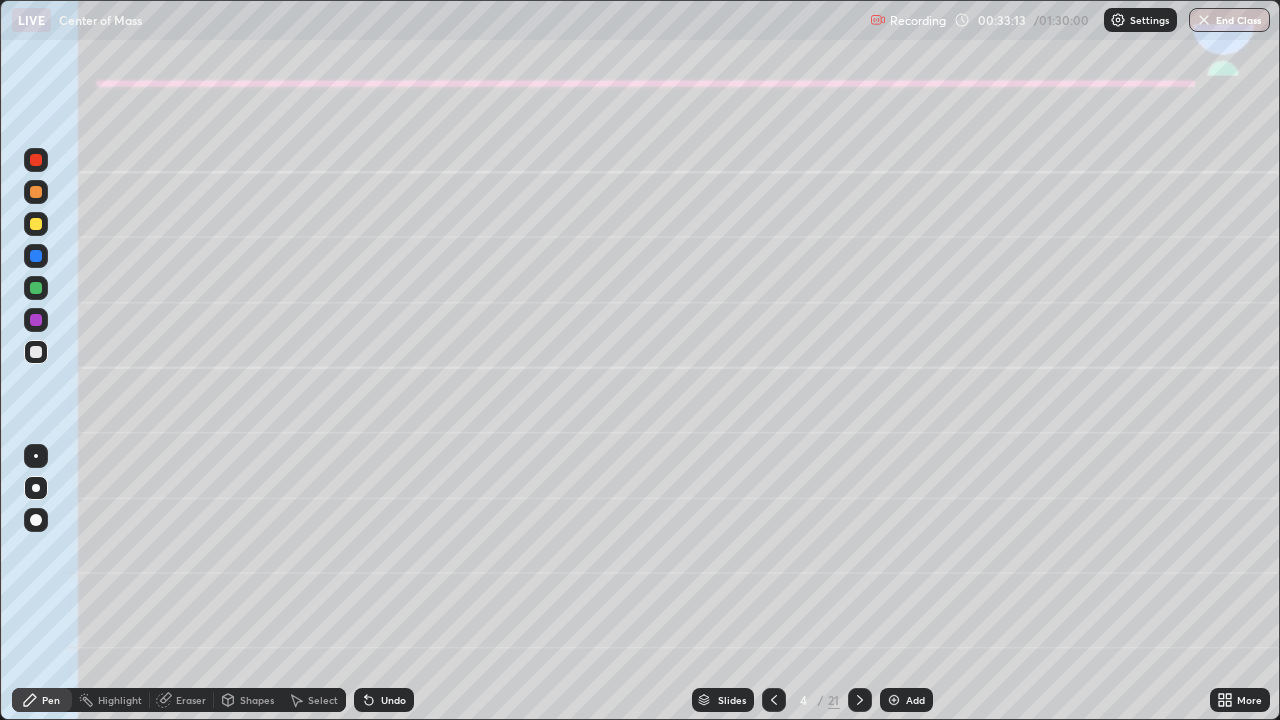 click on "Undo" at bounding box center (393, 700) 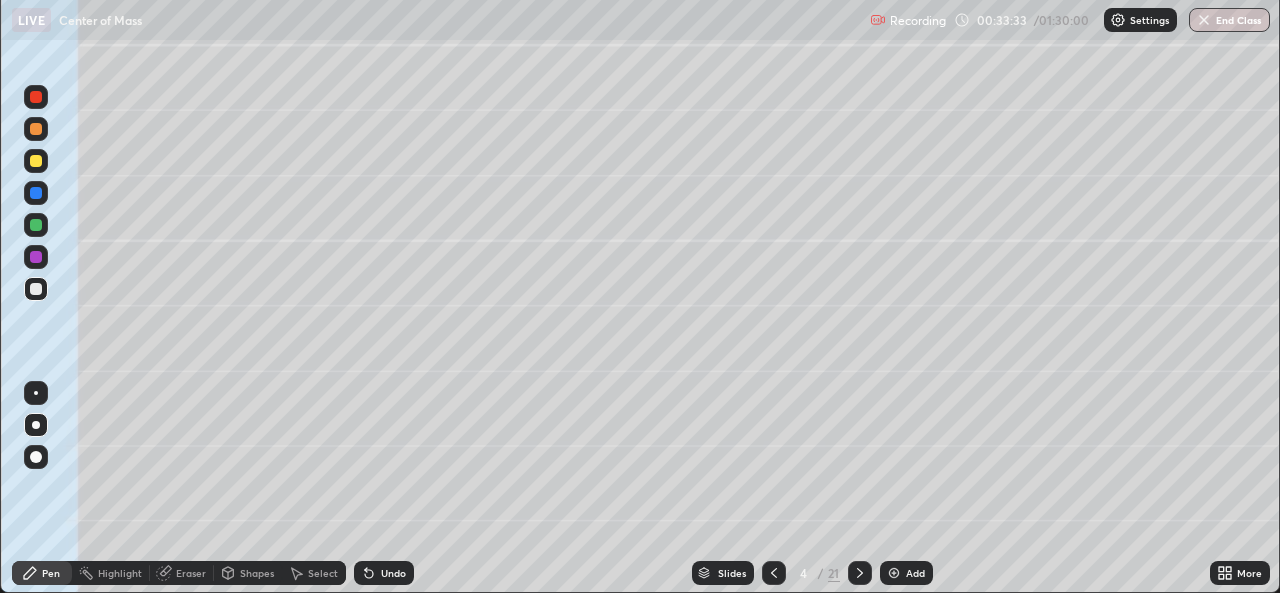 scroll, scrollTop: 593, scrollLeft: 1280, axis: both 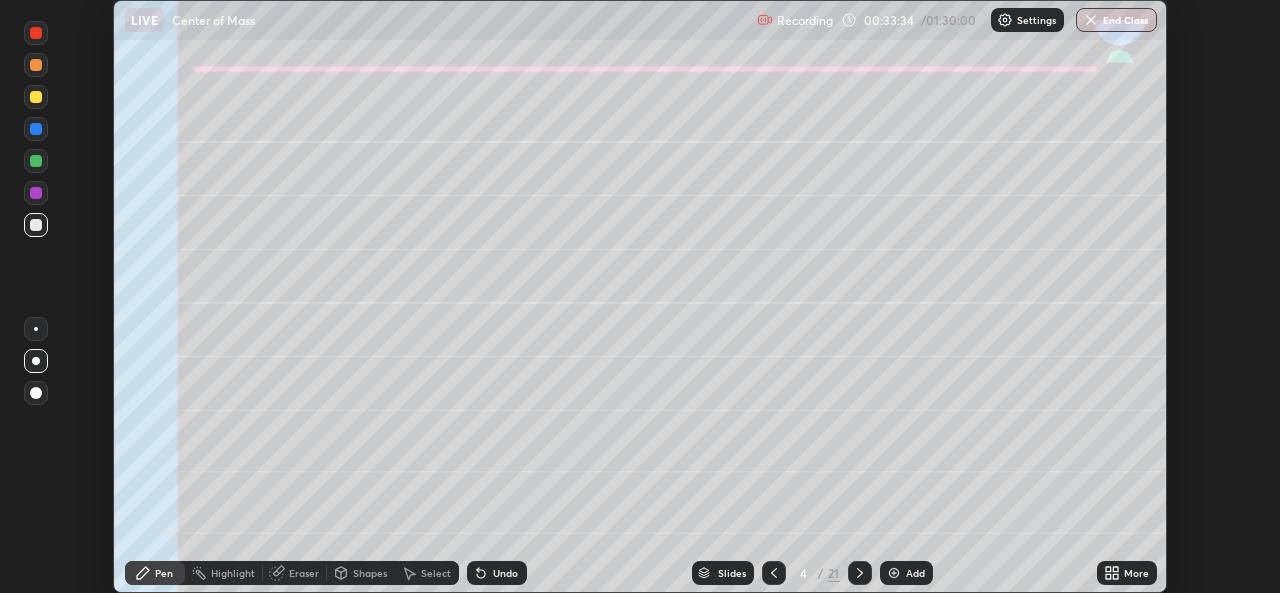 click 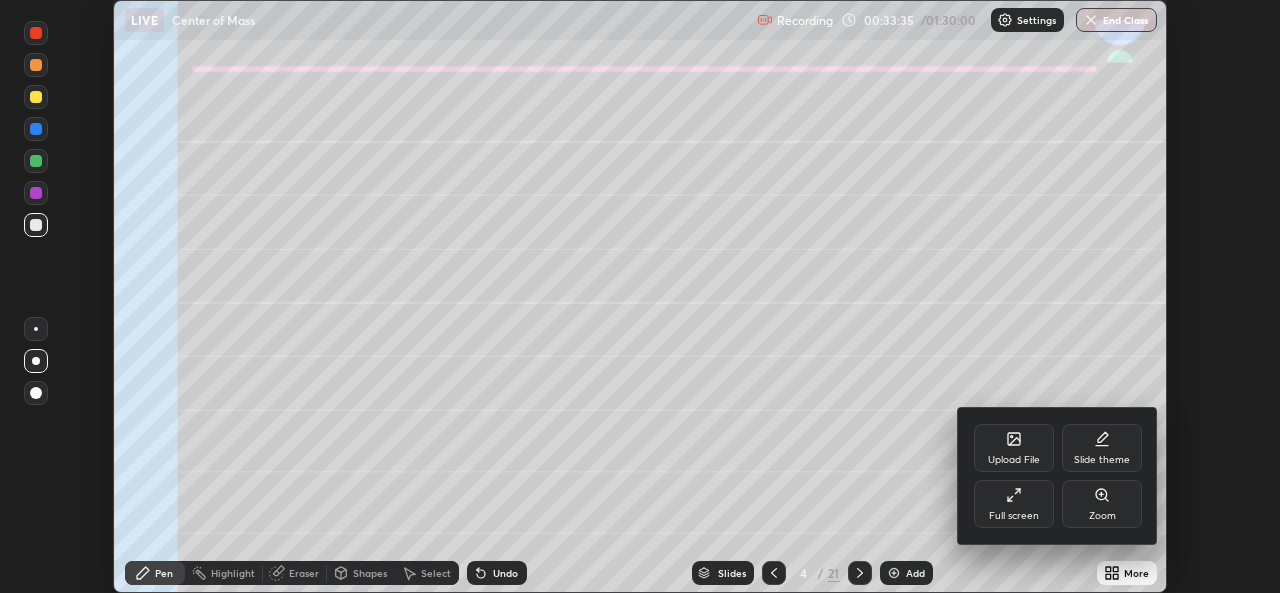 click on "Full screen" at bounding box center (1014, 504) 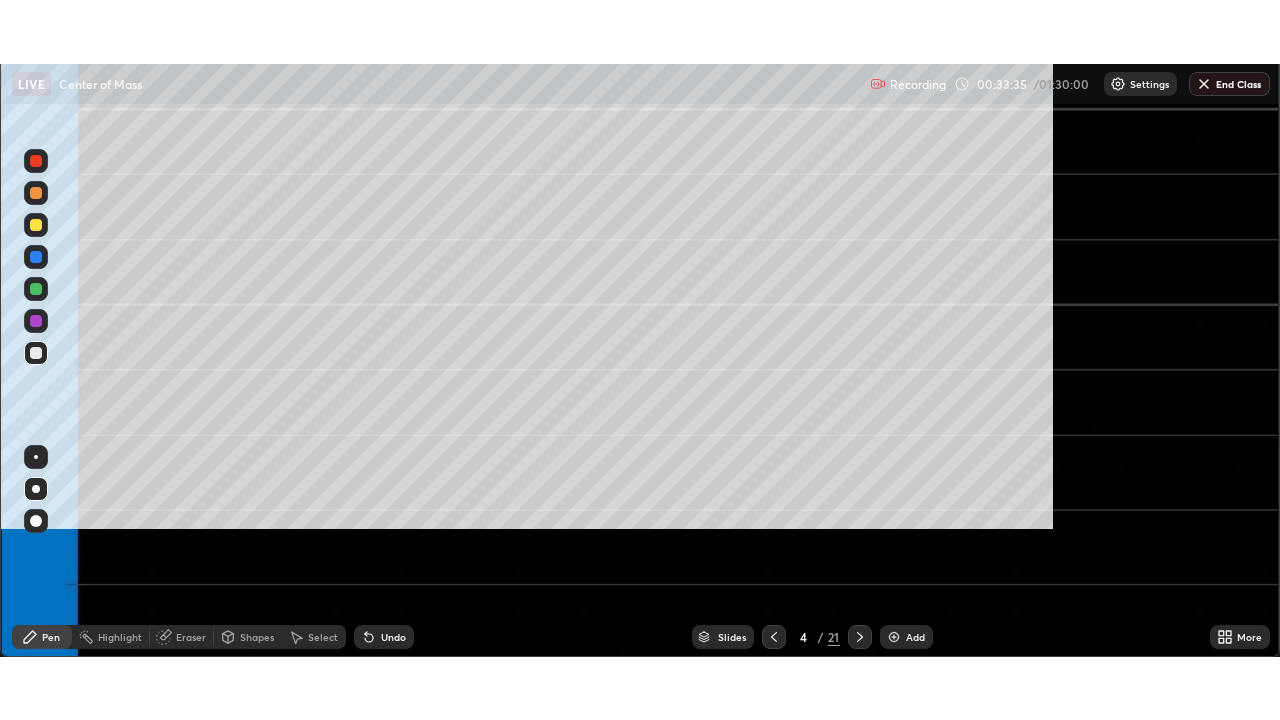 scroll, scrollTop: 99280, scrollLeft: 98720, axis: both 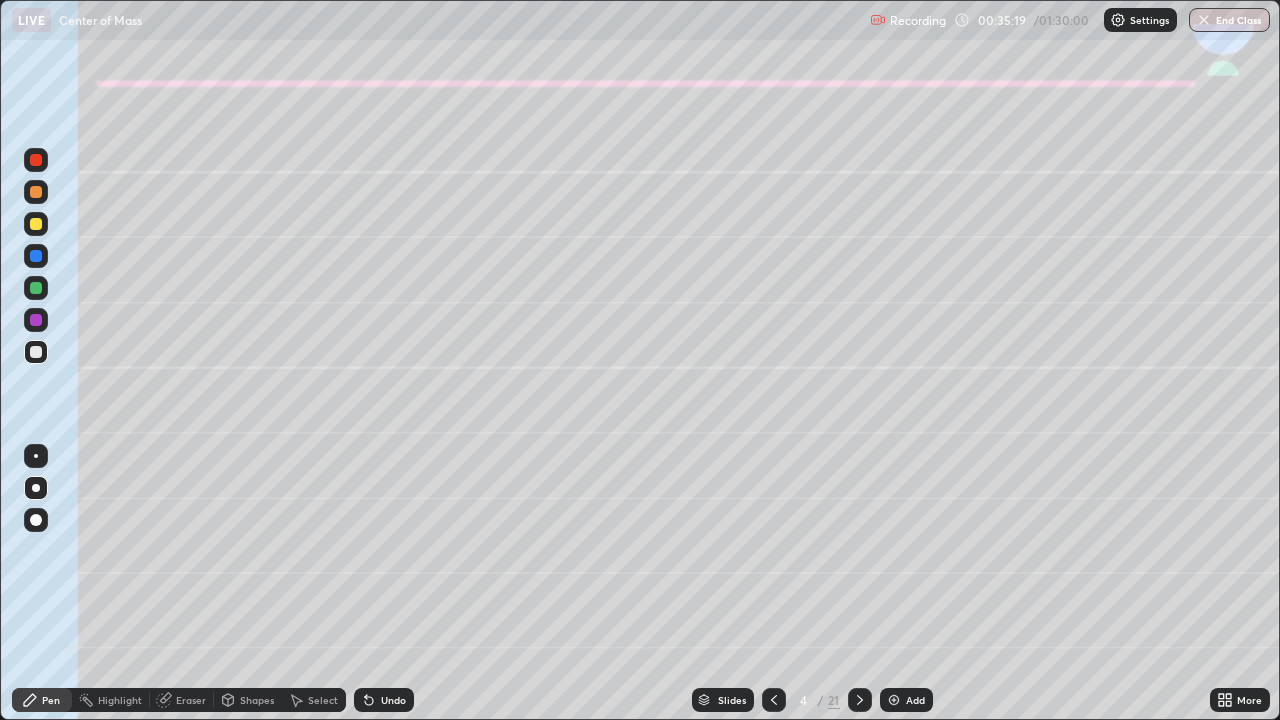 click 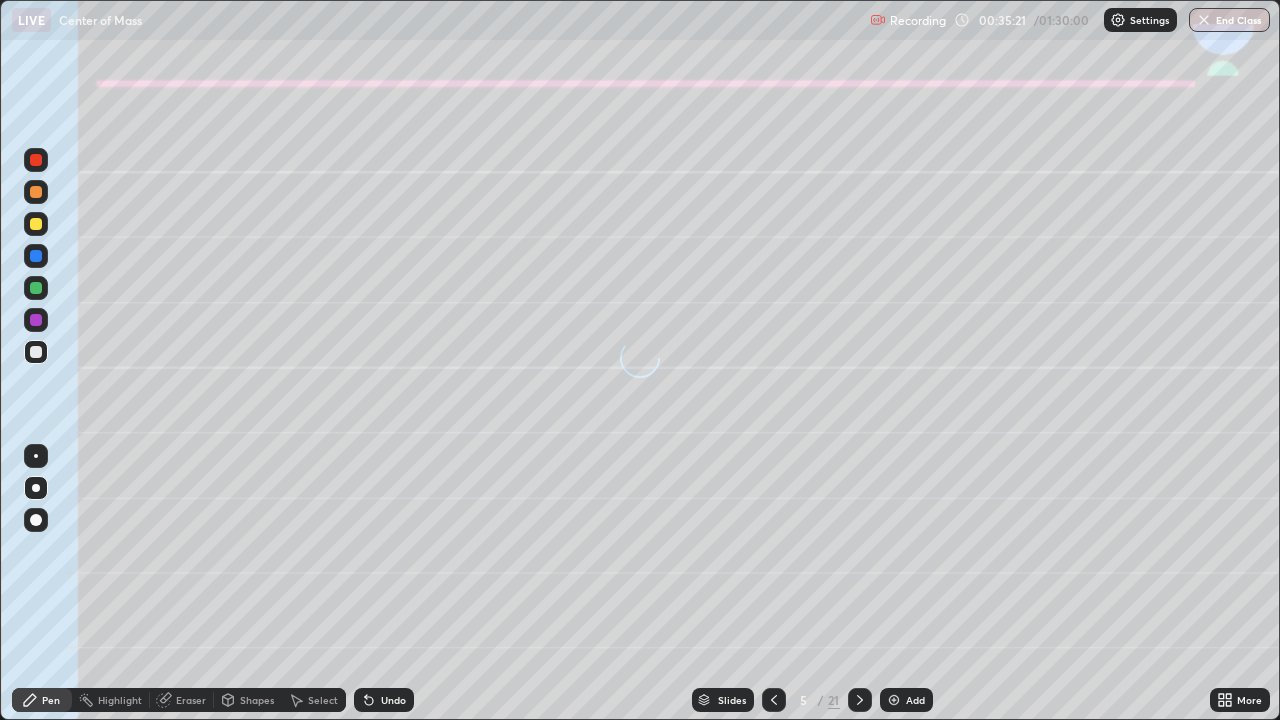 click at bounding box center [36, 192] 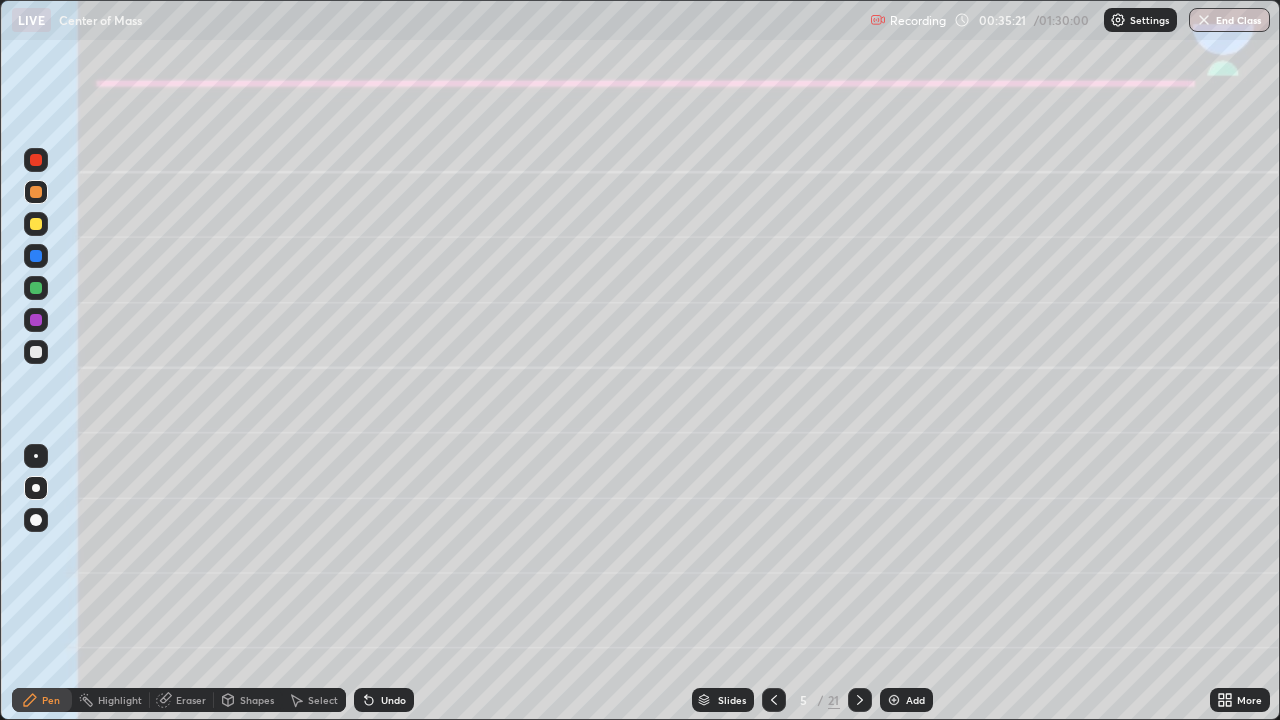 click at bounding box center (36, 224) 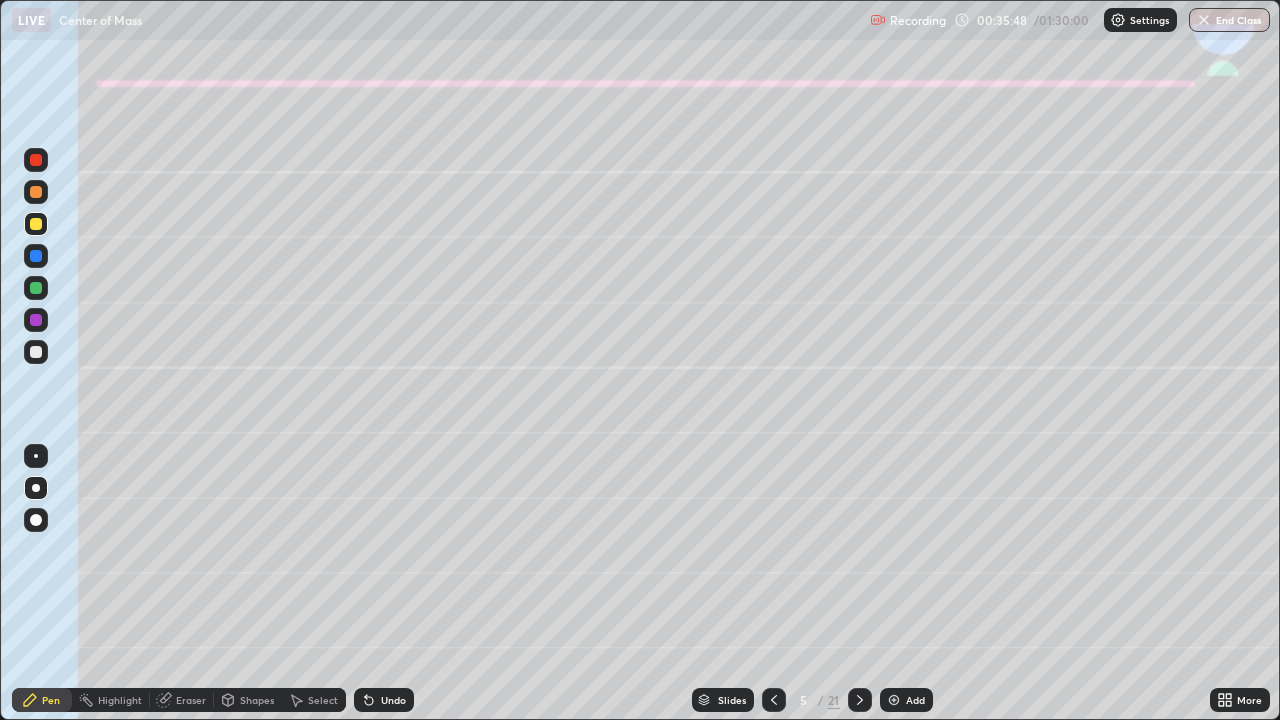 click on "Shapes" at bounding box center (248, 700) 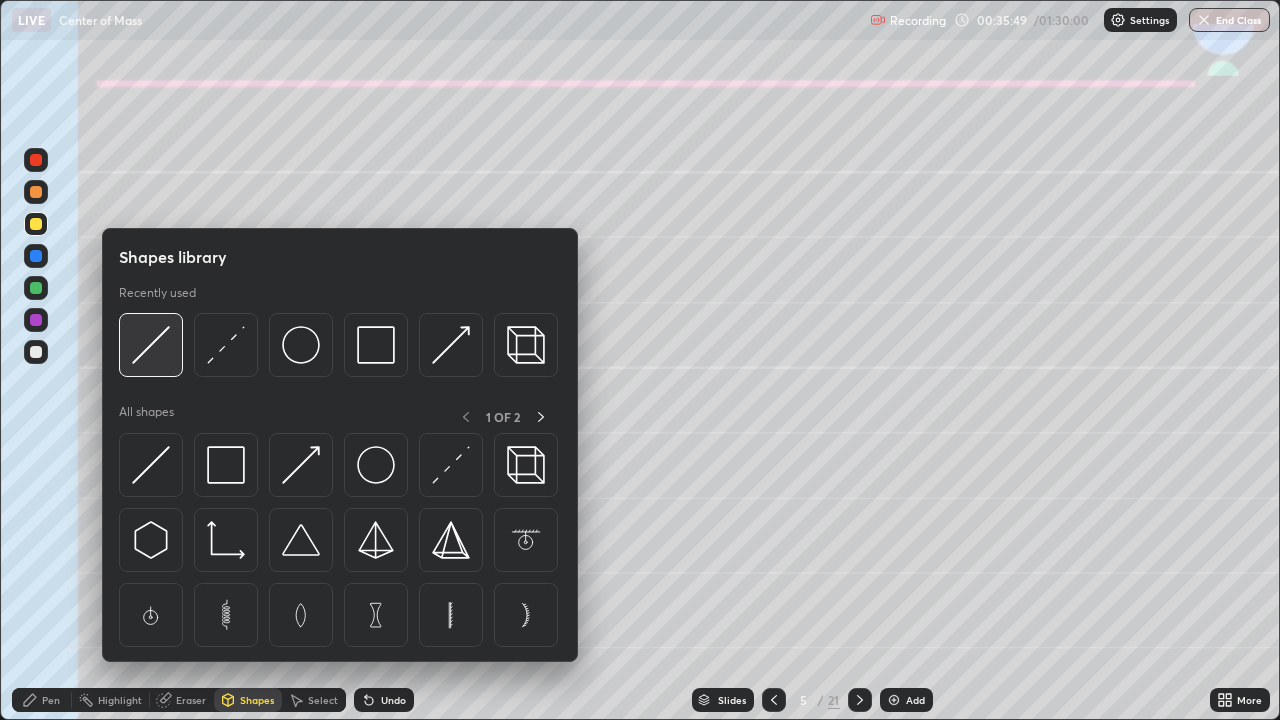 click at bounding box center [151, 345] 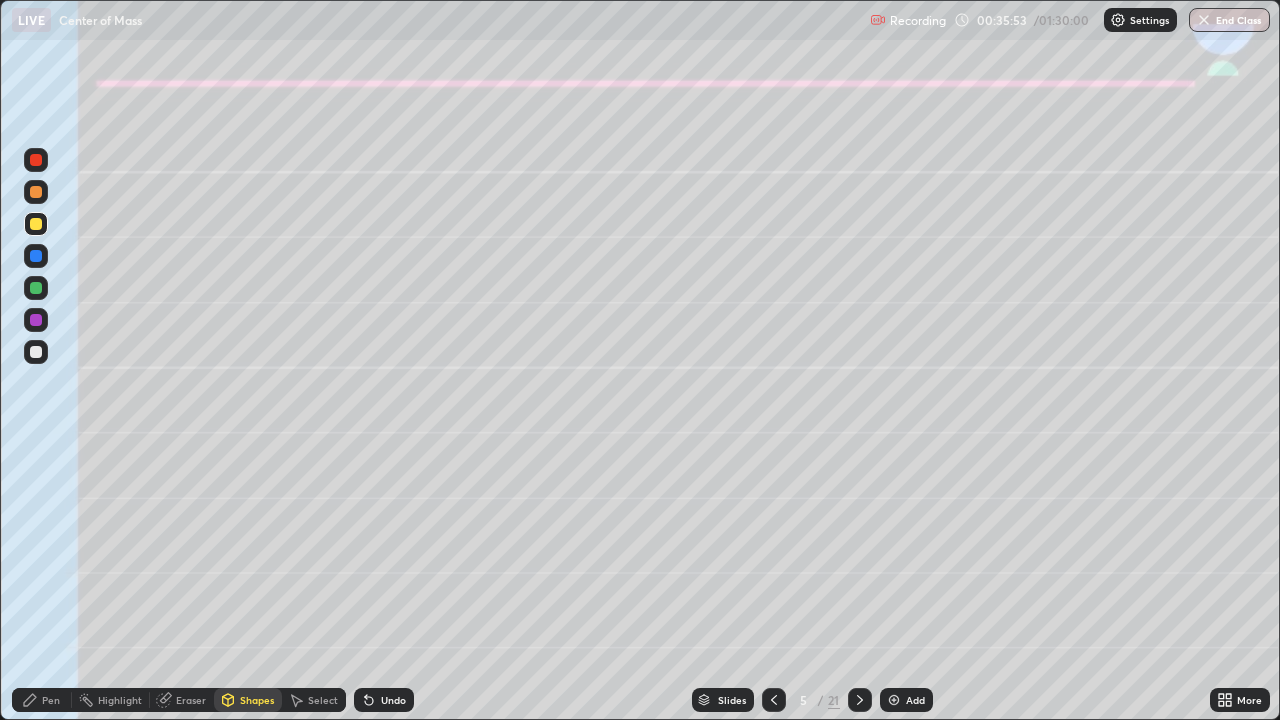 click on "Pen" at bounding box center (51, 700) 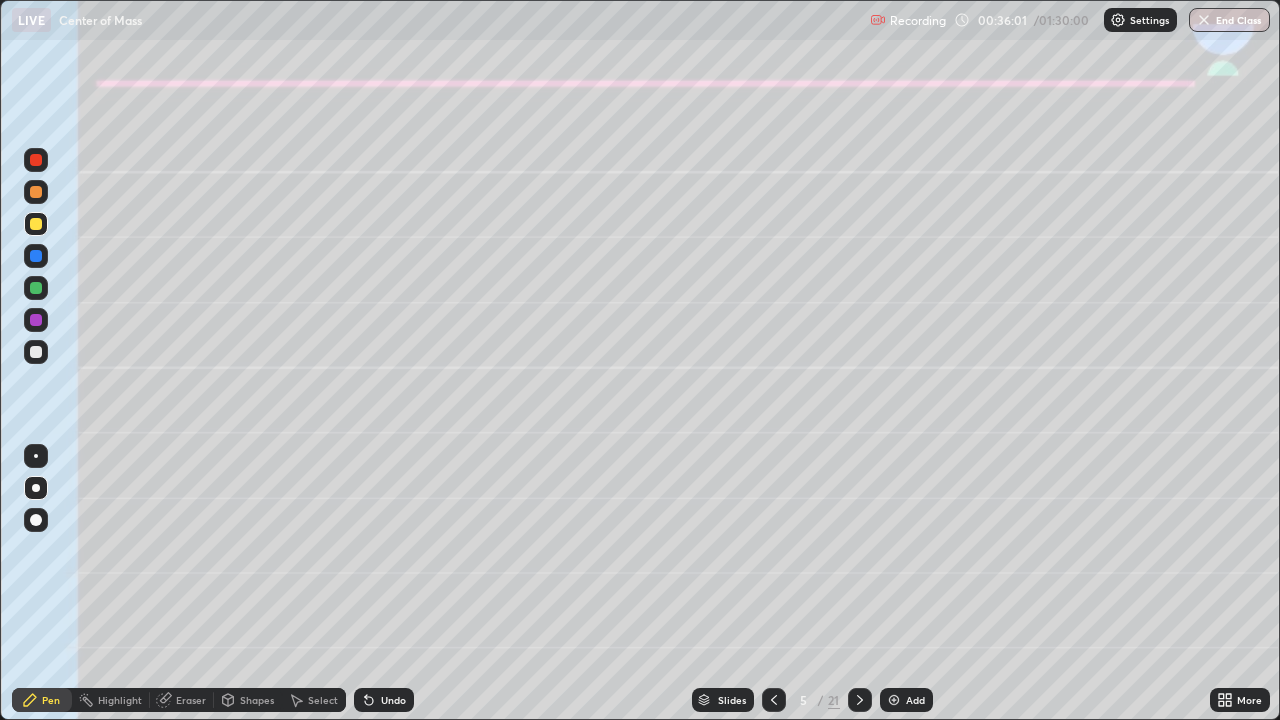 click on "Shapes" at bounding box center [257, 700] 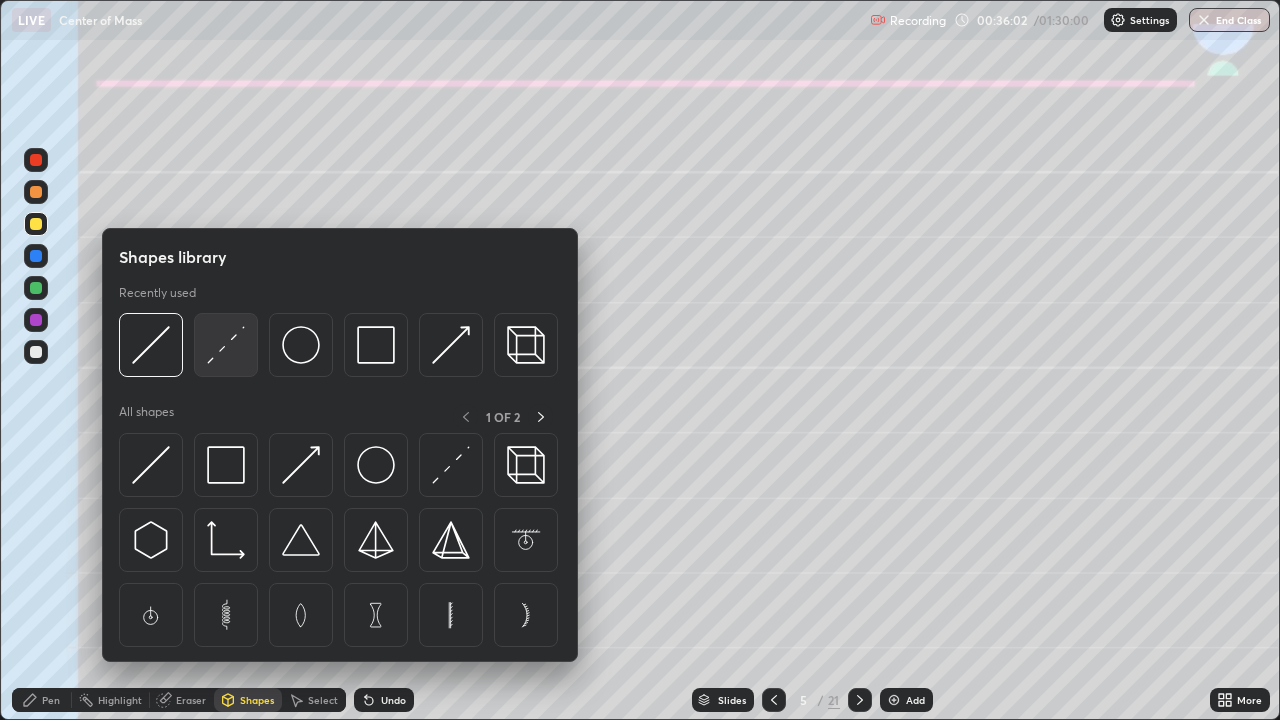 click at bounding box center [226, 345] 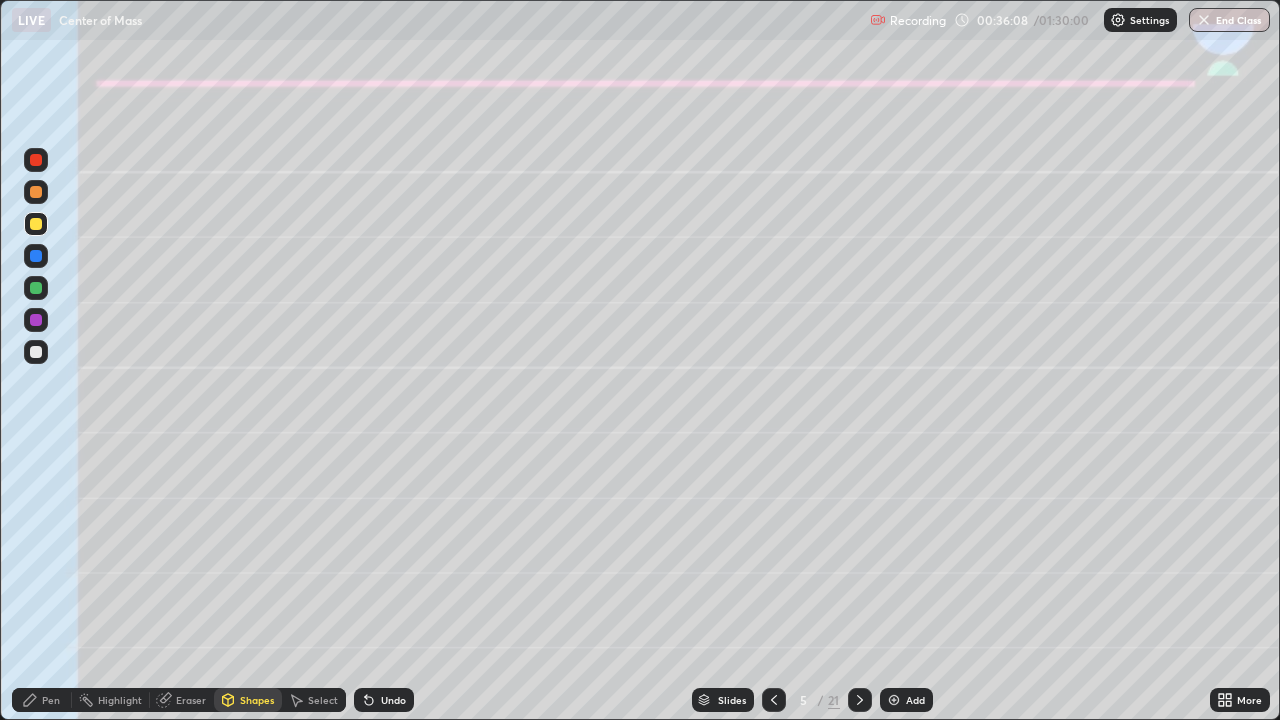 click on "Pen" at bounding box center (51, 700) 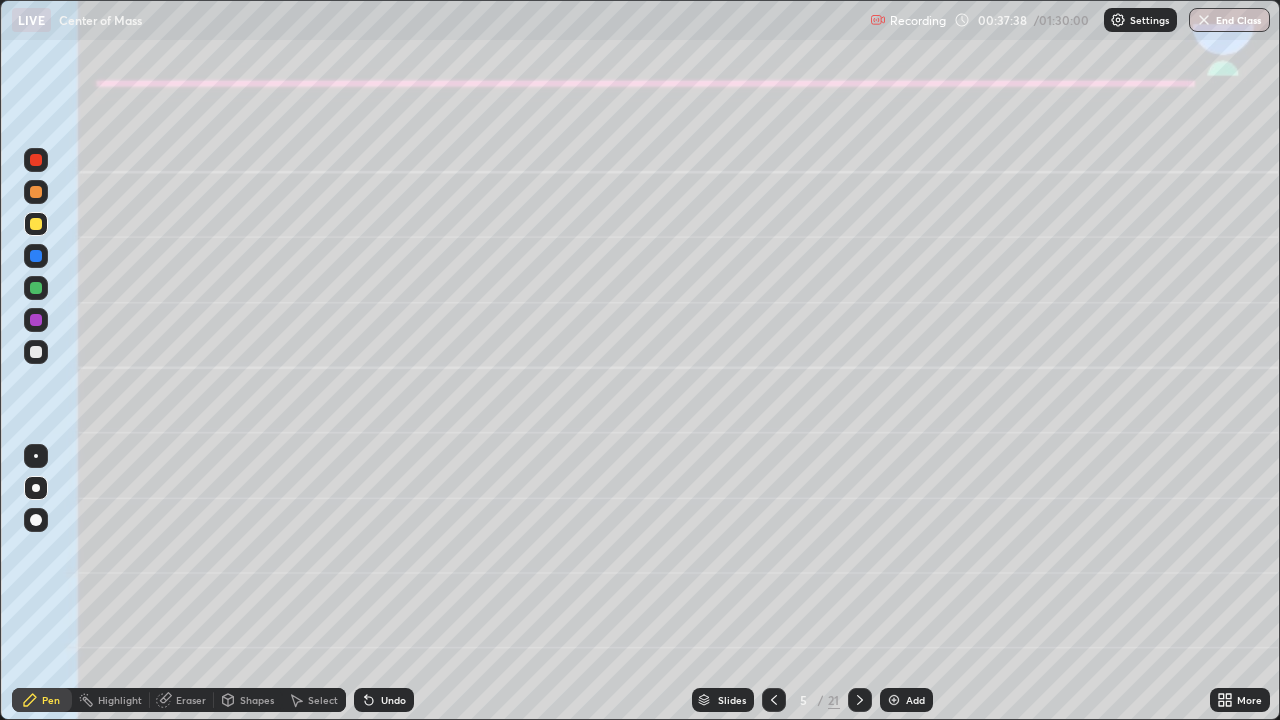 click at bounding box center (36, 352) 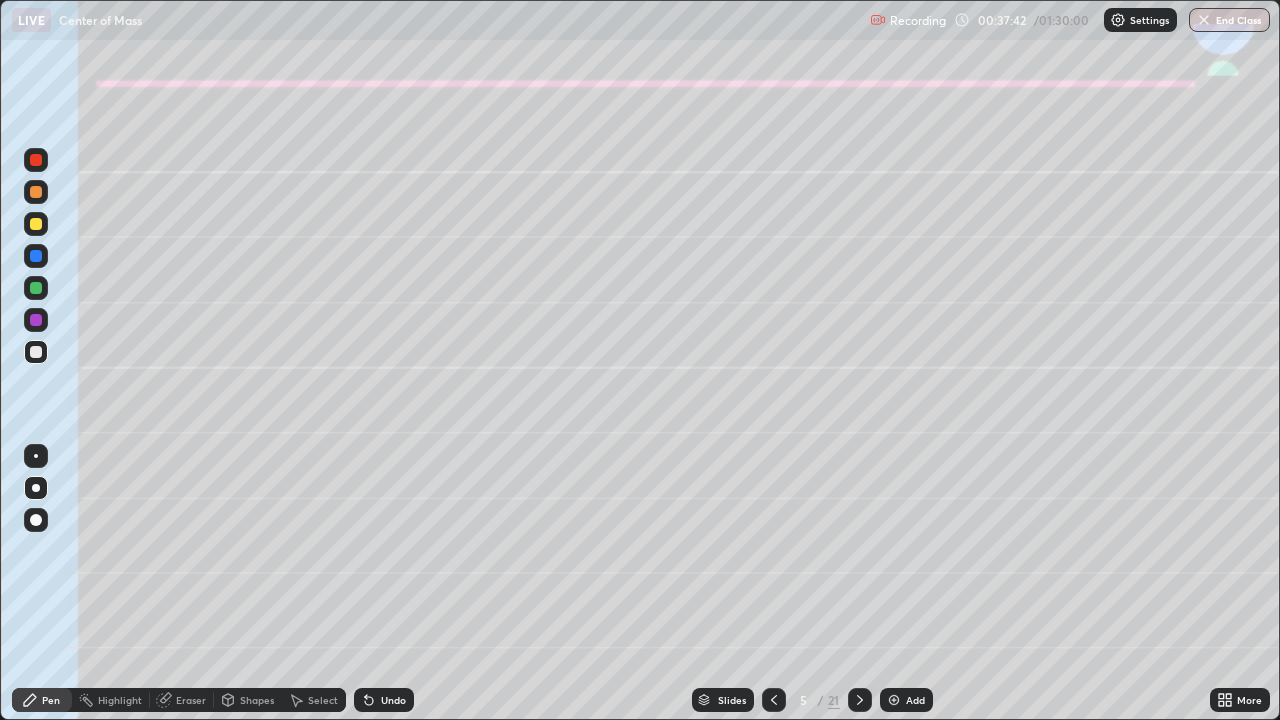click on "Pen" at bounding box center [51, 700] 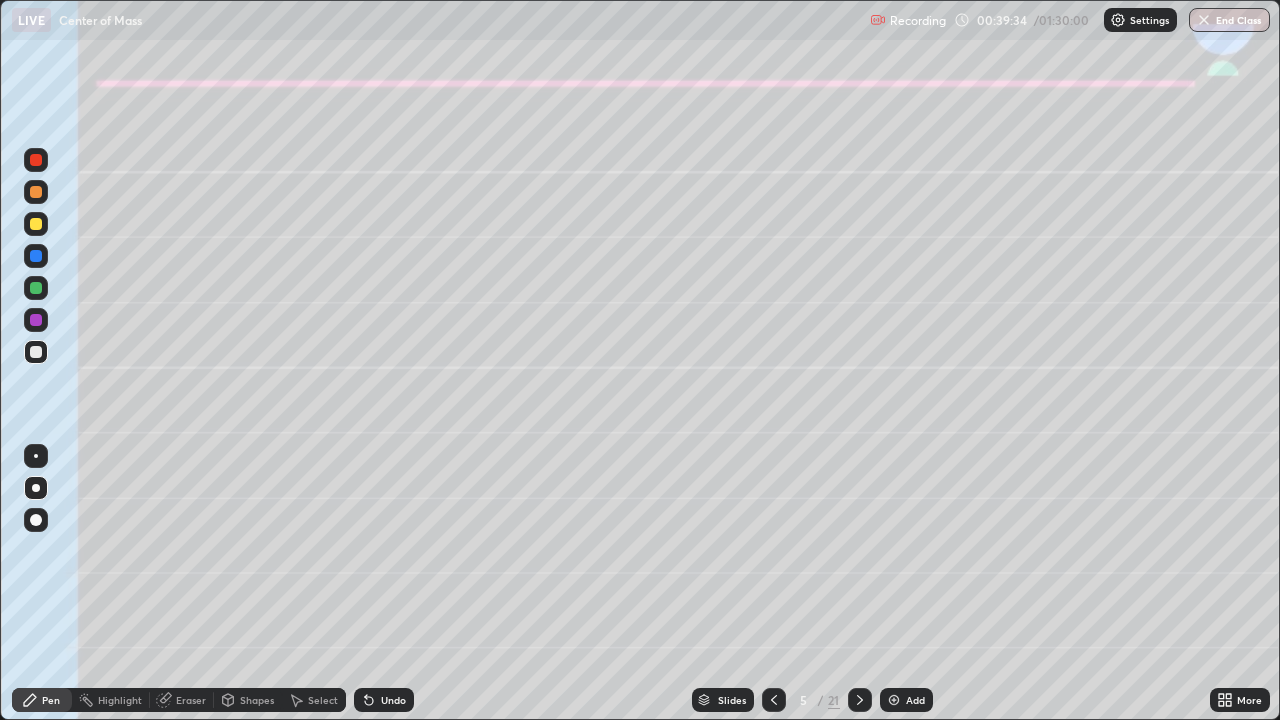 click at bounding box center (36, 192) 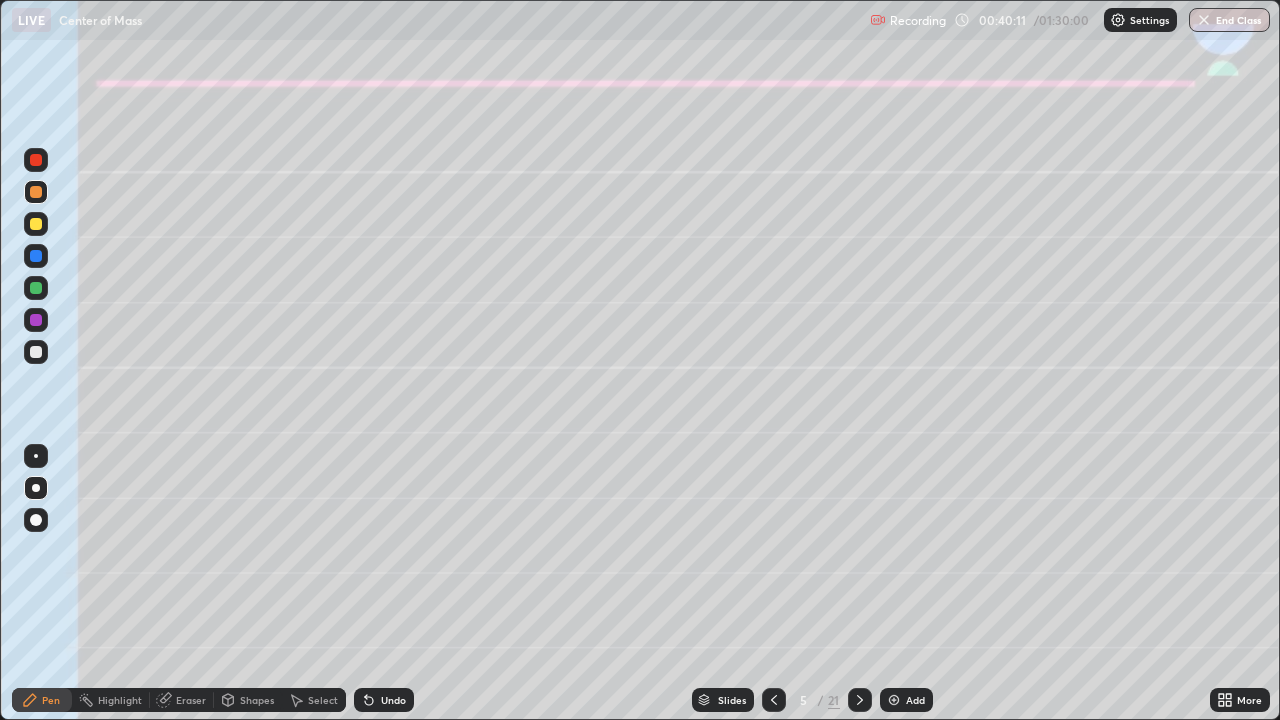 click 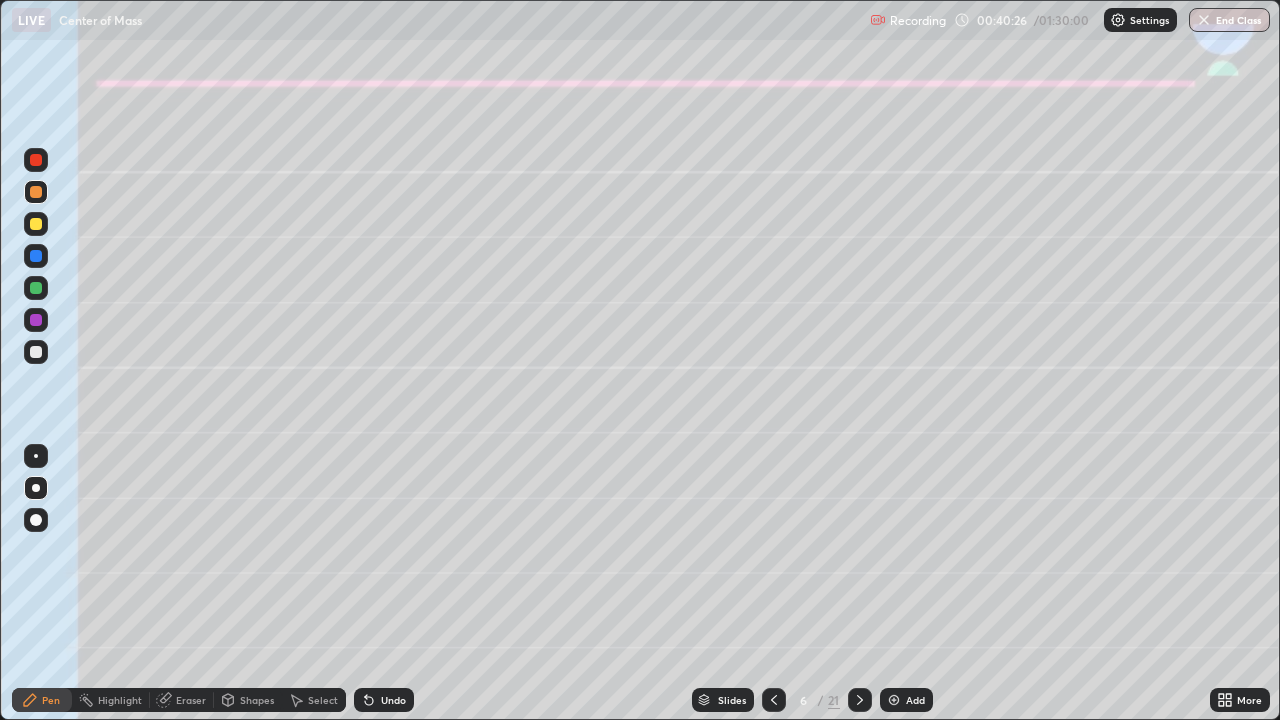 click on "Undo" at bounding box center [393, 700] 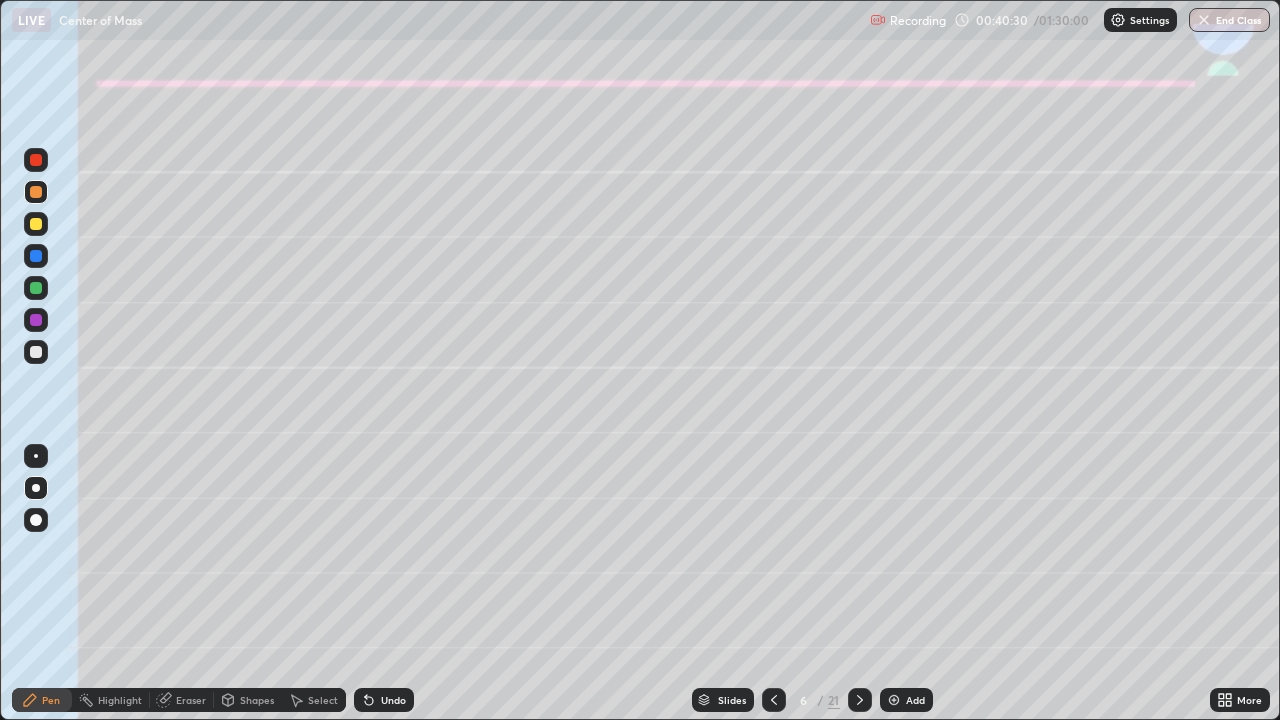 click at bounding box center (36, 288) 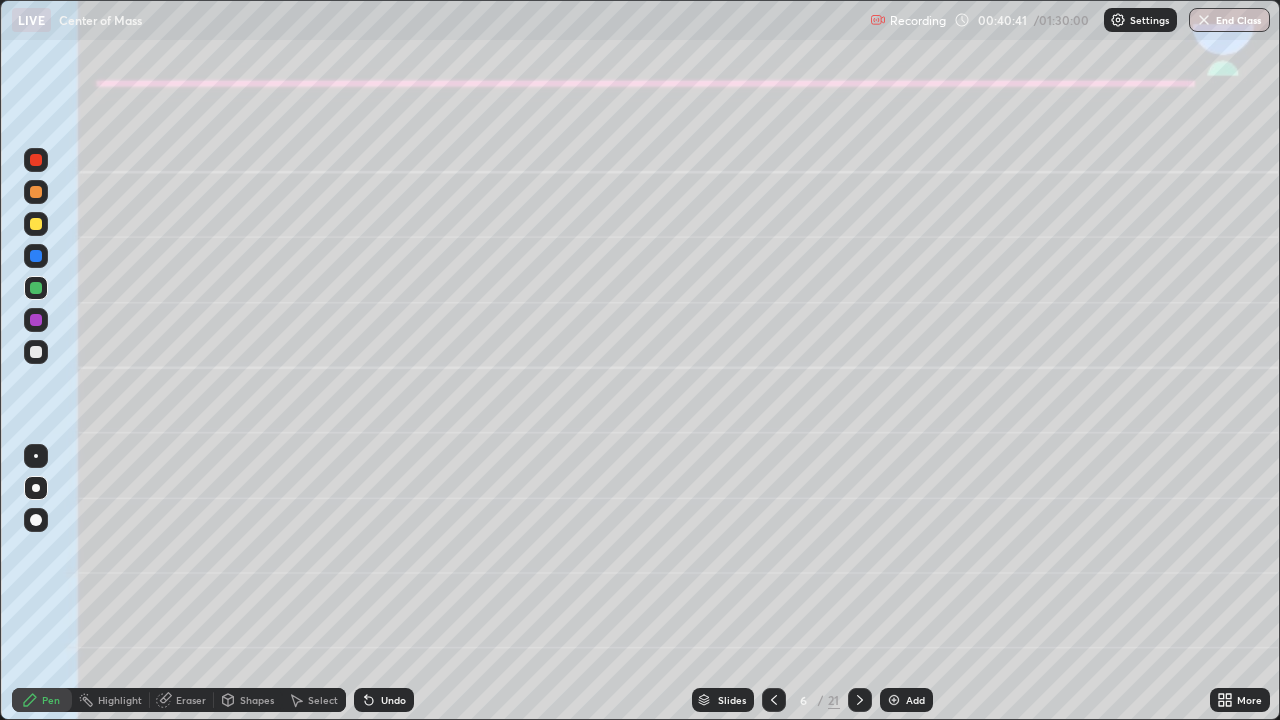 click on "Undo" at bounding box center (384, 700) 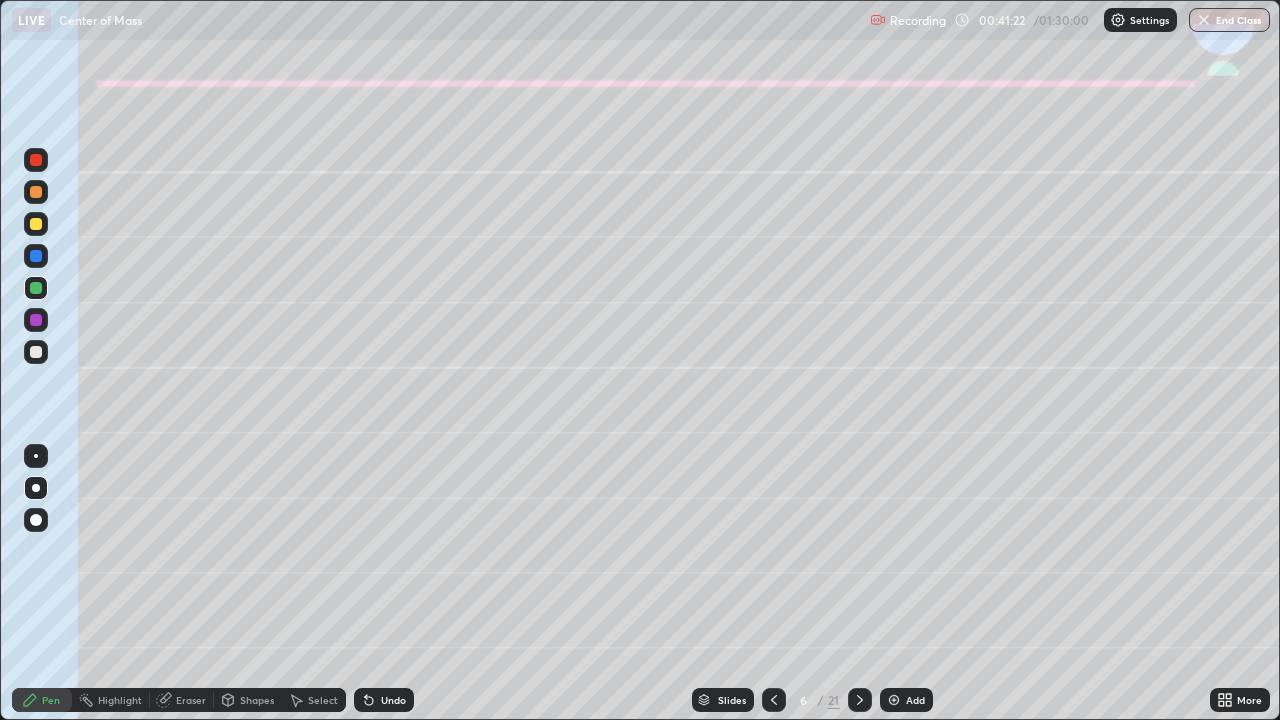 click 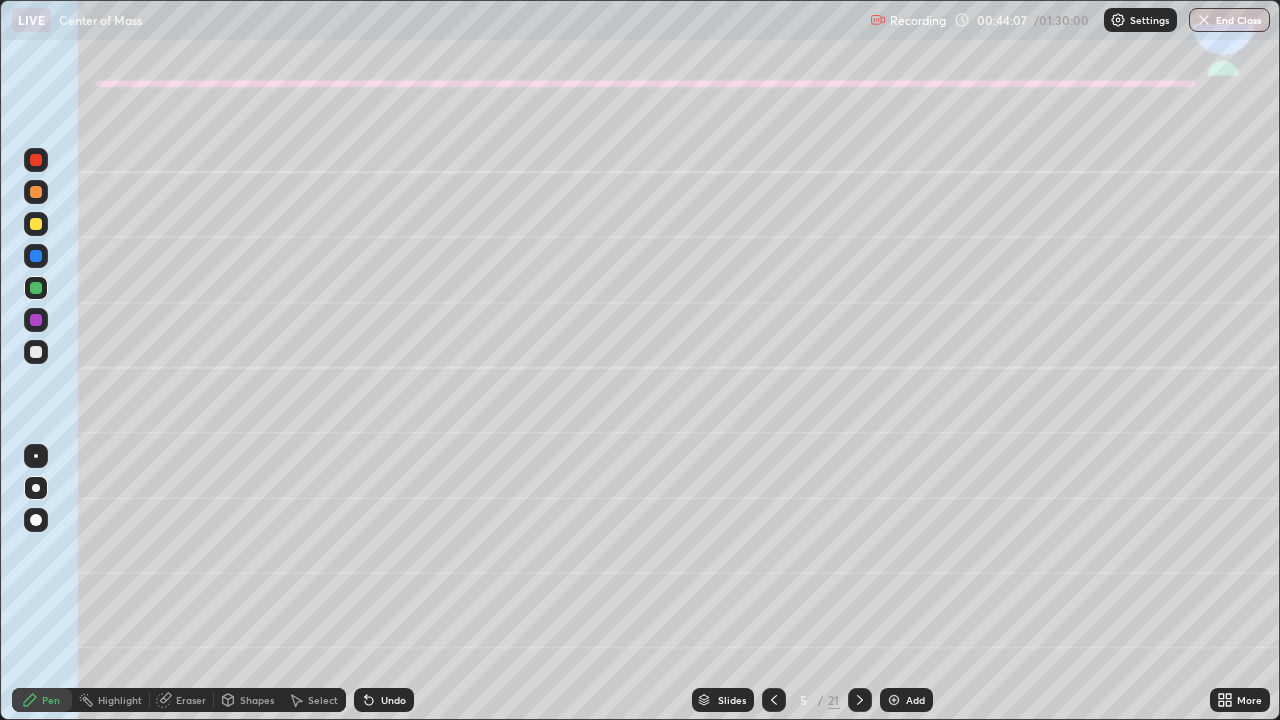 click 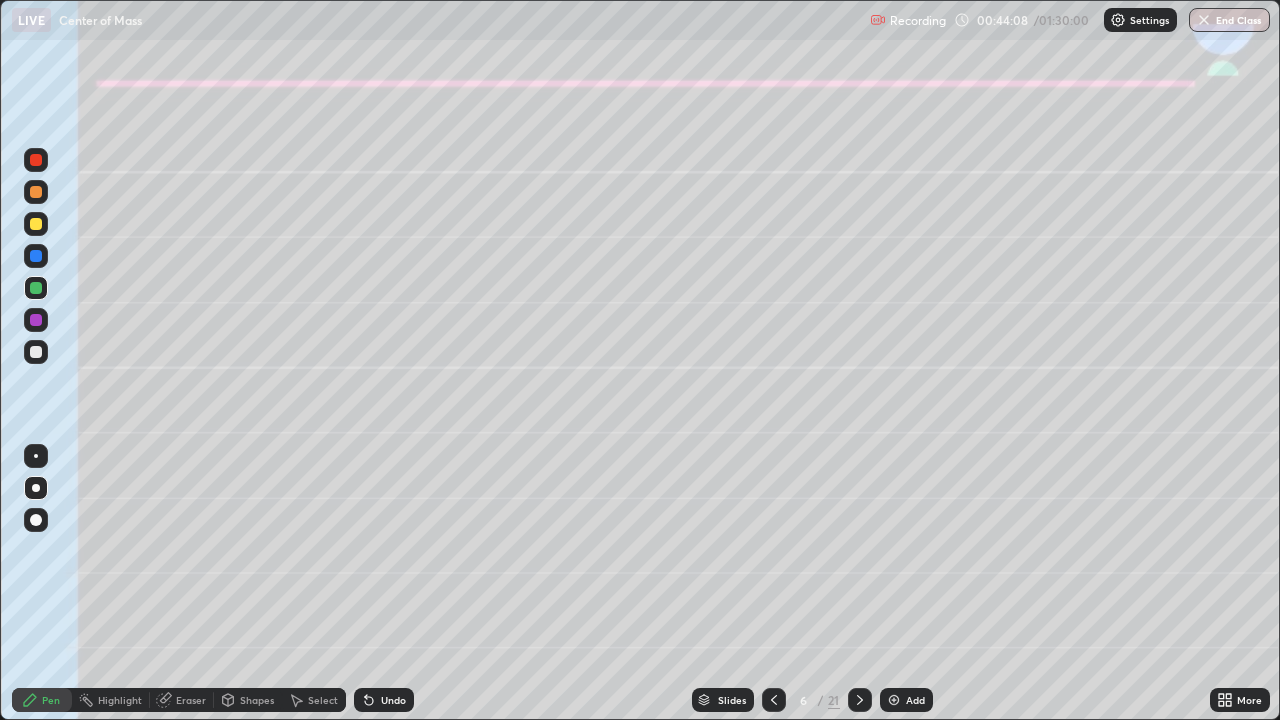 click 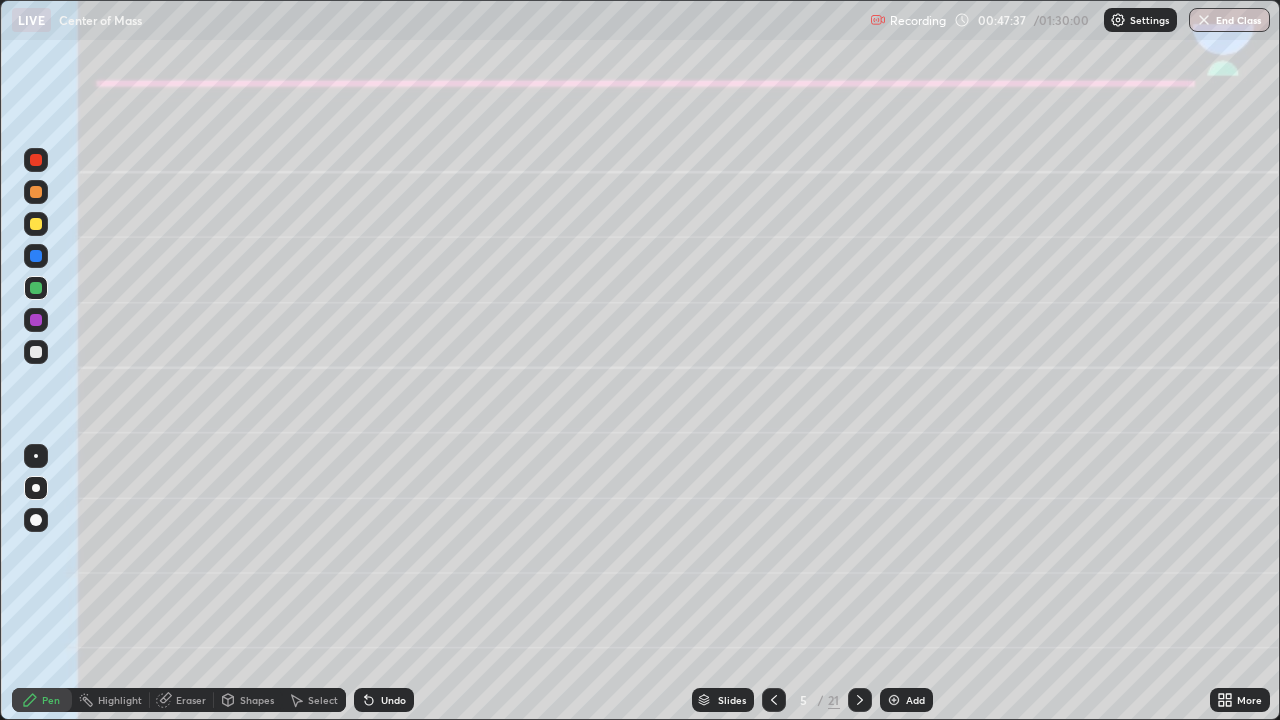 click 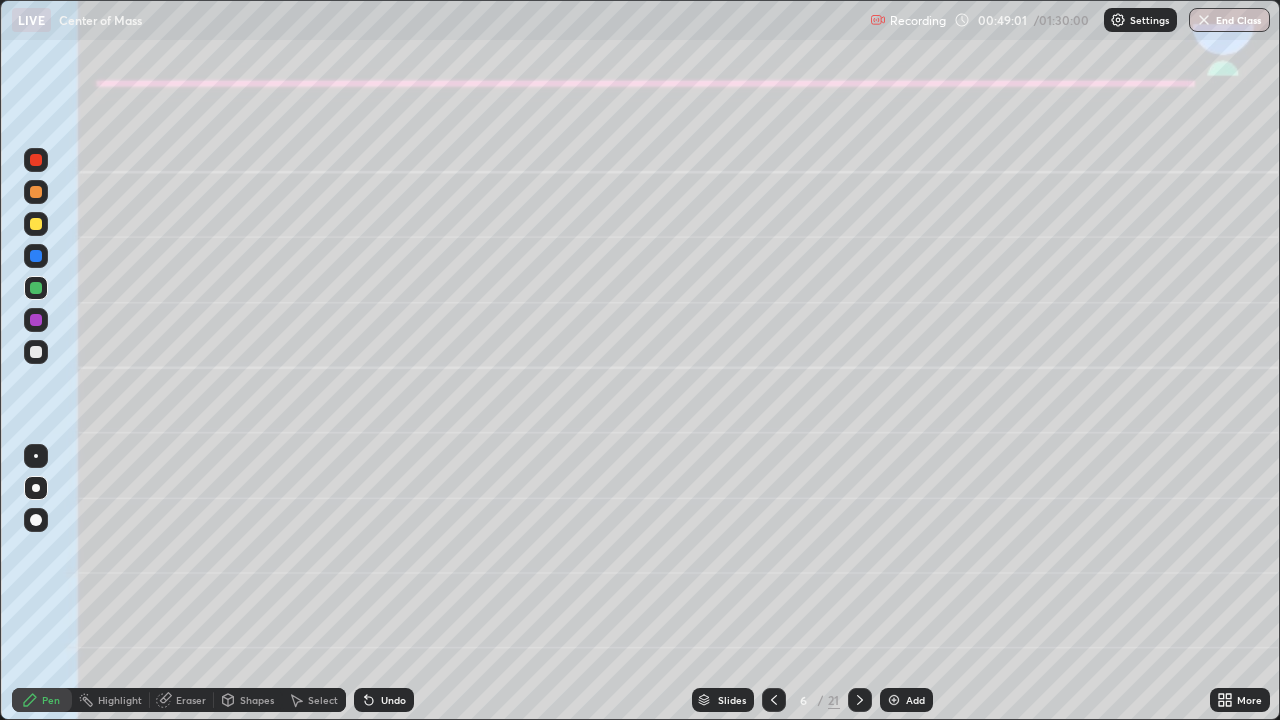 click on "Shapes" at bounding box center (257, 700) 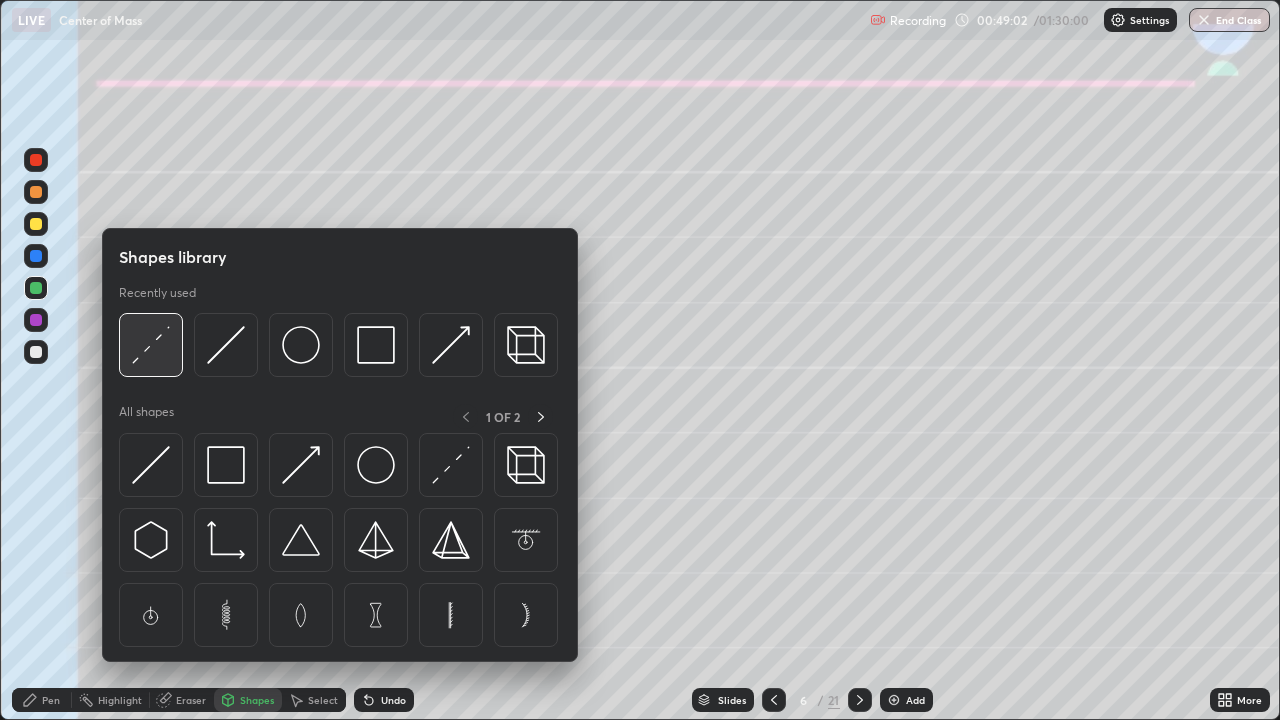 click at bounding box center [151, 345] 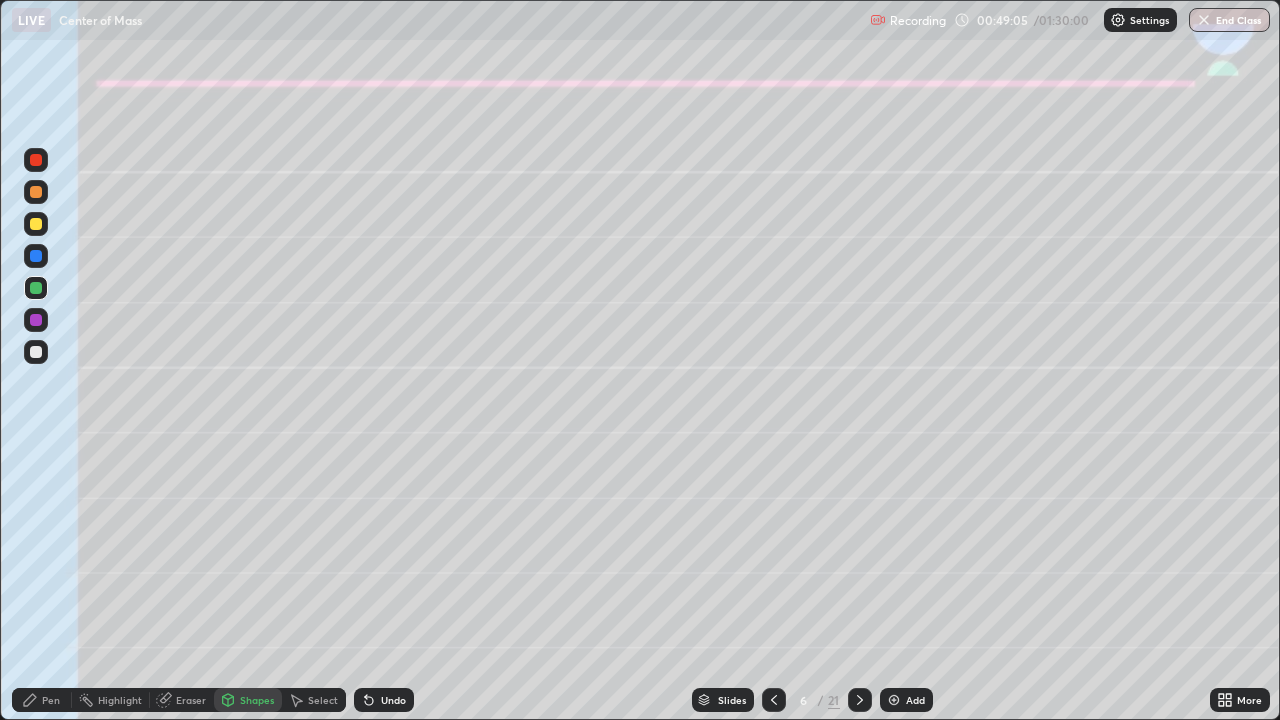 click on "Pen" at bounding box center [42, 700] 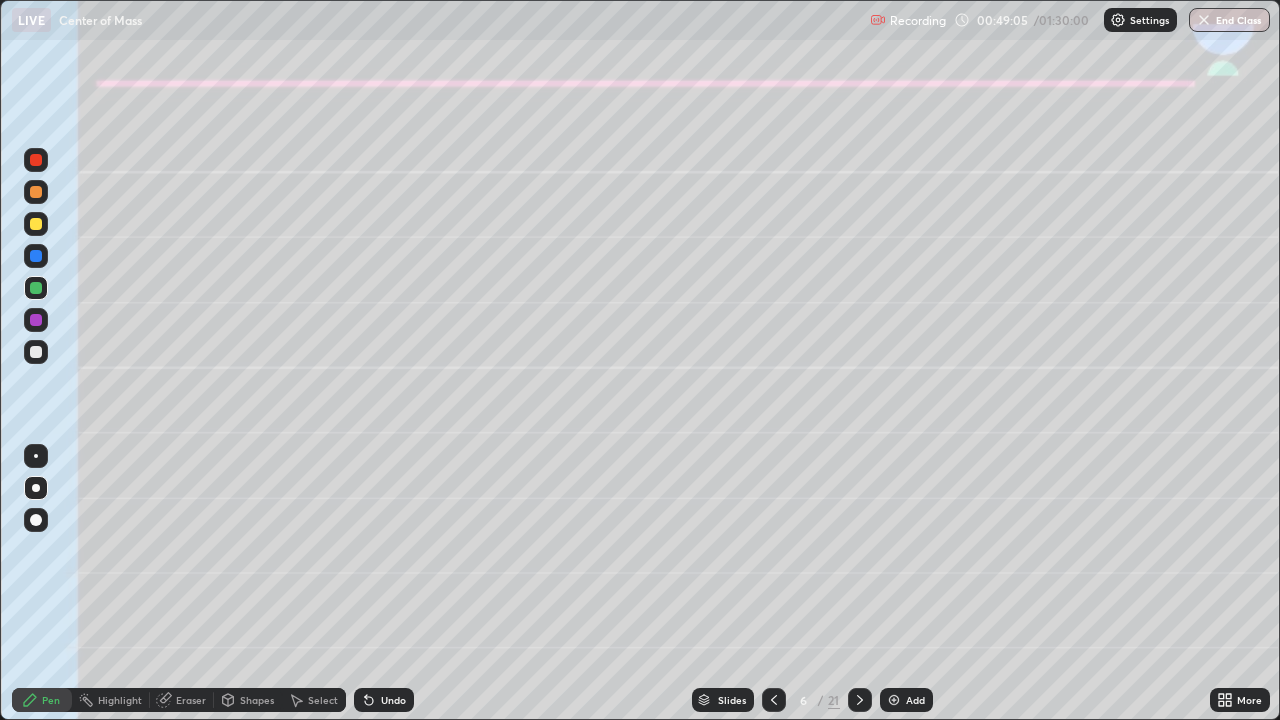 click at bounding box center (36, 488) 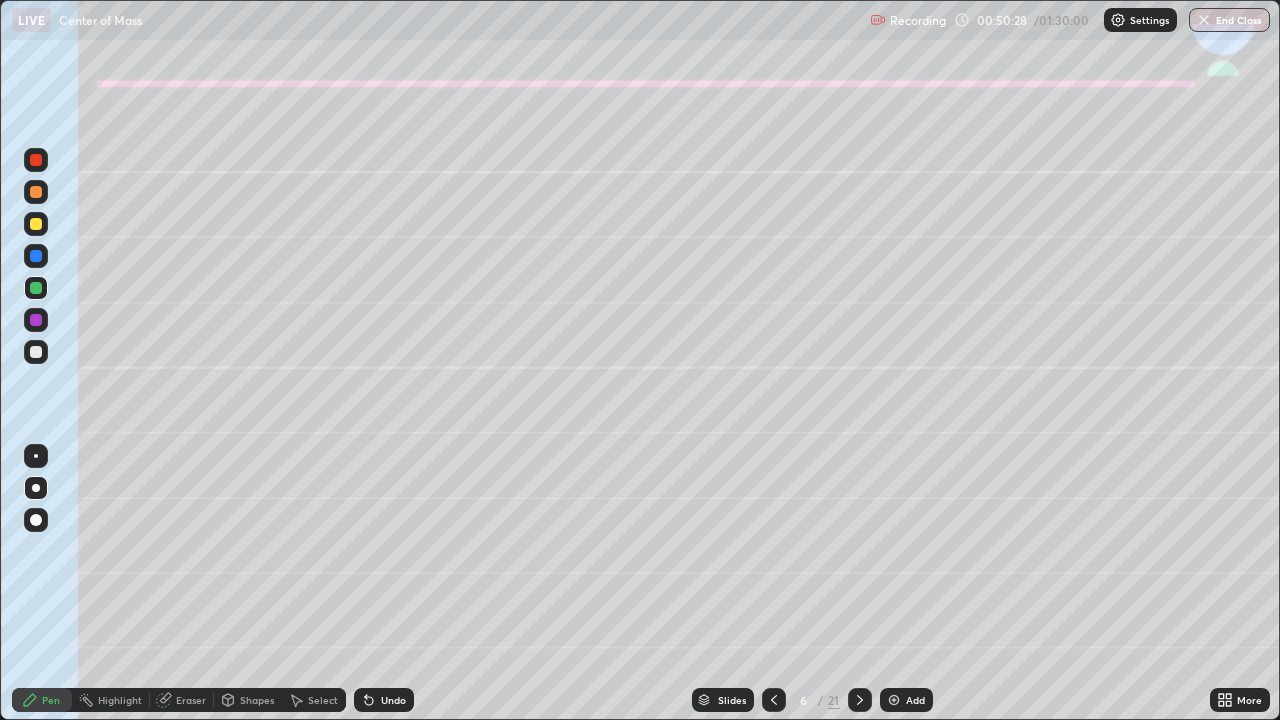 click at bounding box center (36, 320) 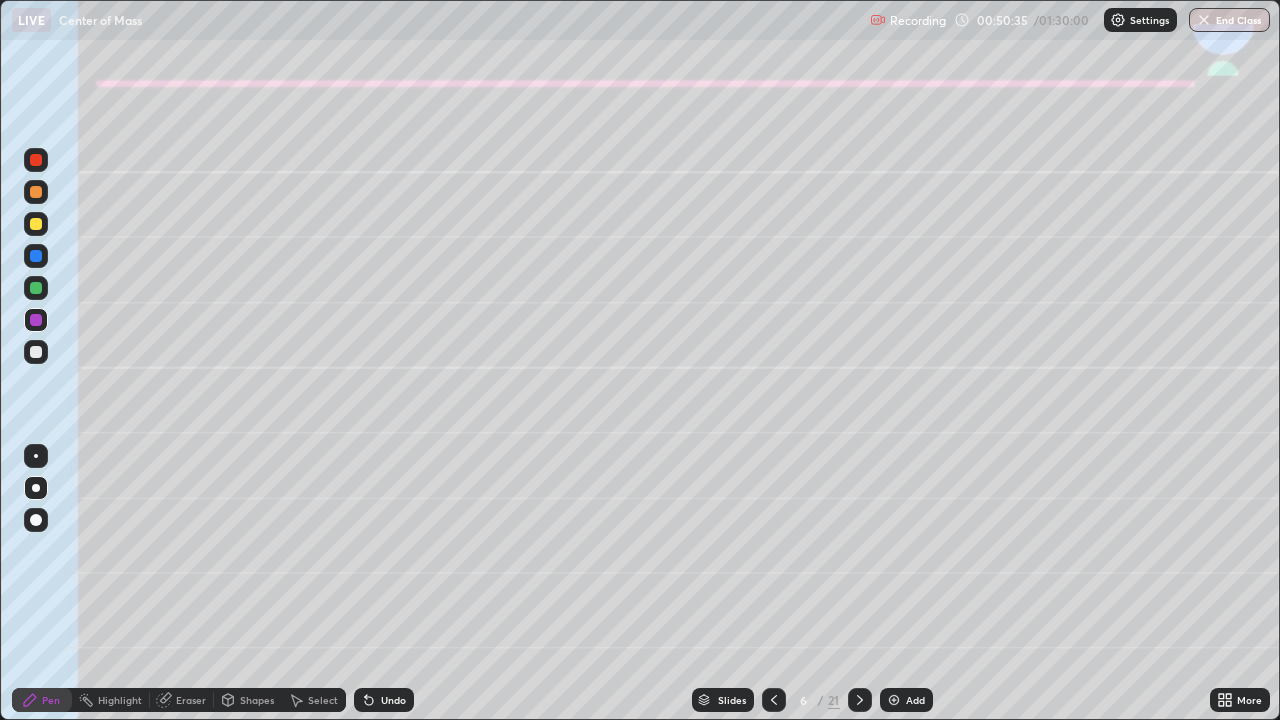 click 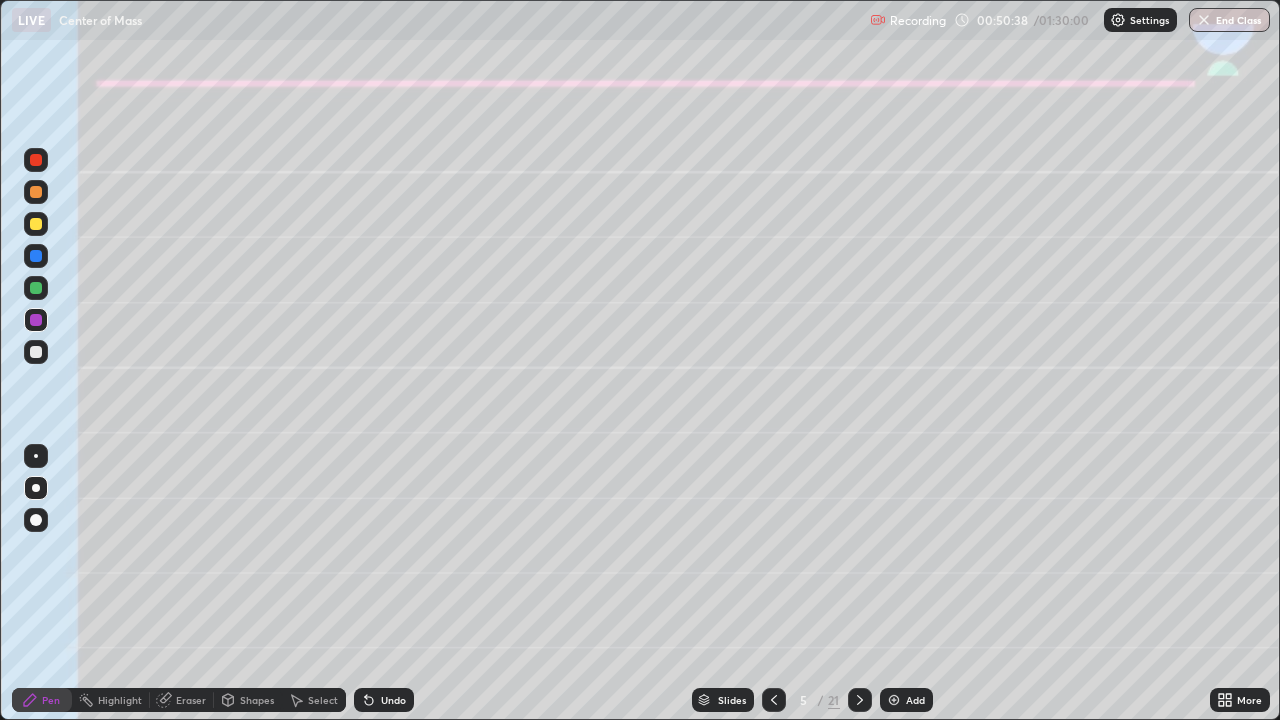 click 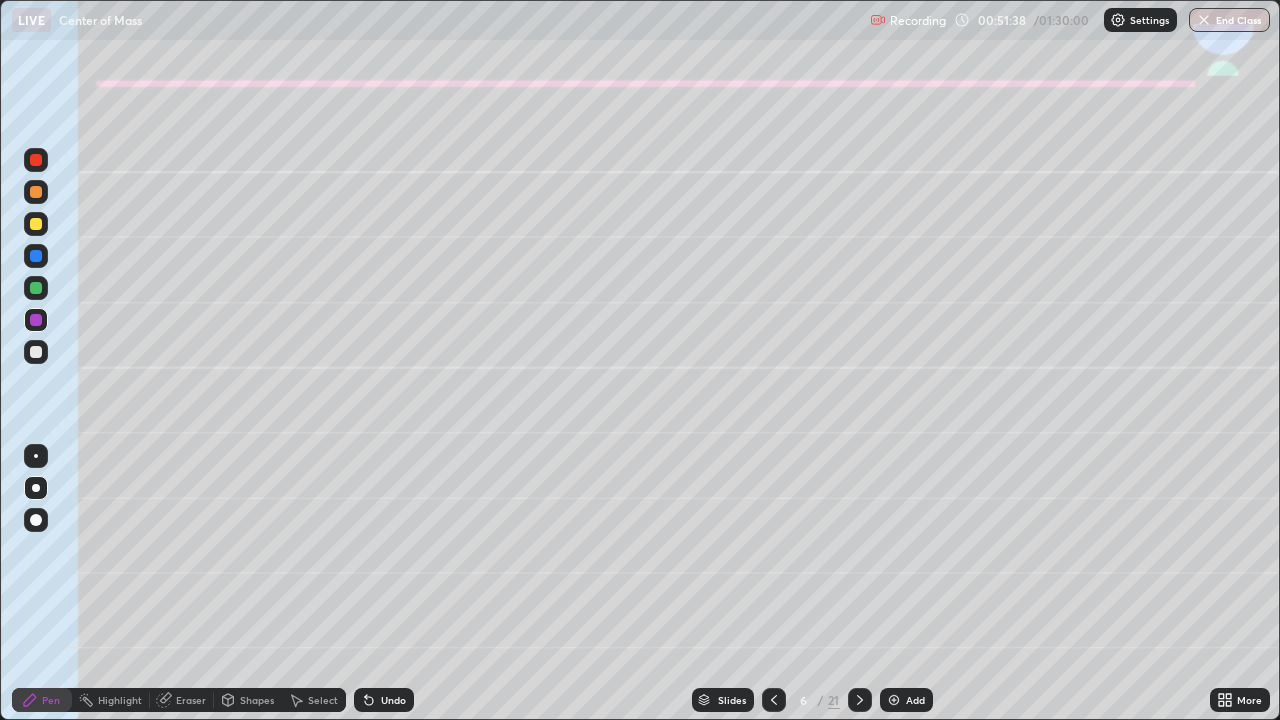 click at bounding box center (36, 352) 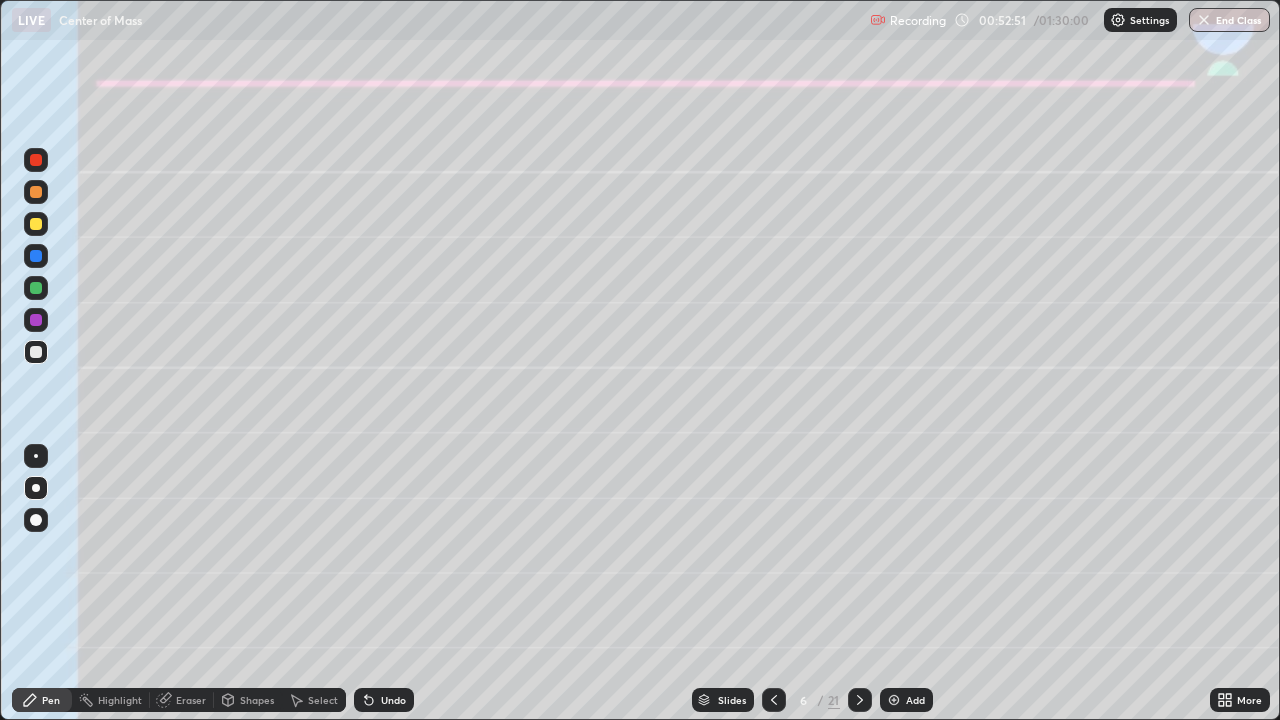 click on "Undo" at bounding box center (384, 700) 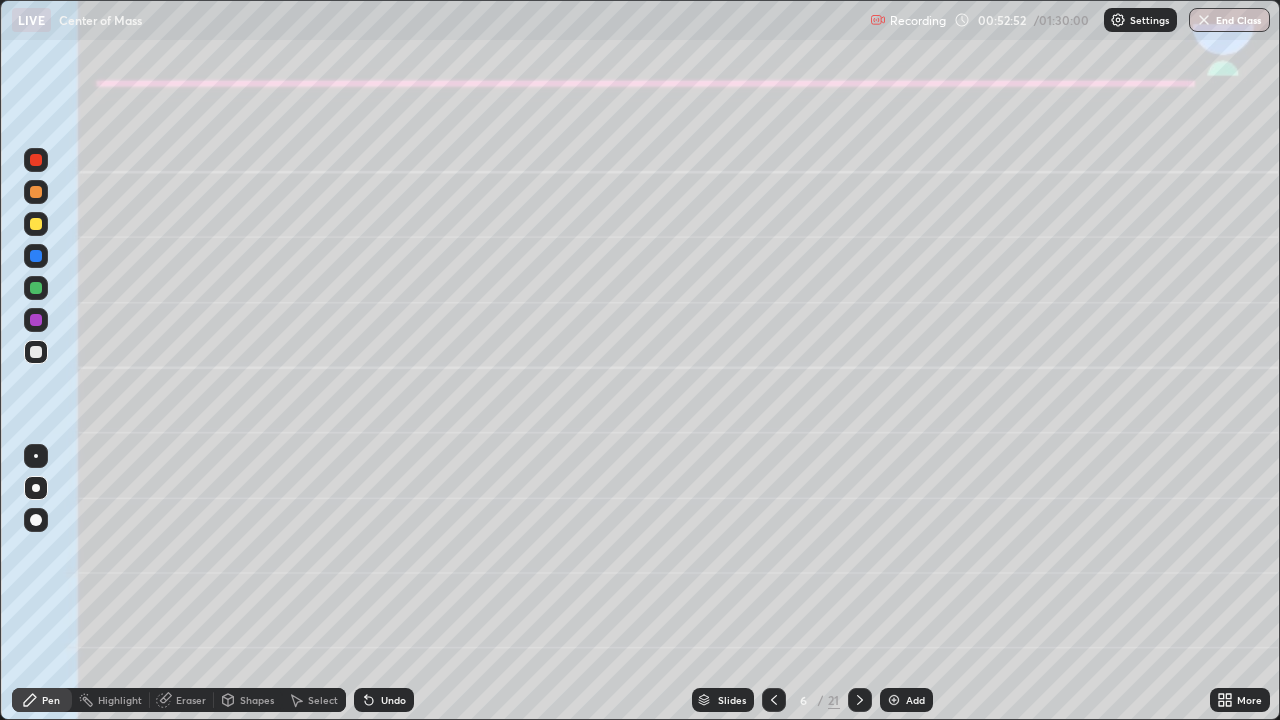 click on "Undo" at bounding box center [384, 700] 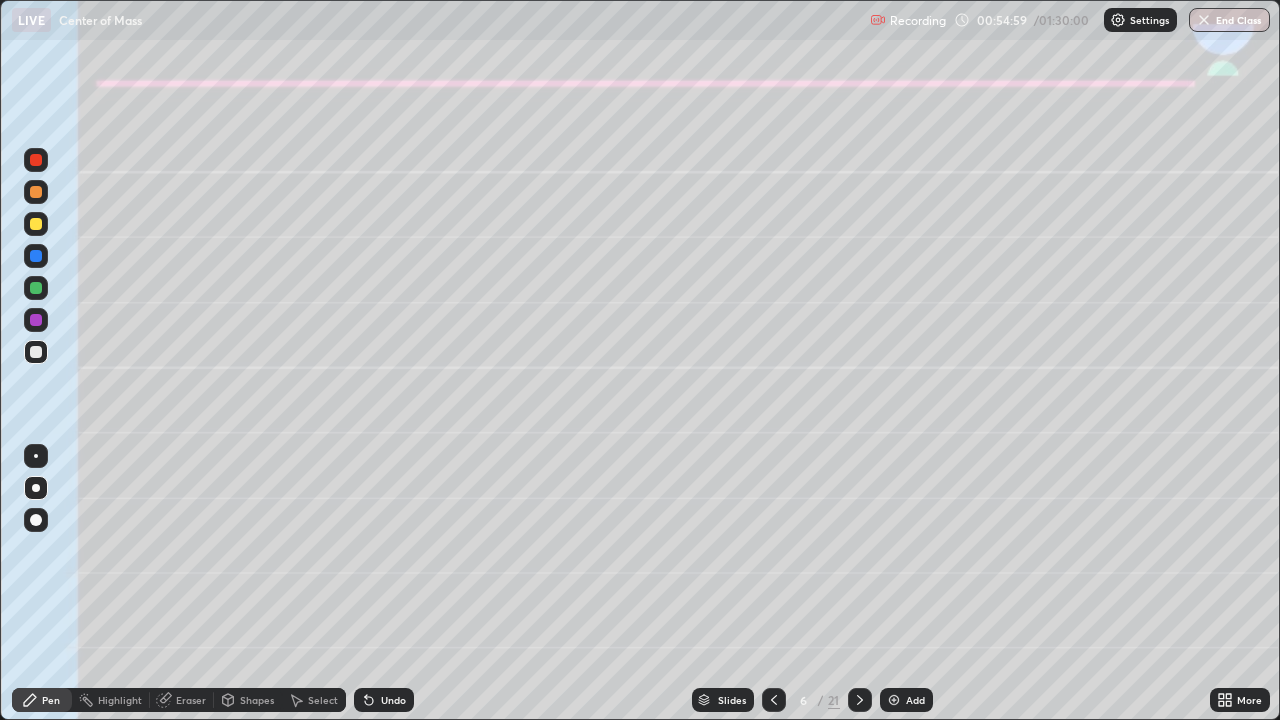 click 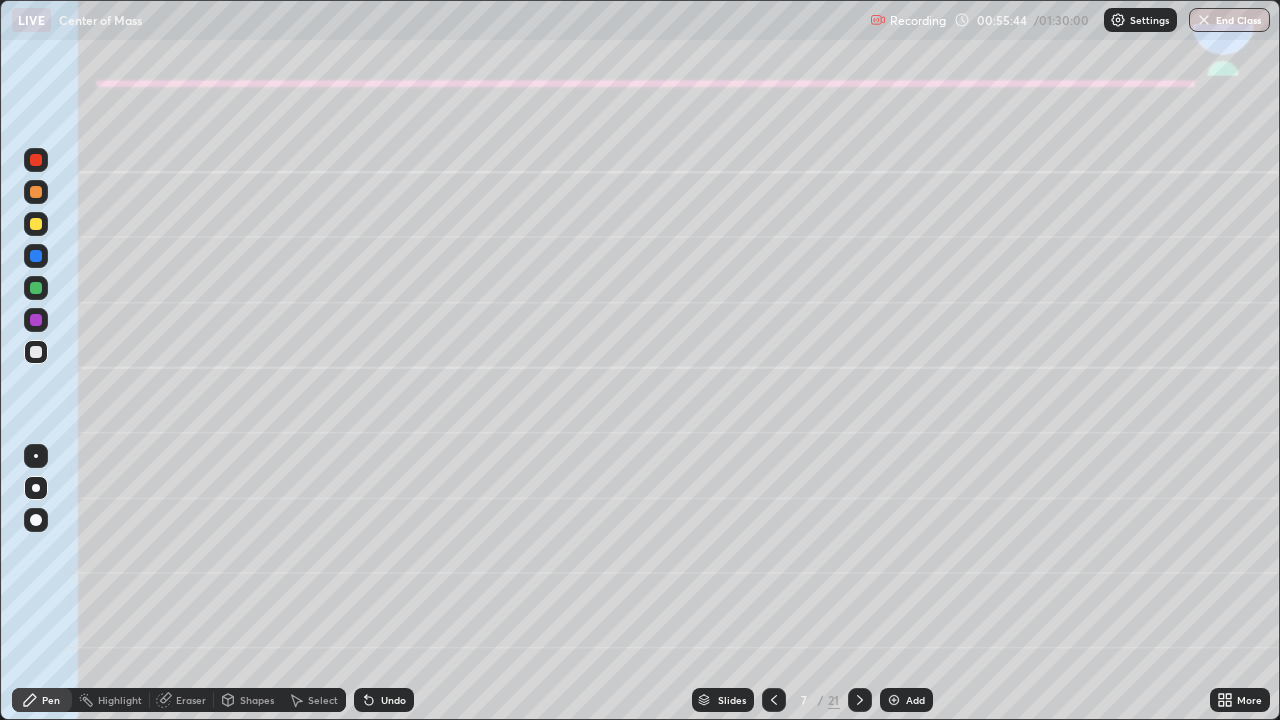 click at bounding box center [36, 224] 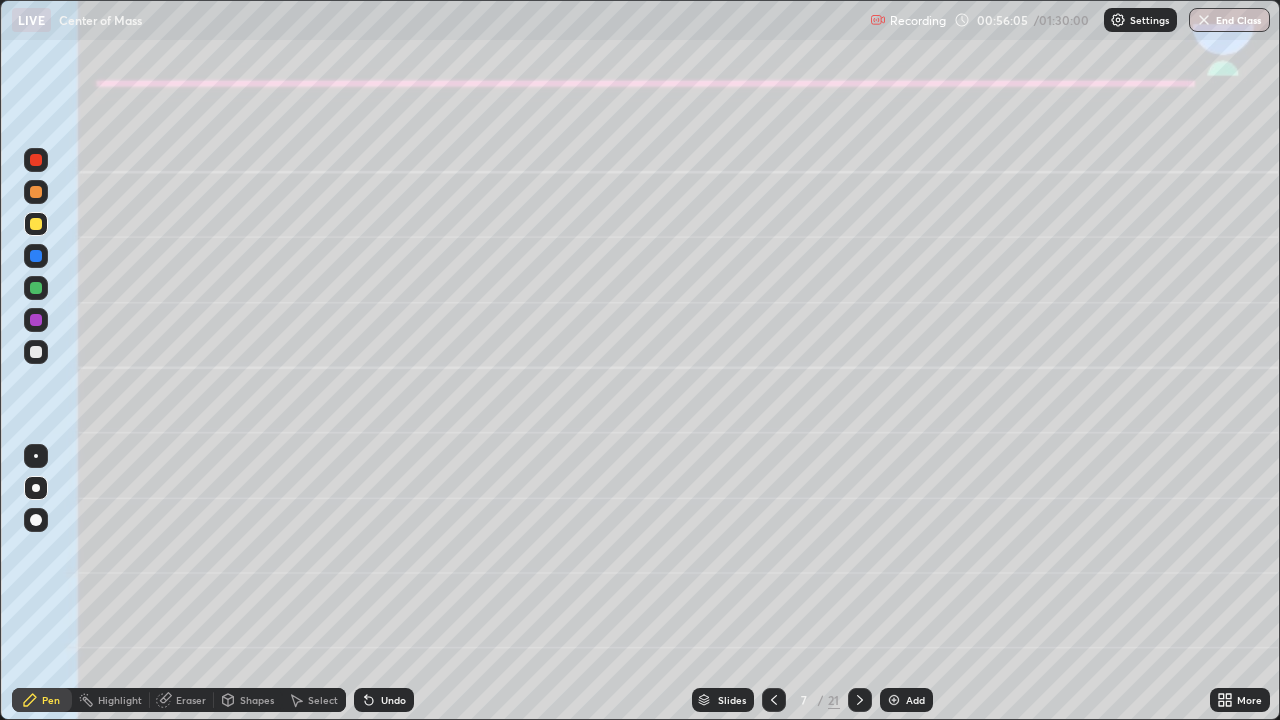 click on "Undo" at bounding box center (393, 700) 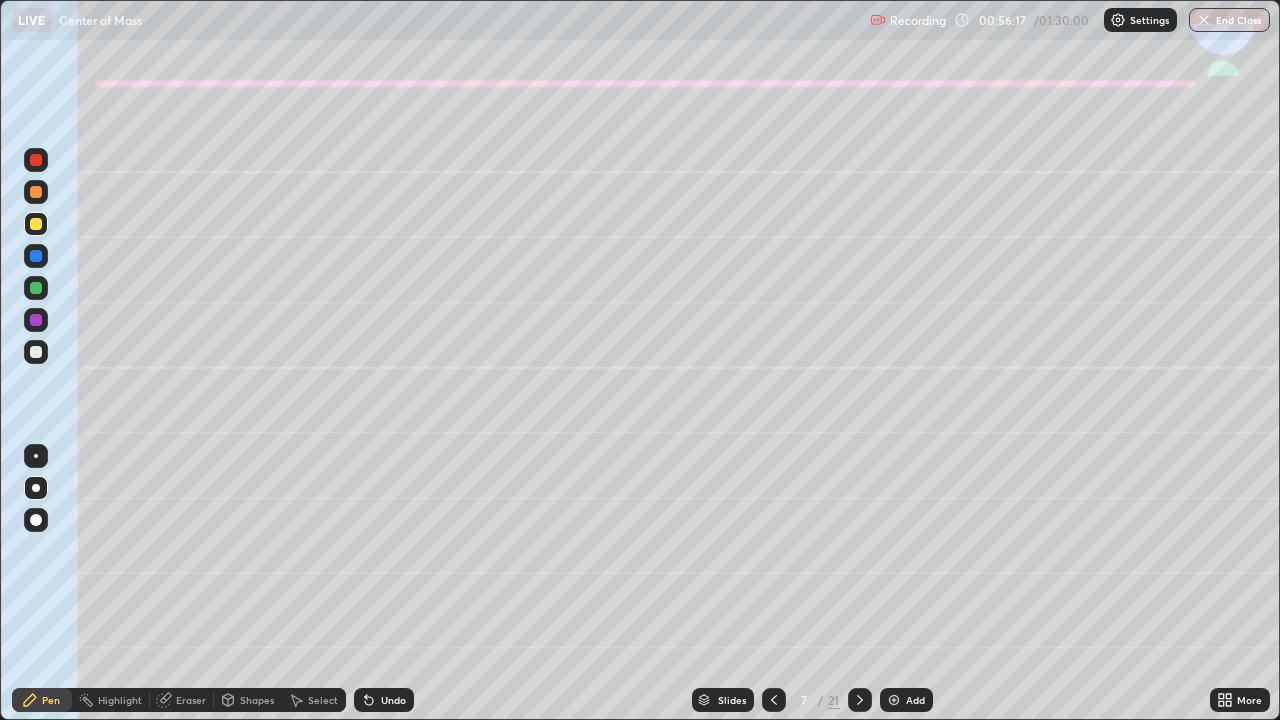 click on "Undo" at bounding box center (393, 700) 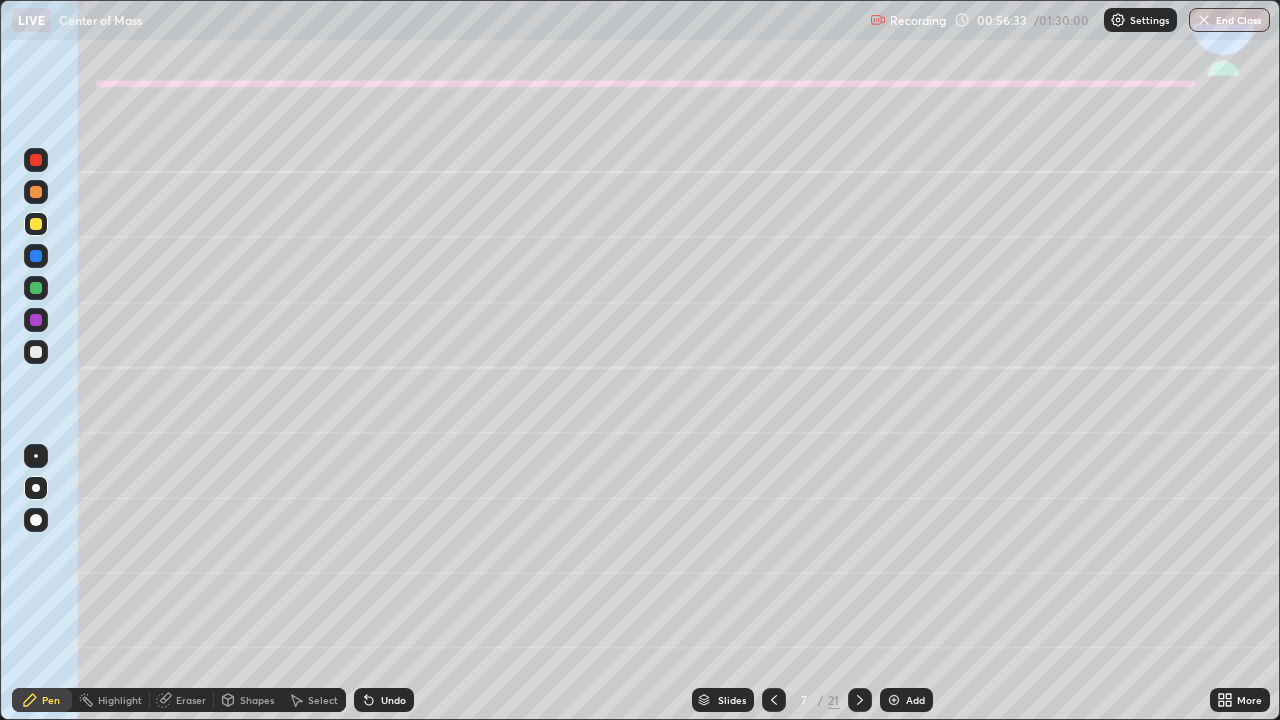 click at bounding box center (36, 352) 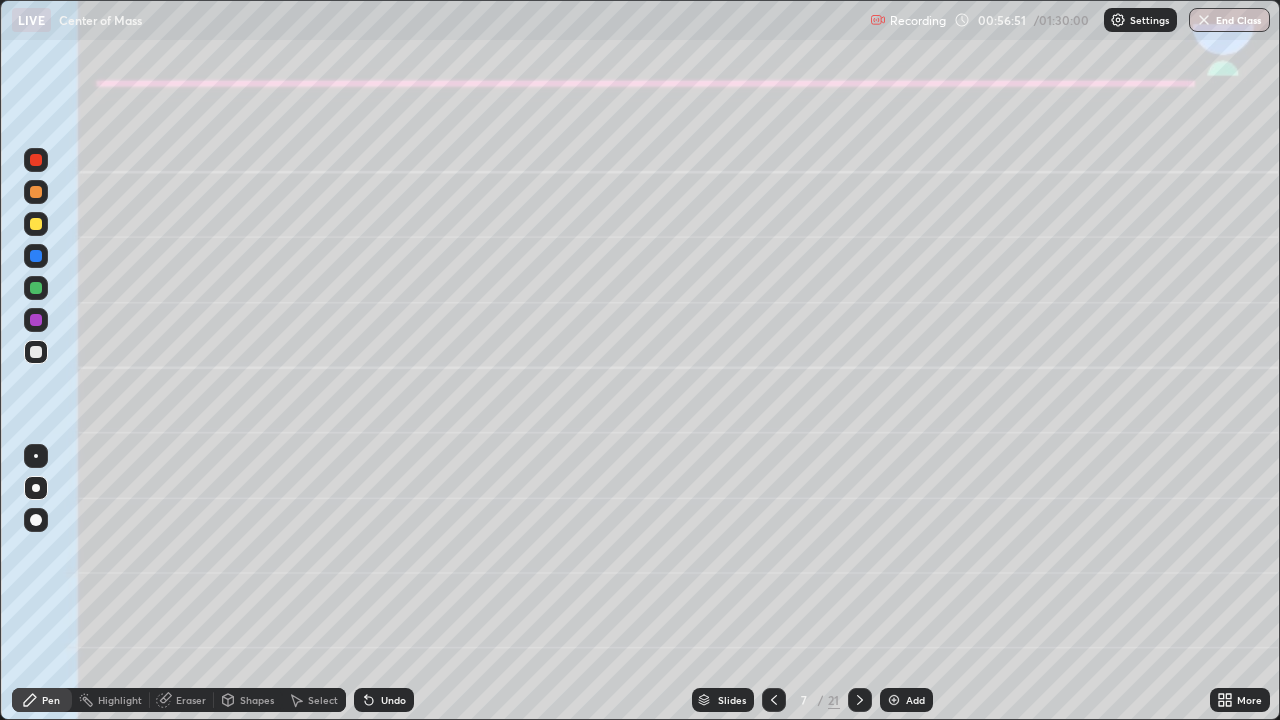 click on "Undo" at bounding box center [393, 700] 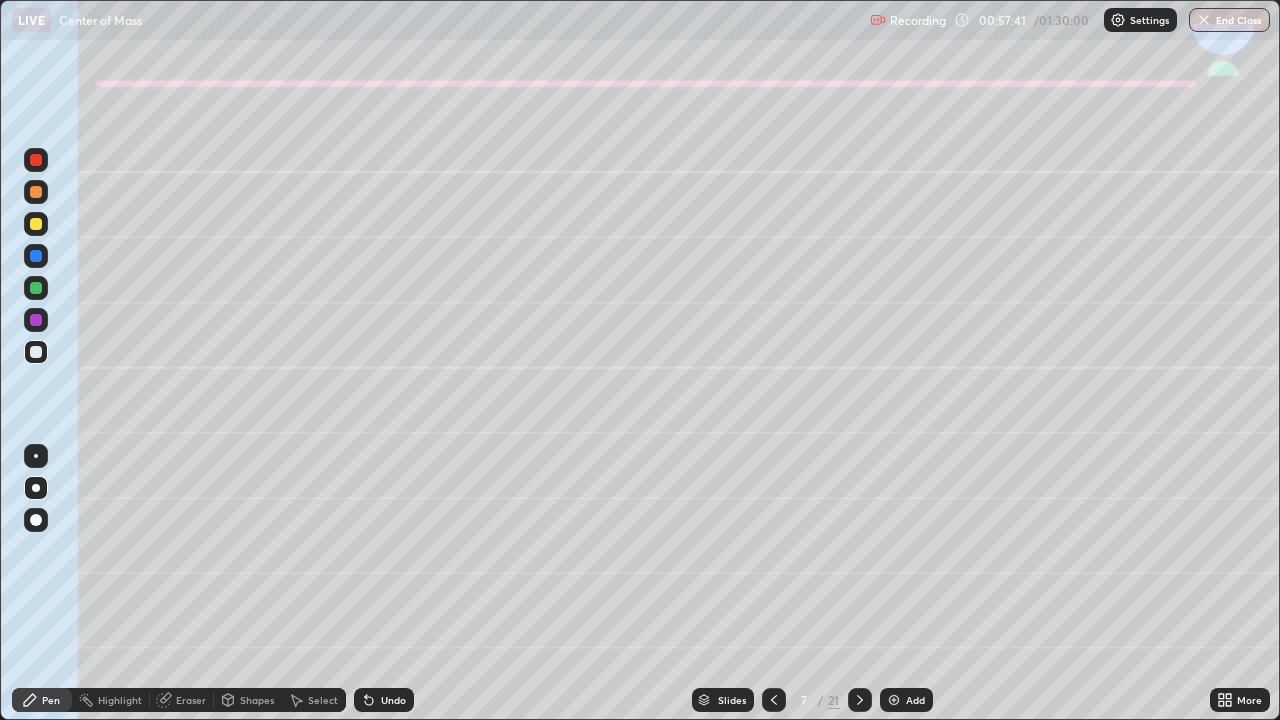 click on "Undo" at bounding box center (384, 700) 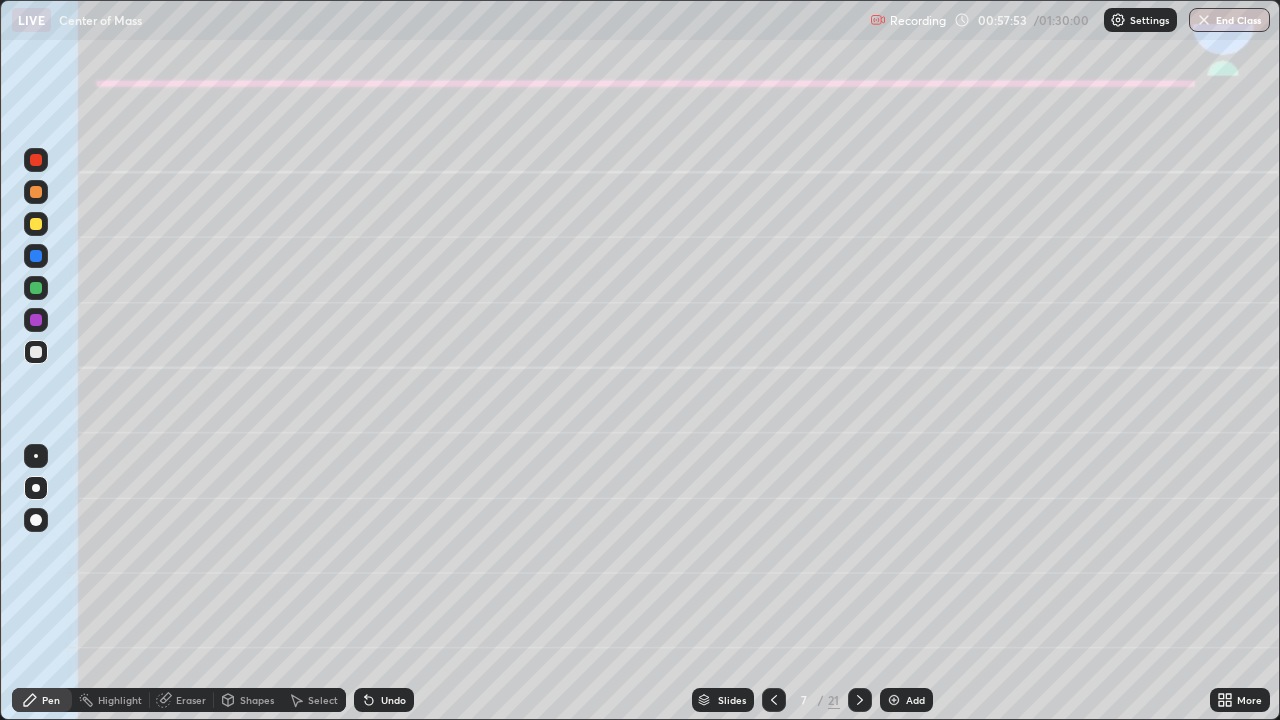 click on "Shapes" at bounding box center [257, 700] 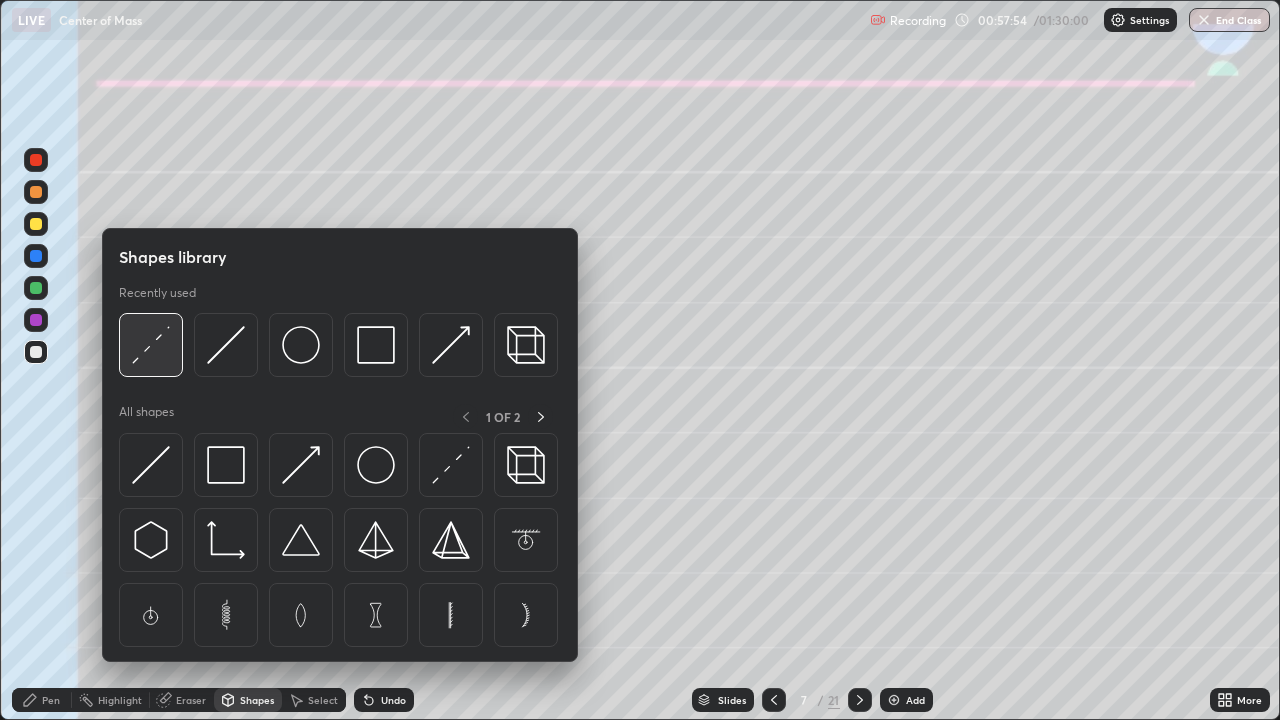 click at bounding box center [151, 345] 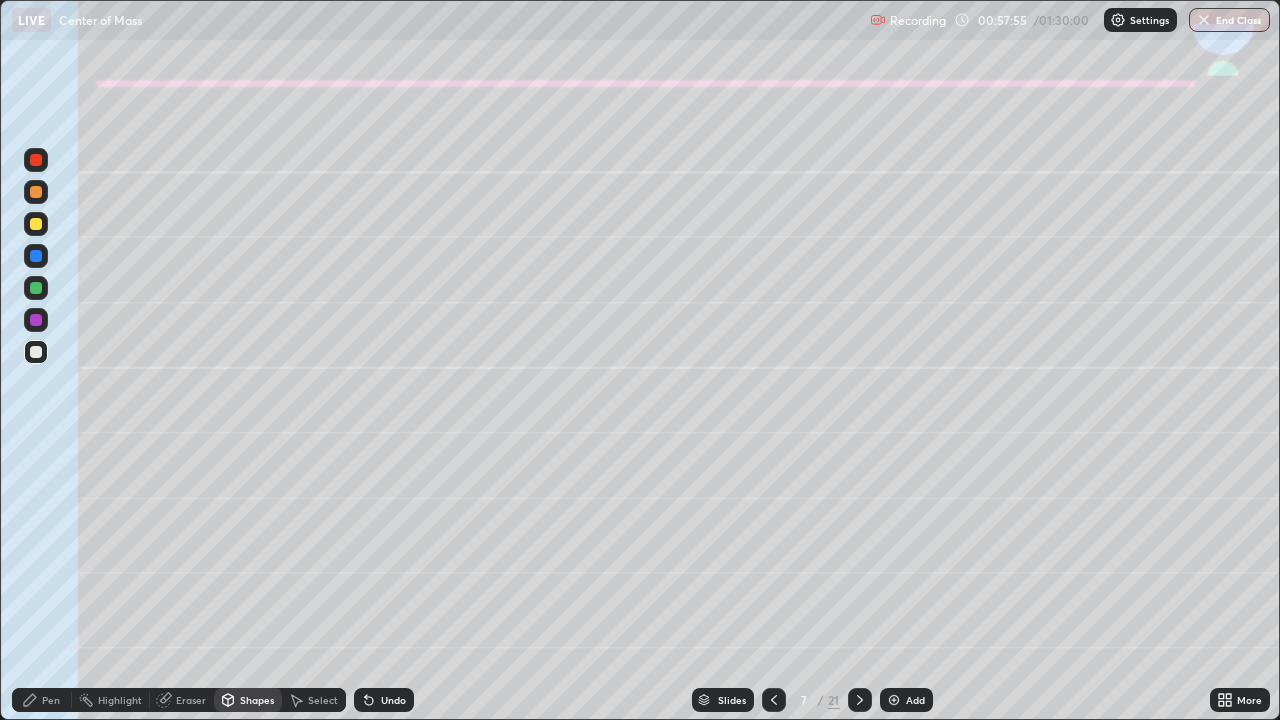 click at bounding box center (36, 320) 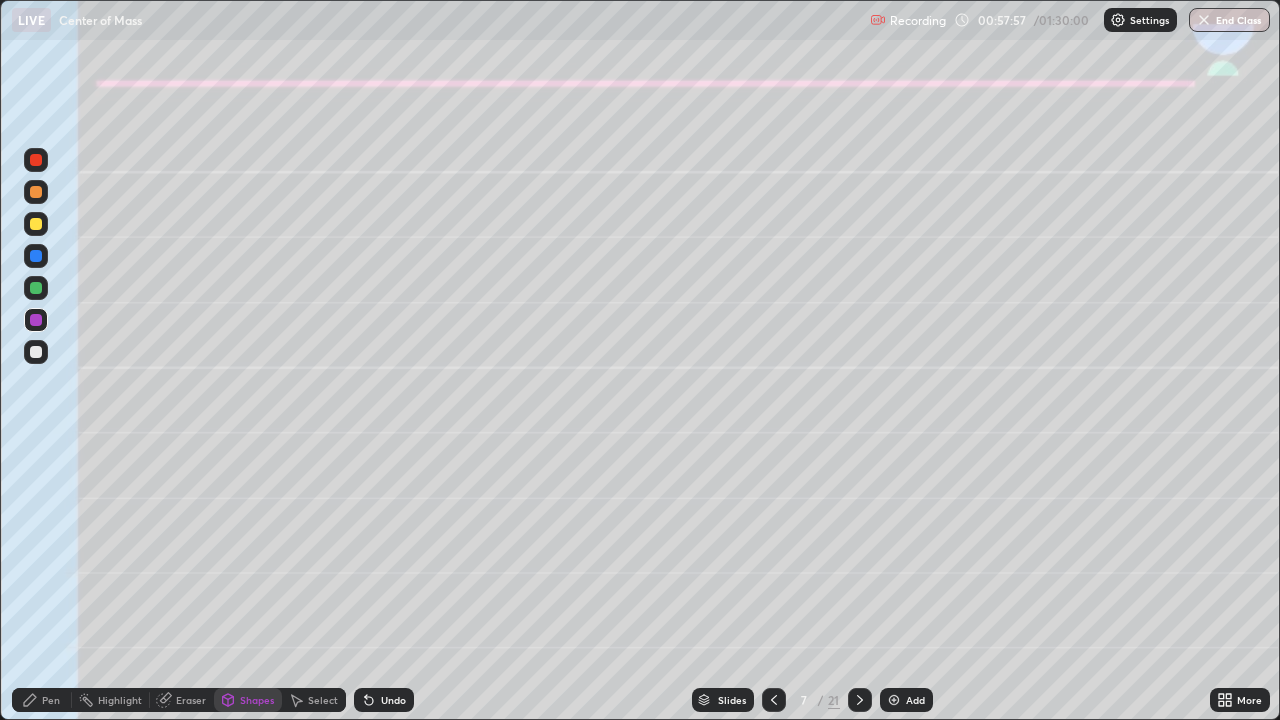 click on "Pen" at bounding box center (51, 700) 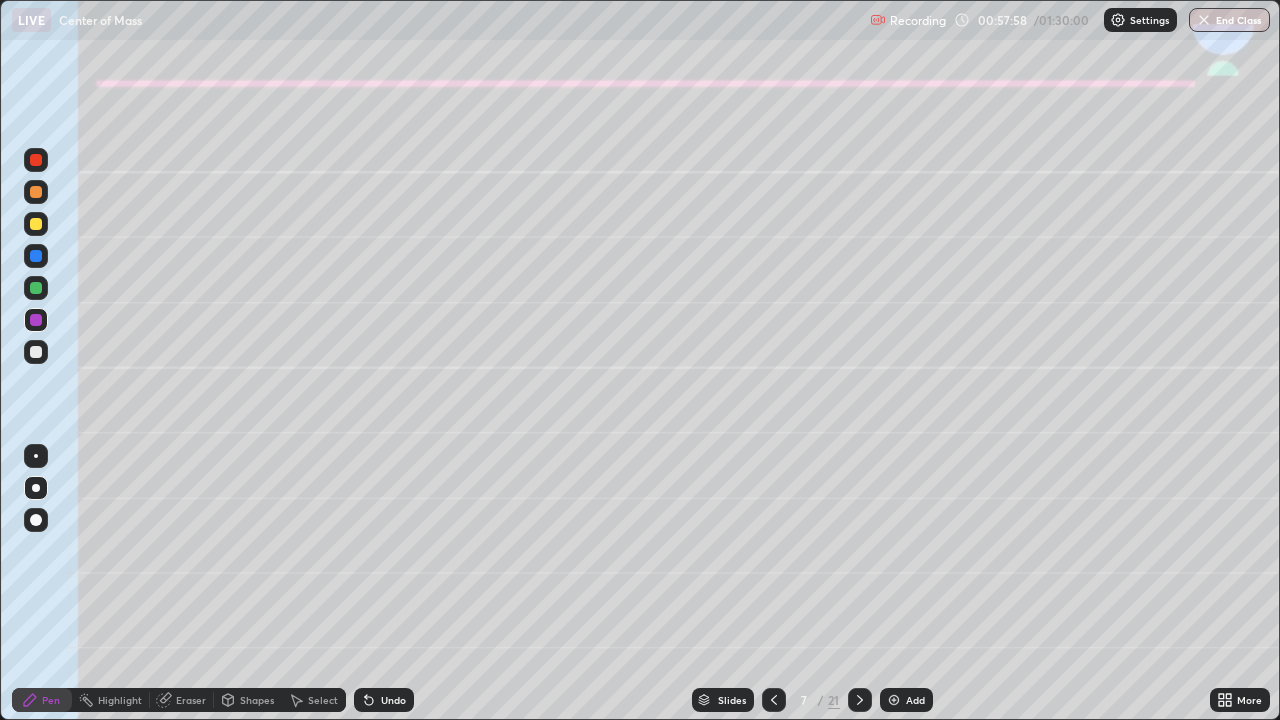 click at bounding box center [36, 224] 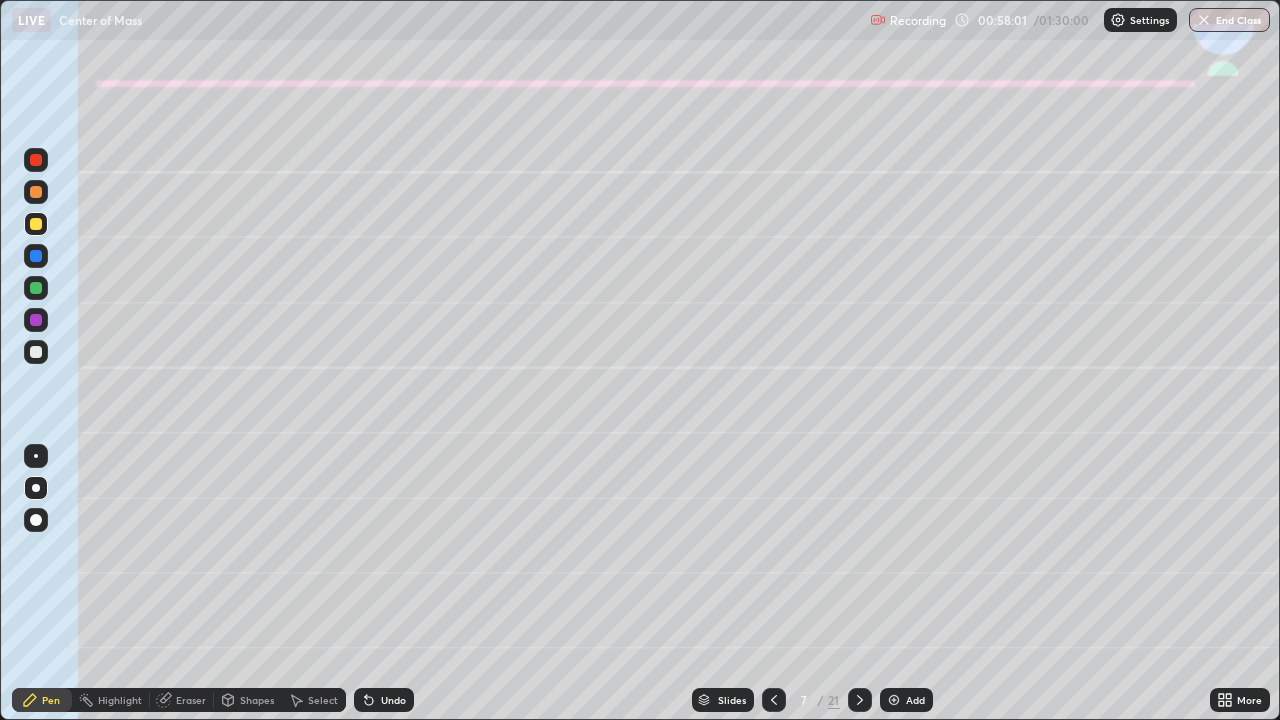 click on "Shapes" at bounding box center [248, 700] 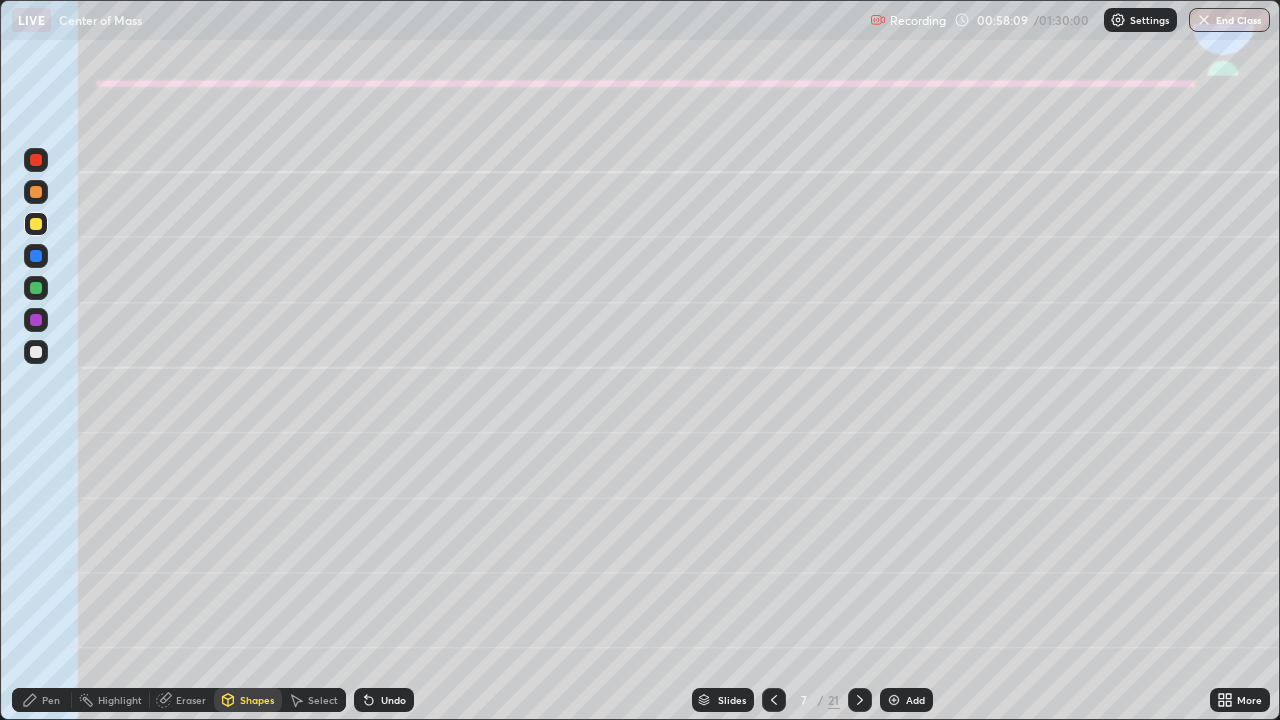 click on "Pen" at bounding box center (42, 700) 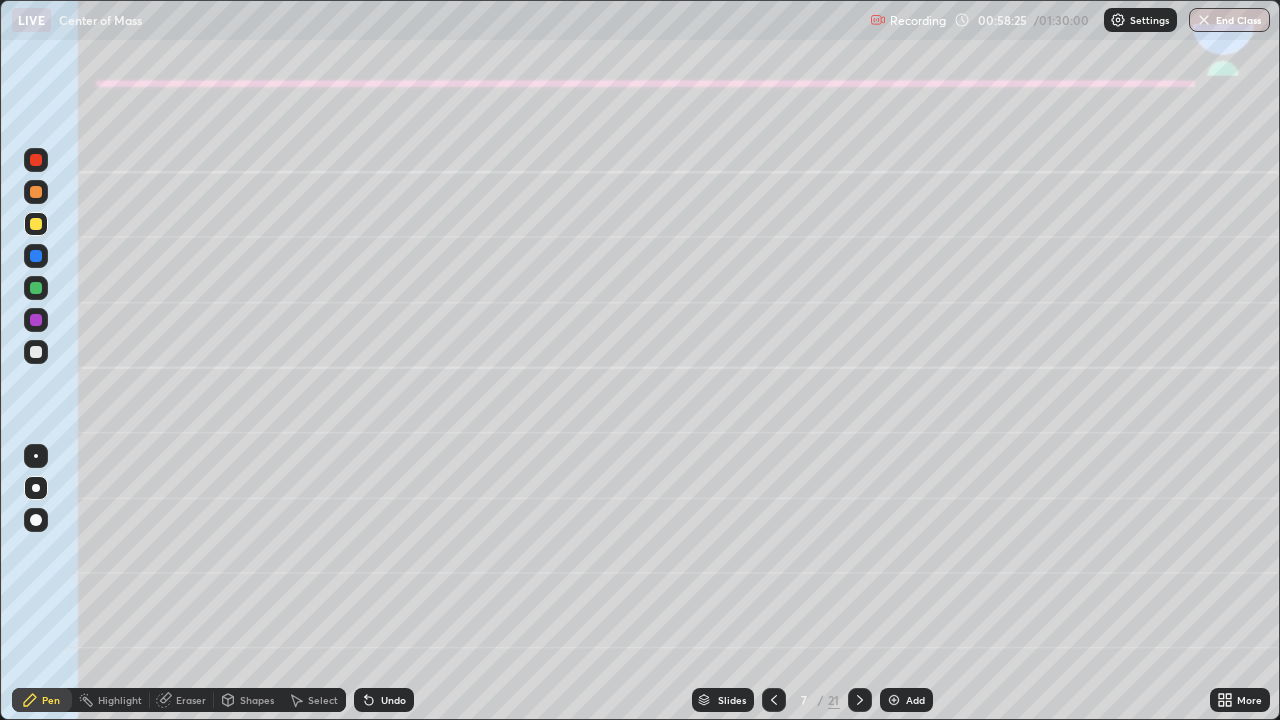 click on "Undo" at bounding box center [384, 700] 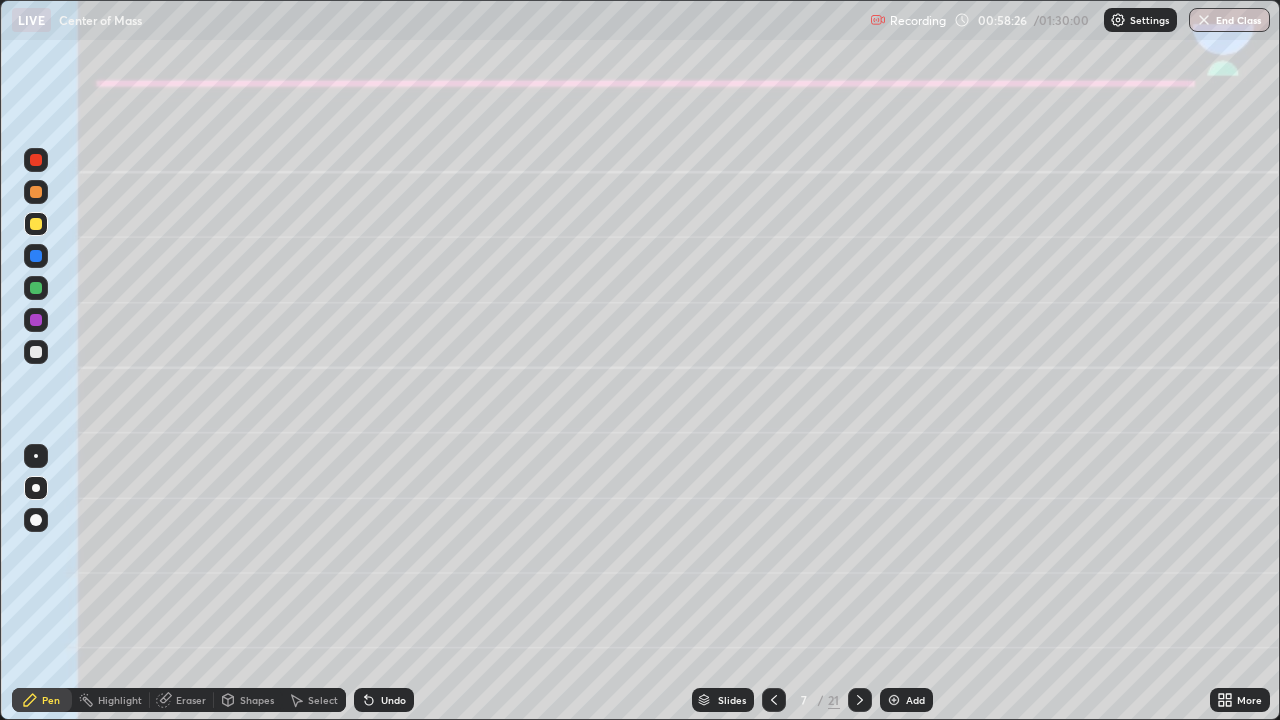 click on "Undo" at bounding box center [384, 700] 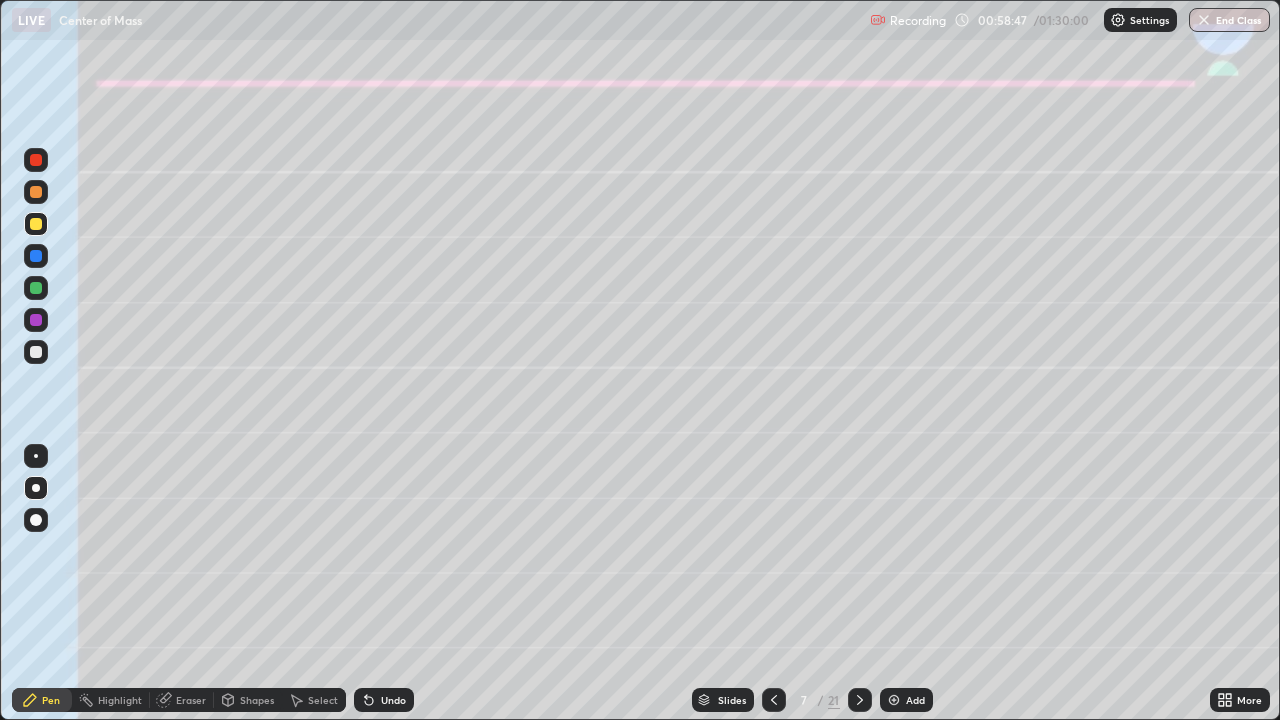 click on "Eraser" at bounding box center (191, 700) 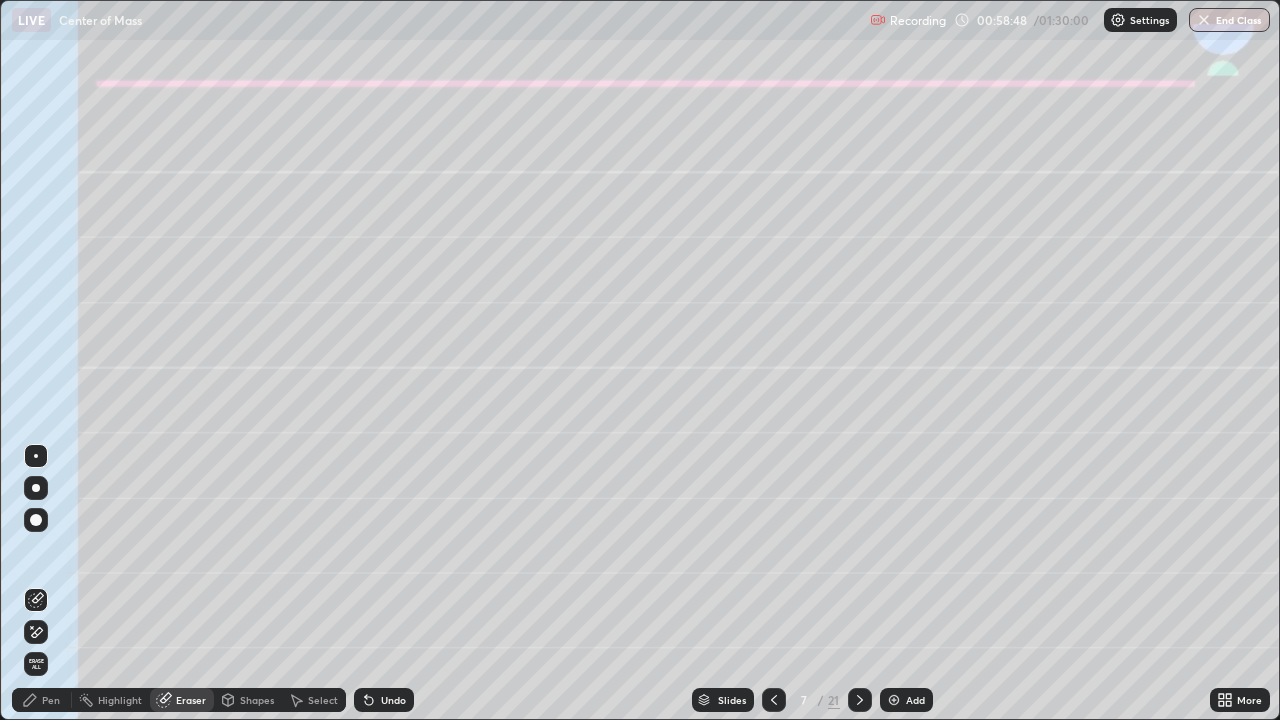 click on "Shapes" at bounding box center (257, 700) 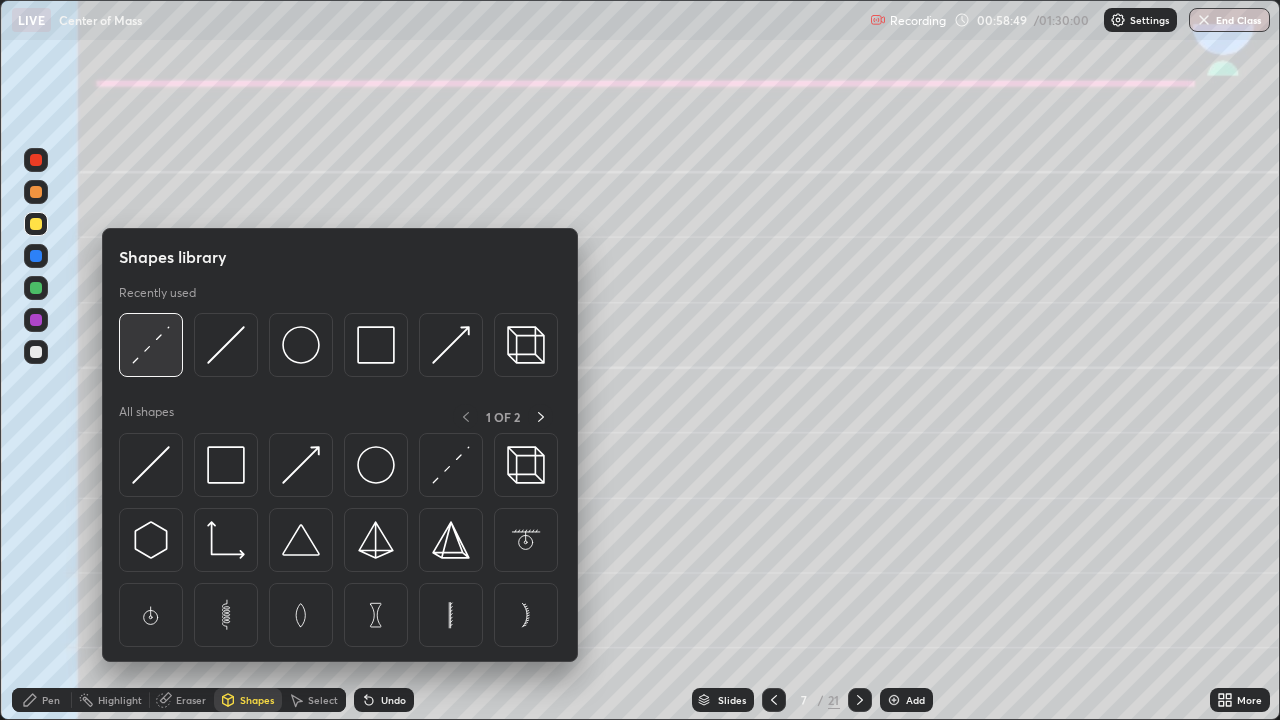 click at bounding box center [151, 345] 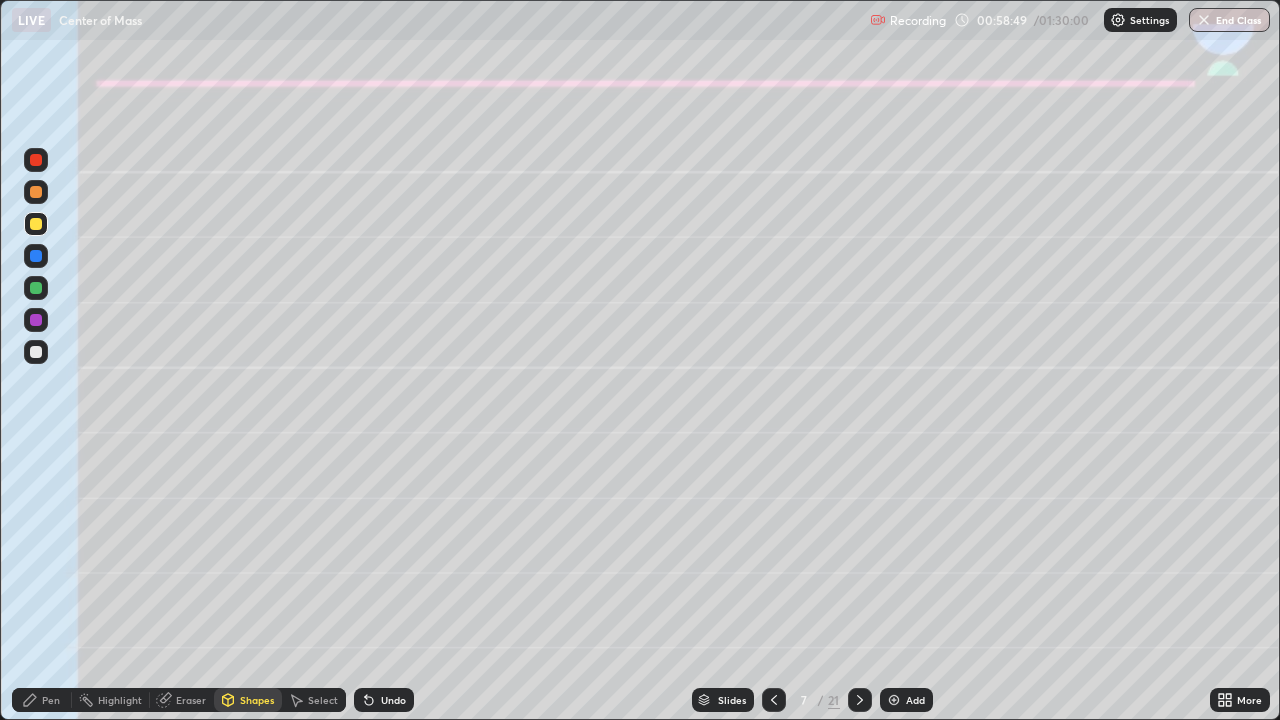 click at bounding box center [36, 352] 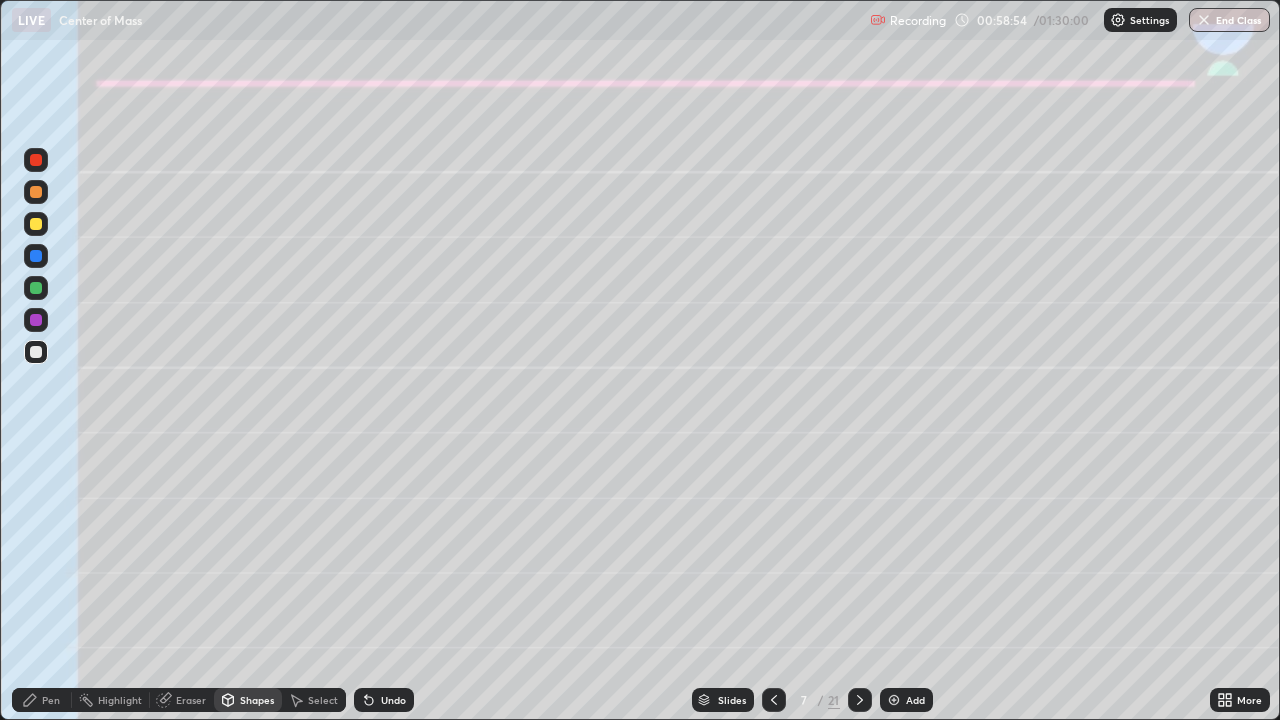 click on "Pen" at bounding box center [51, 700] 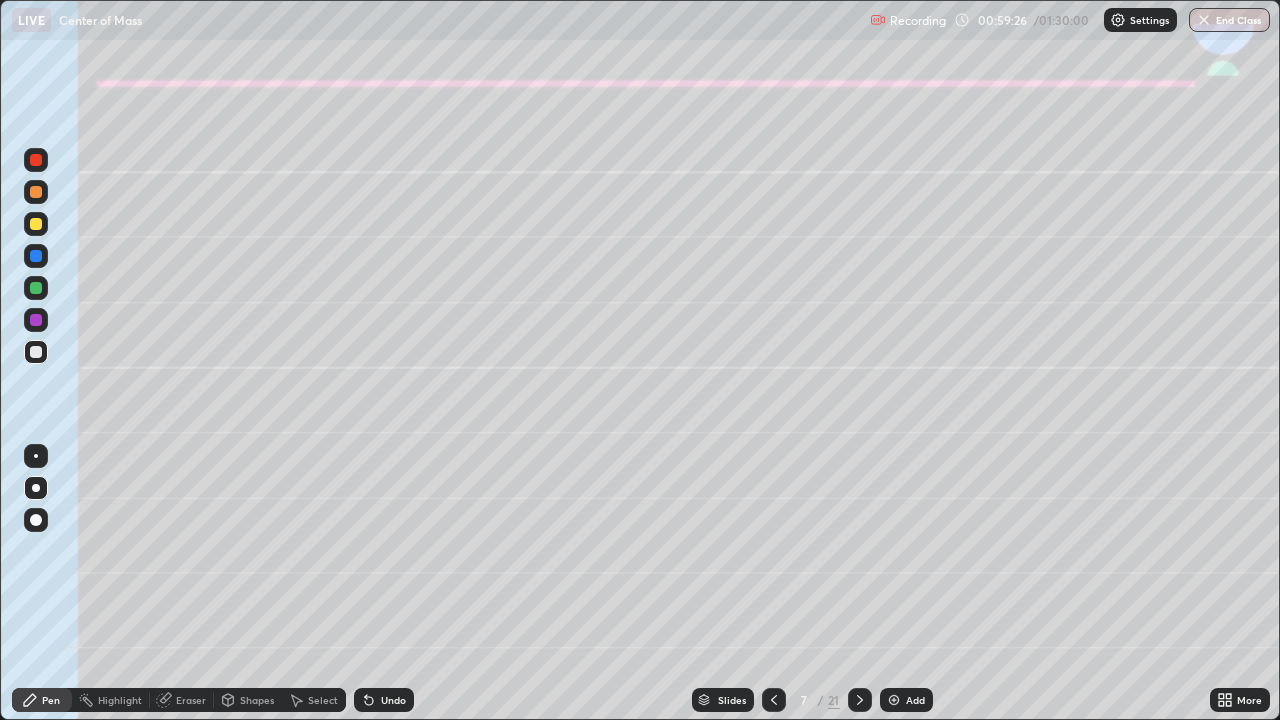 click at bounding box center (36, 352) 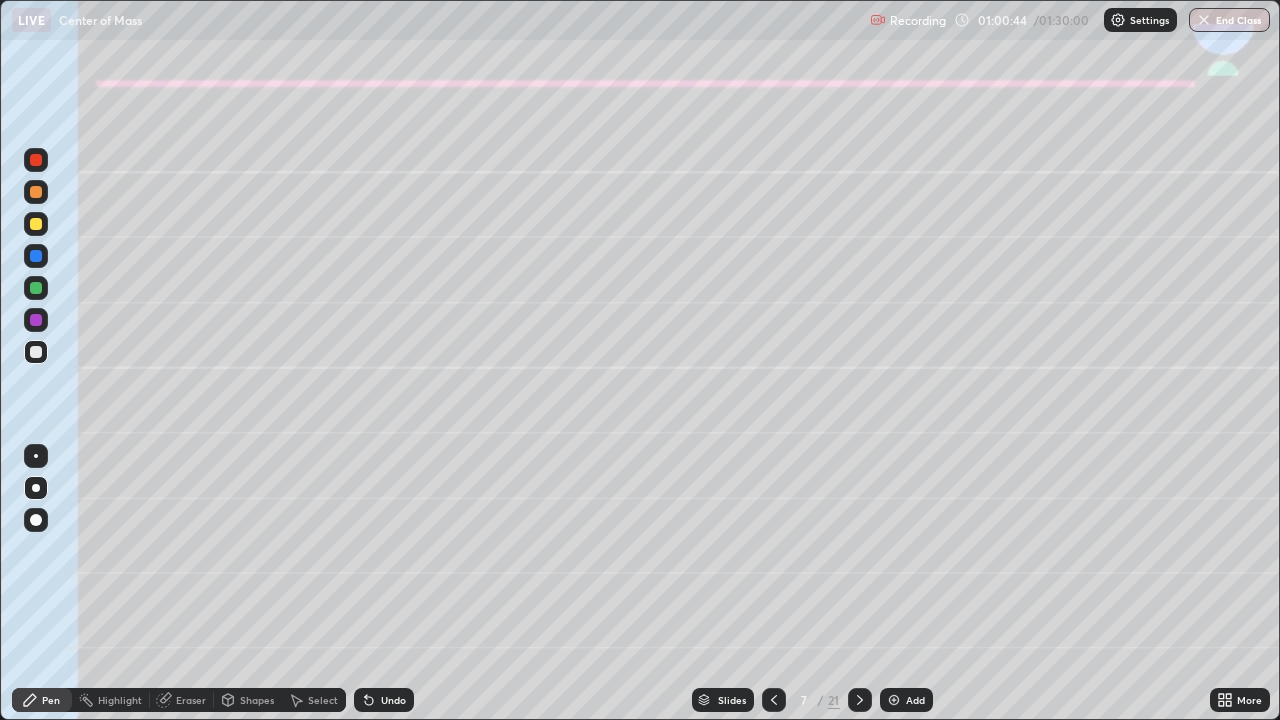 click on "Shapes" at bounding box center (257, 700) 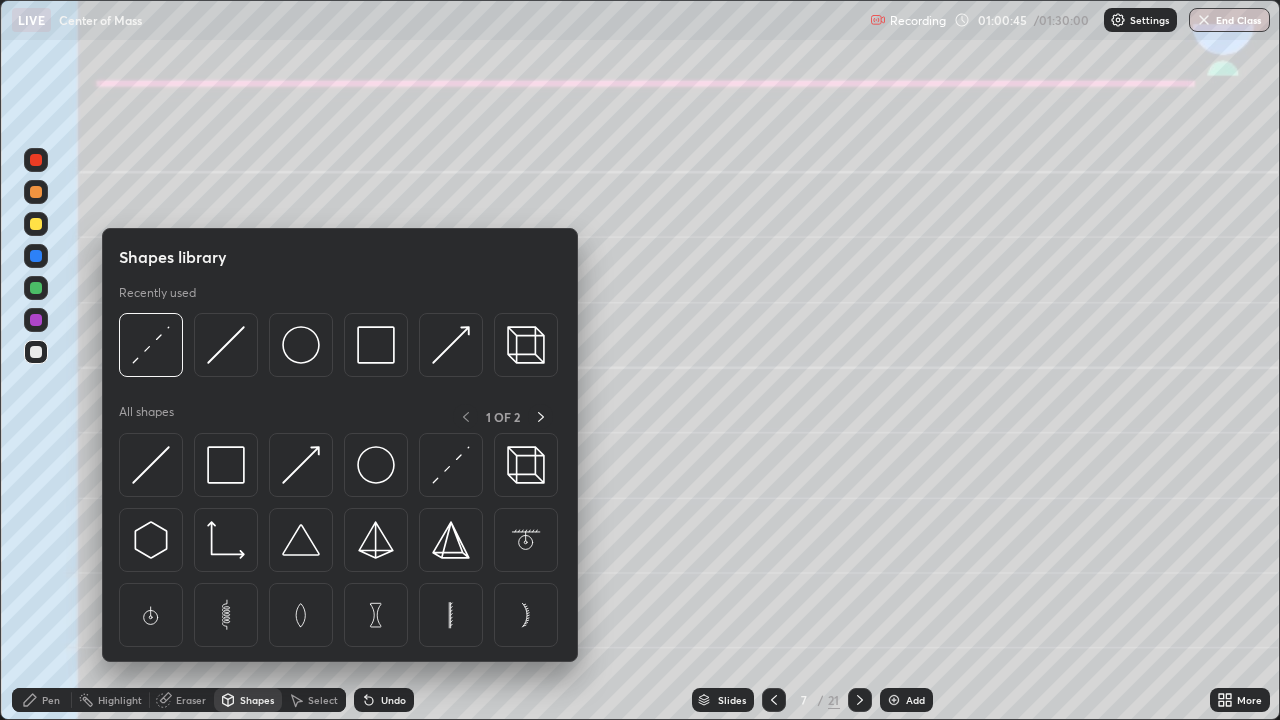 click on "Eraser" at bounding box center [191, 700] 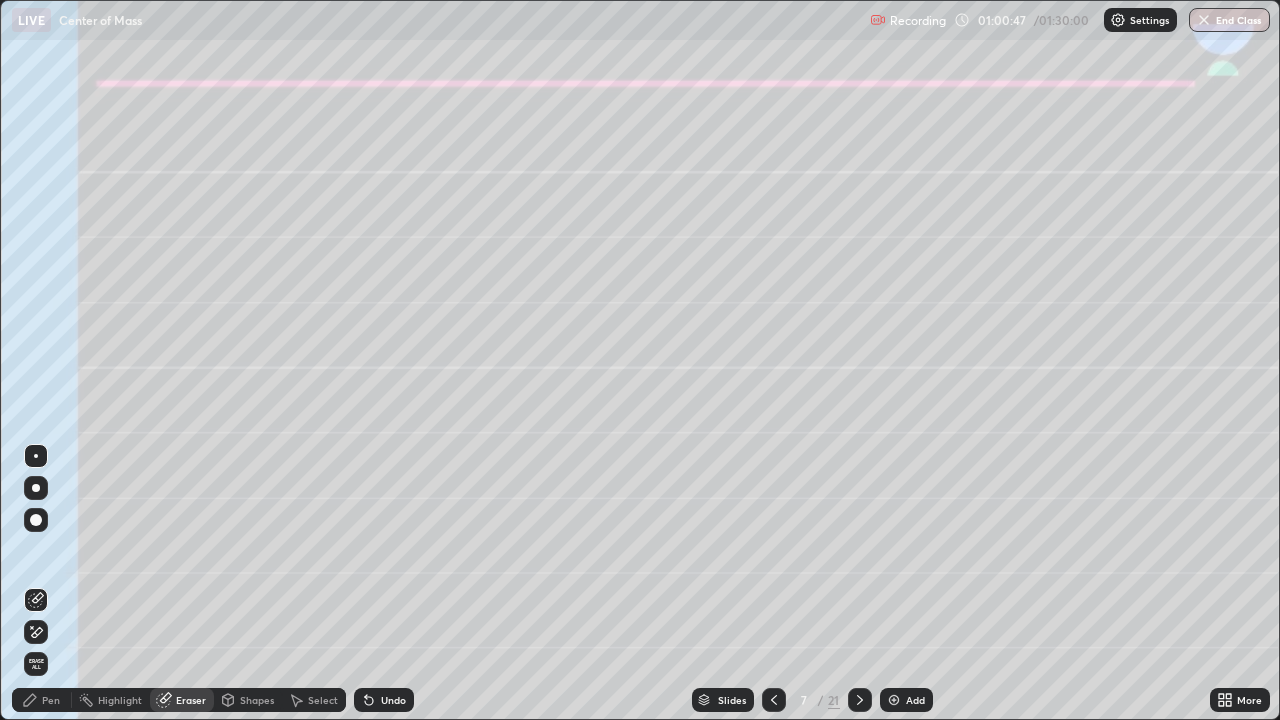 click on "Pen" at bounding box center (51, 700) 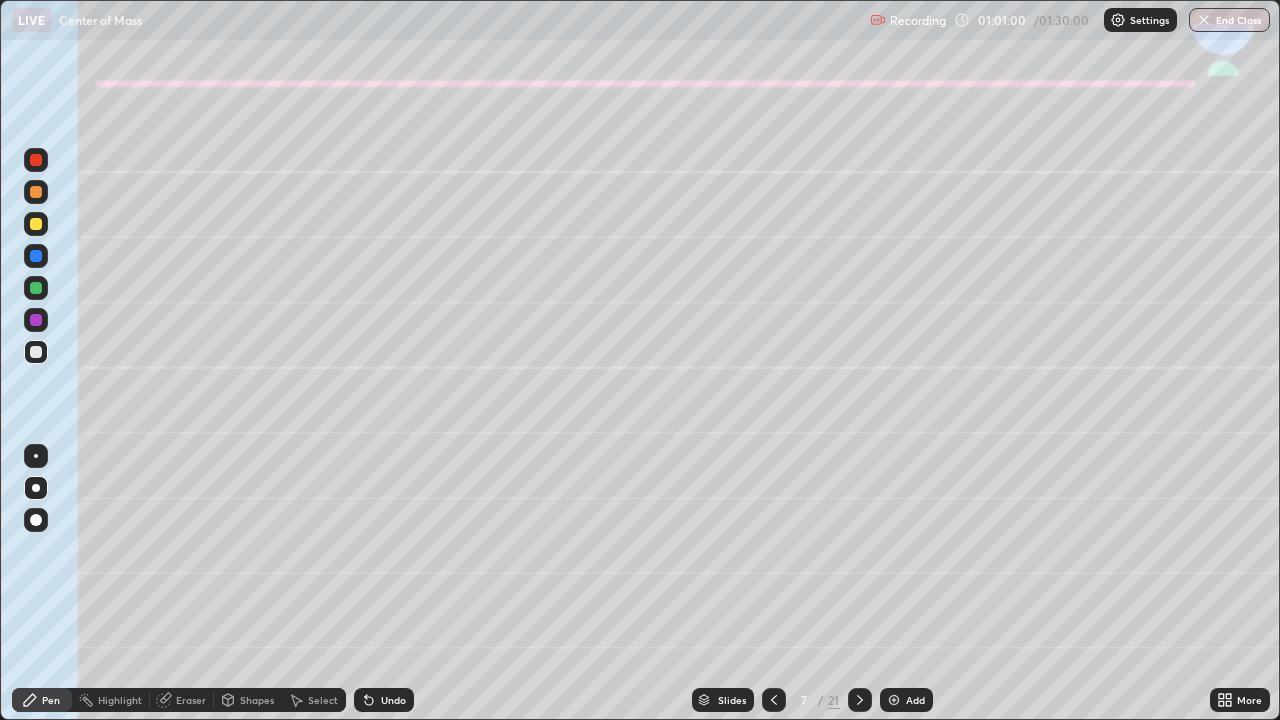 click at bounding box center (36, 320) 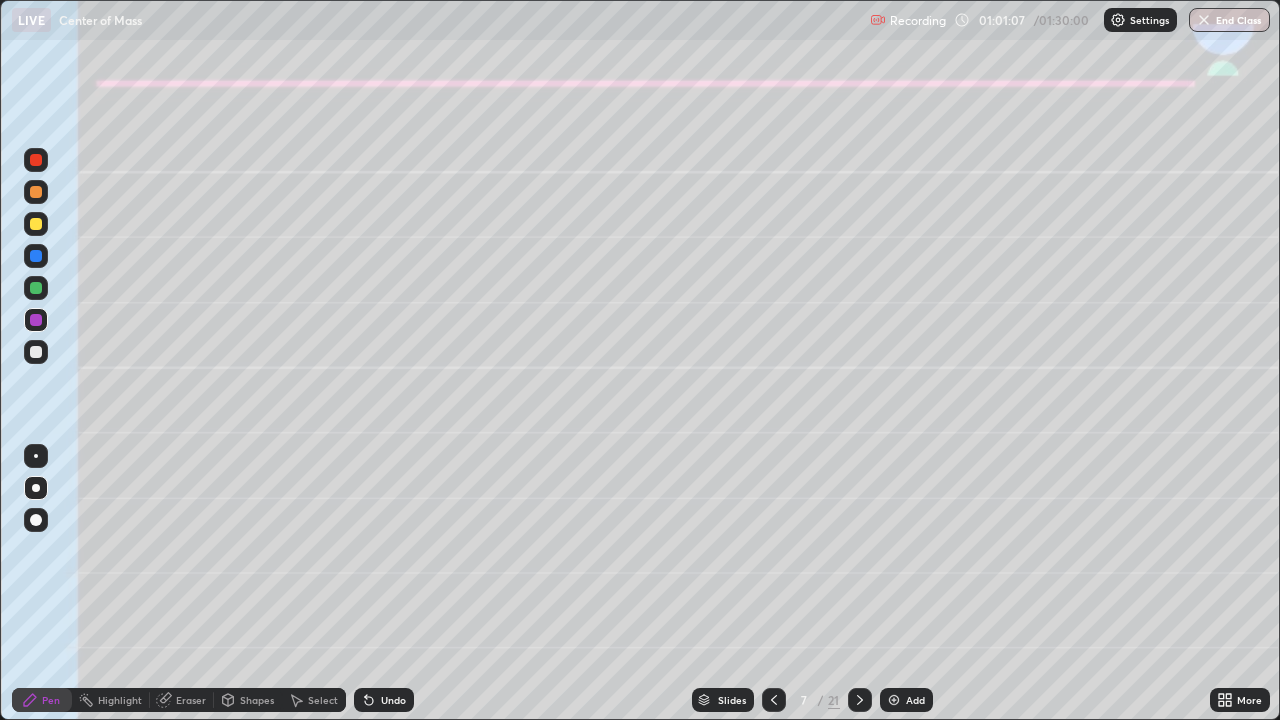 click at bounding box center [36, 352] 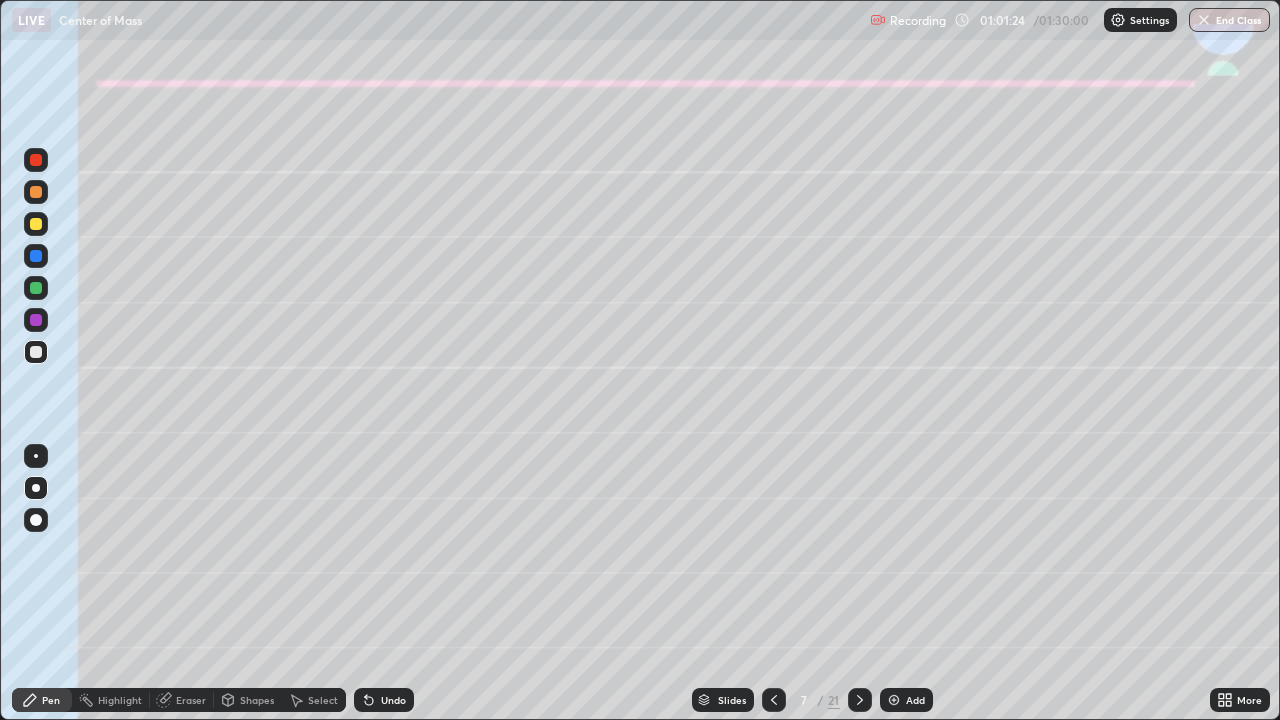 click on "Undo" at bounding box center (384, 700) 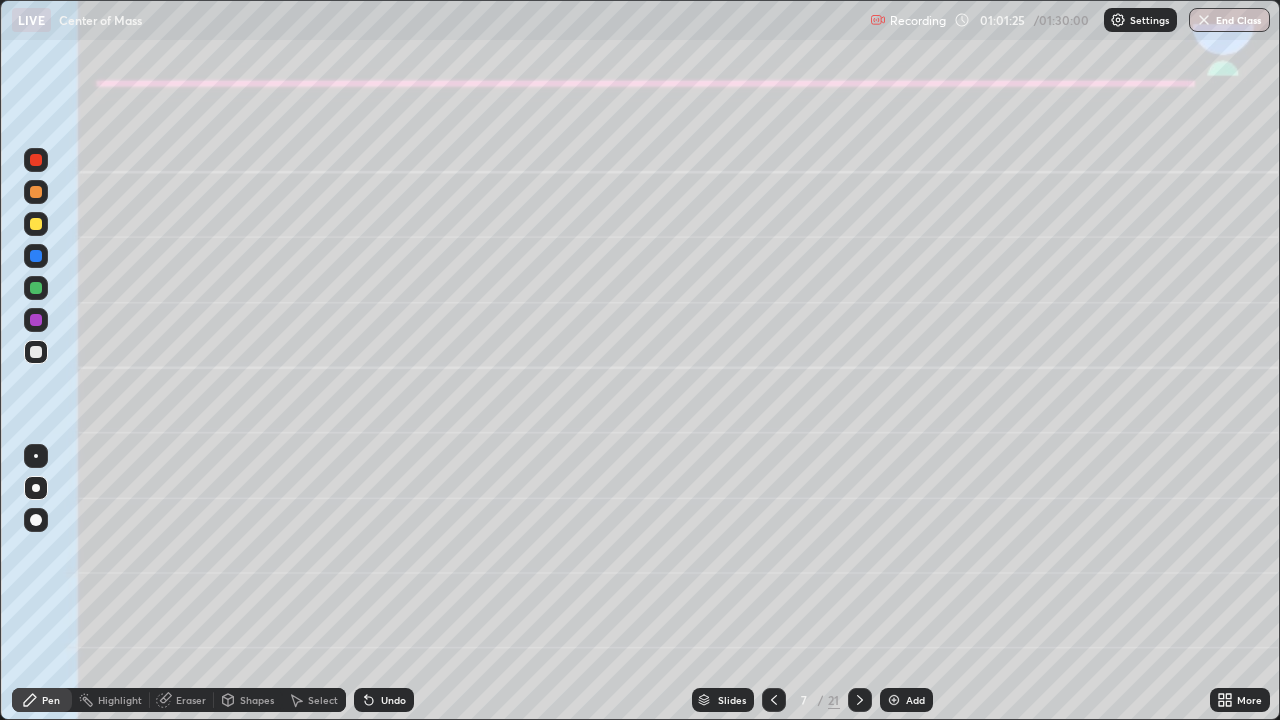 click on "Undo" at bounding box center (393, 700) 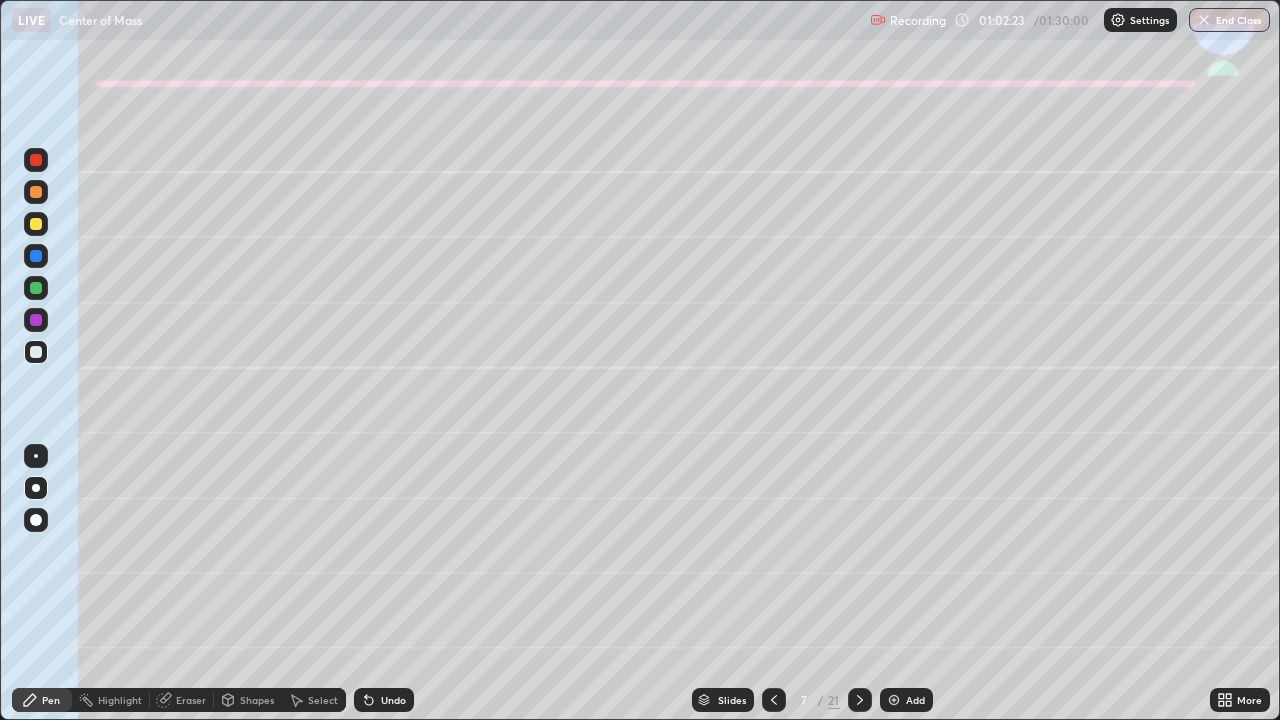 click 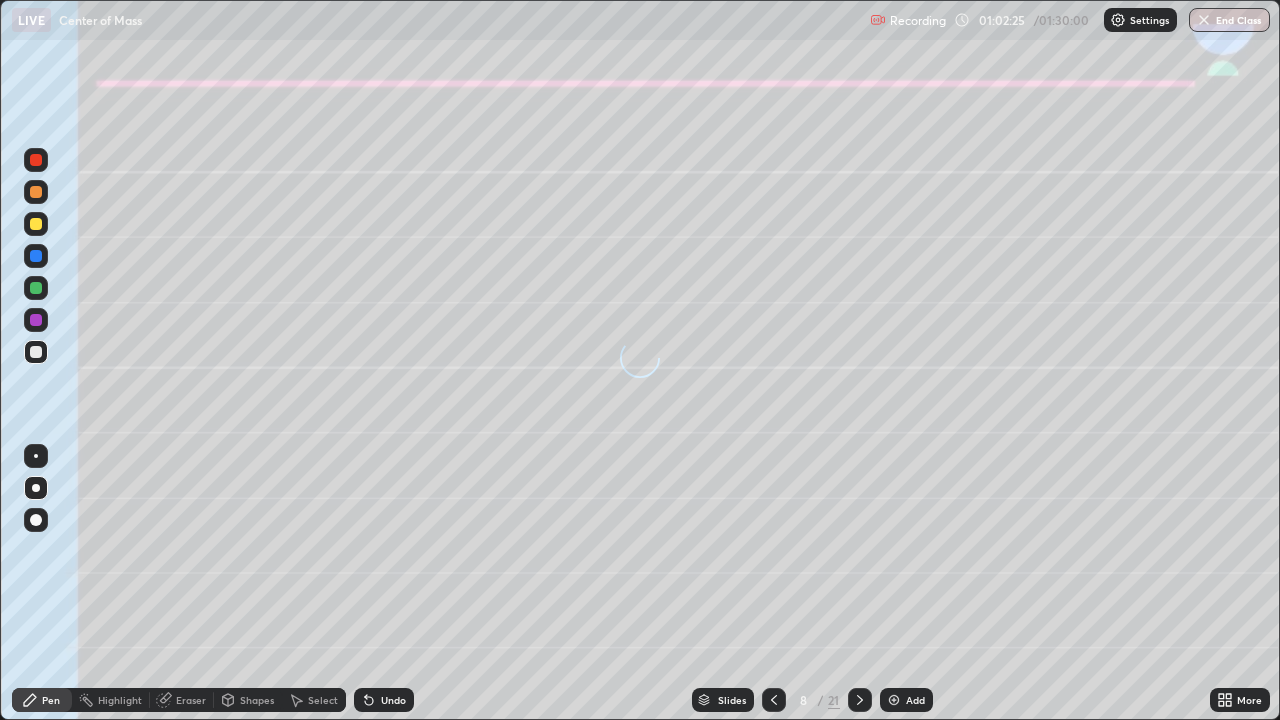 click at bounding box center (36, 192) 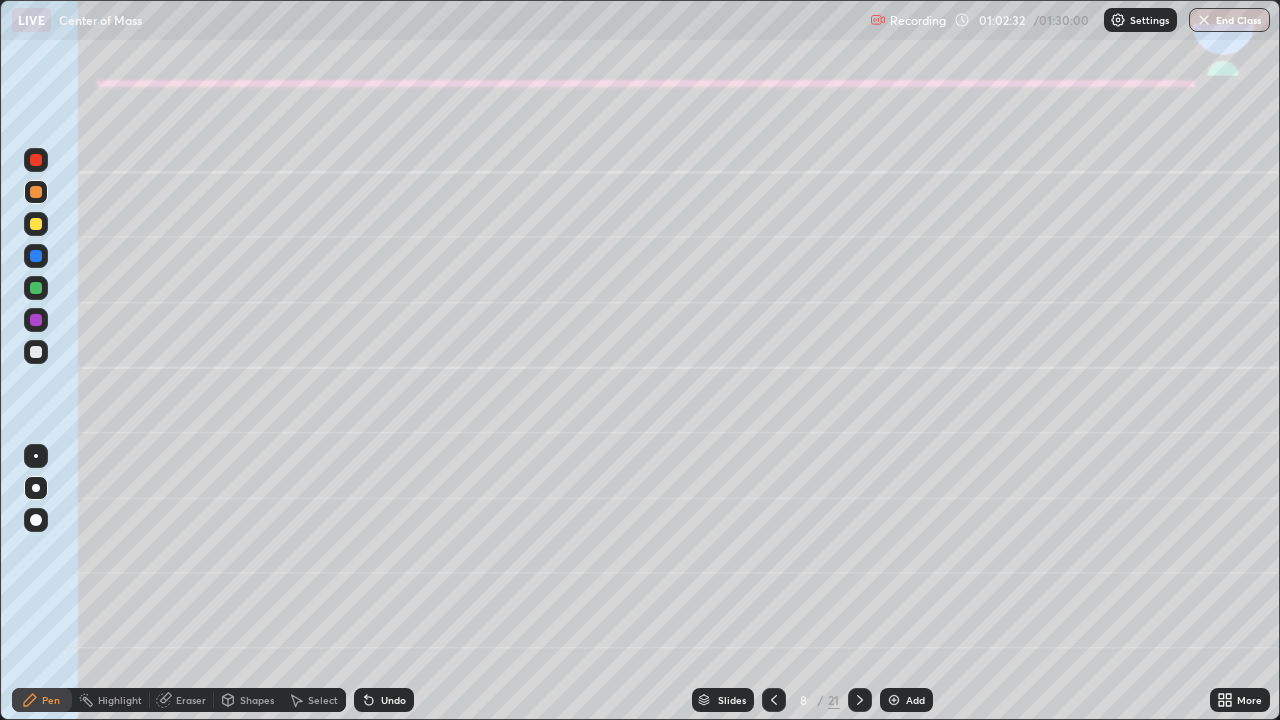 click on "Shapes" at bounding box center [257, 700] 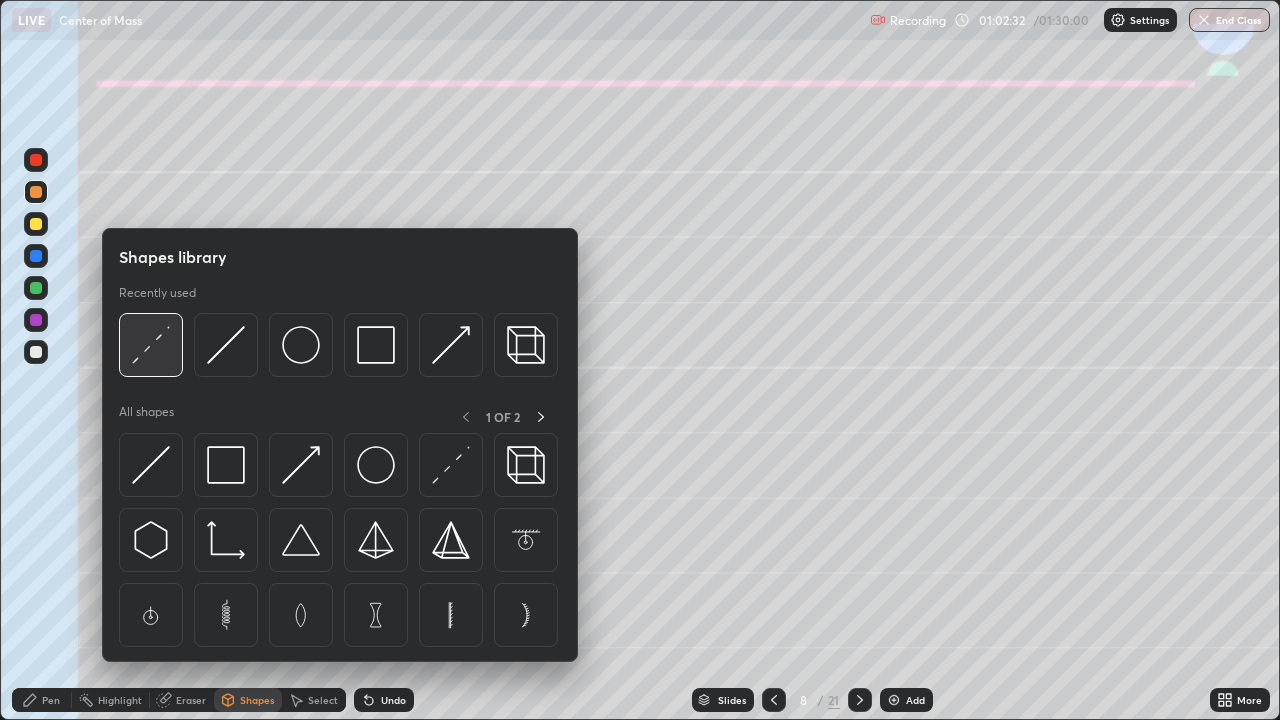 click at bounding box center [151, 345] 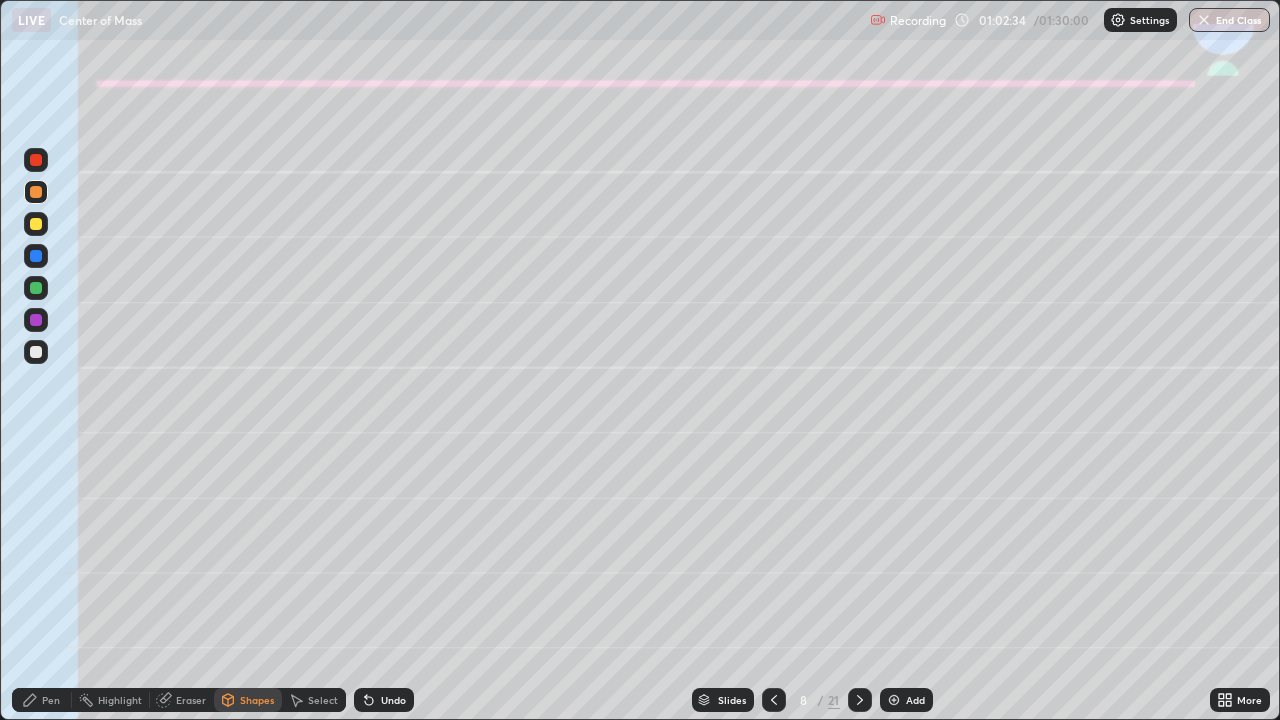 click on "Pen" at bounding box center (42, 700) 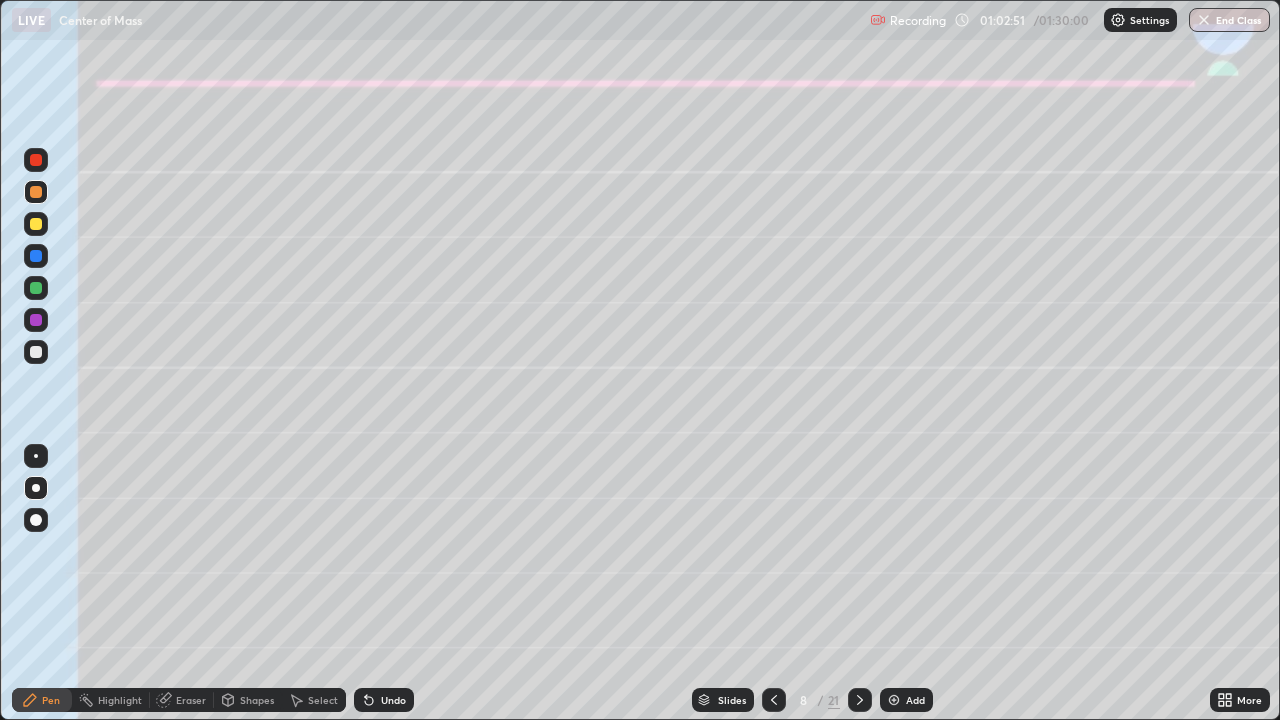 click at bounding box center (36, 288) 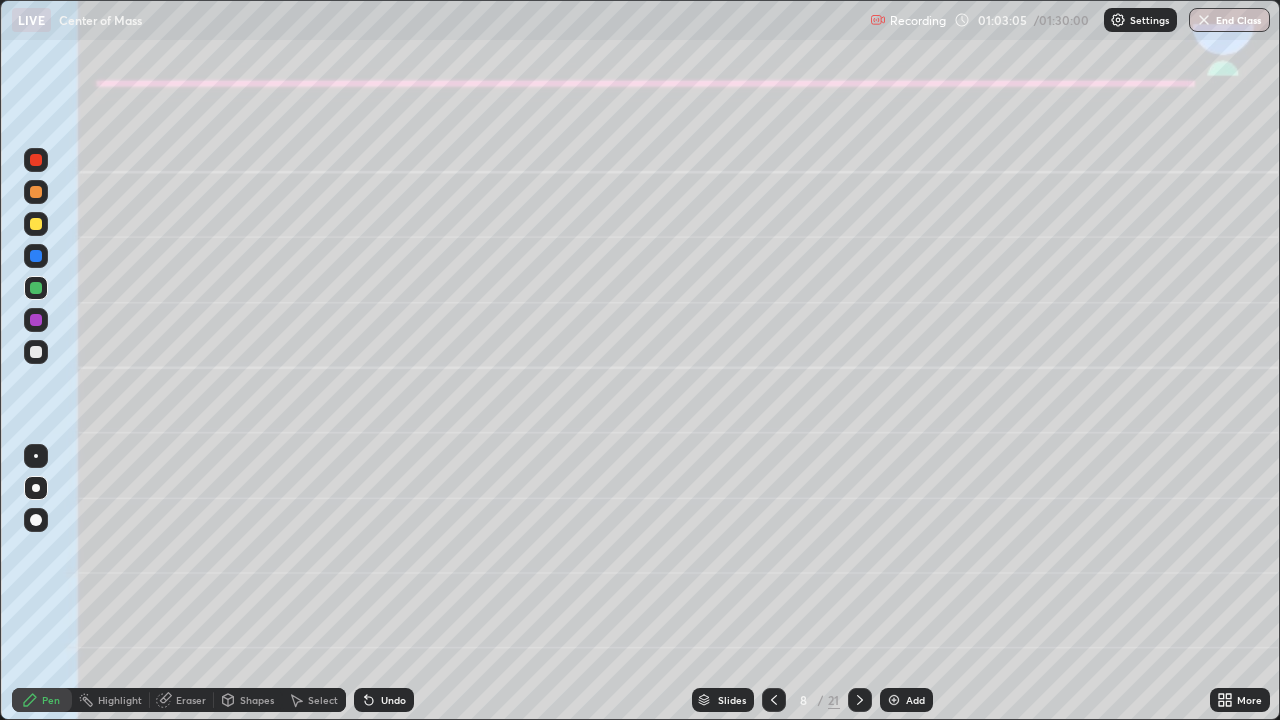 click 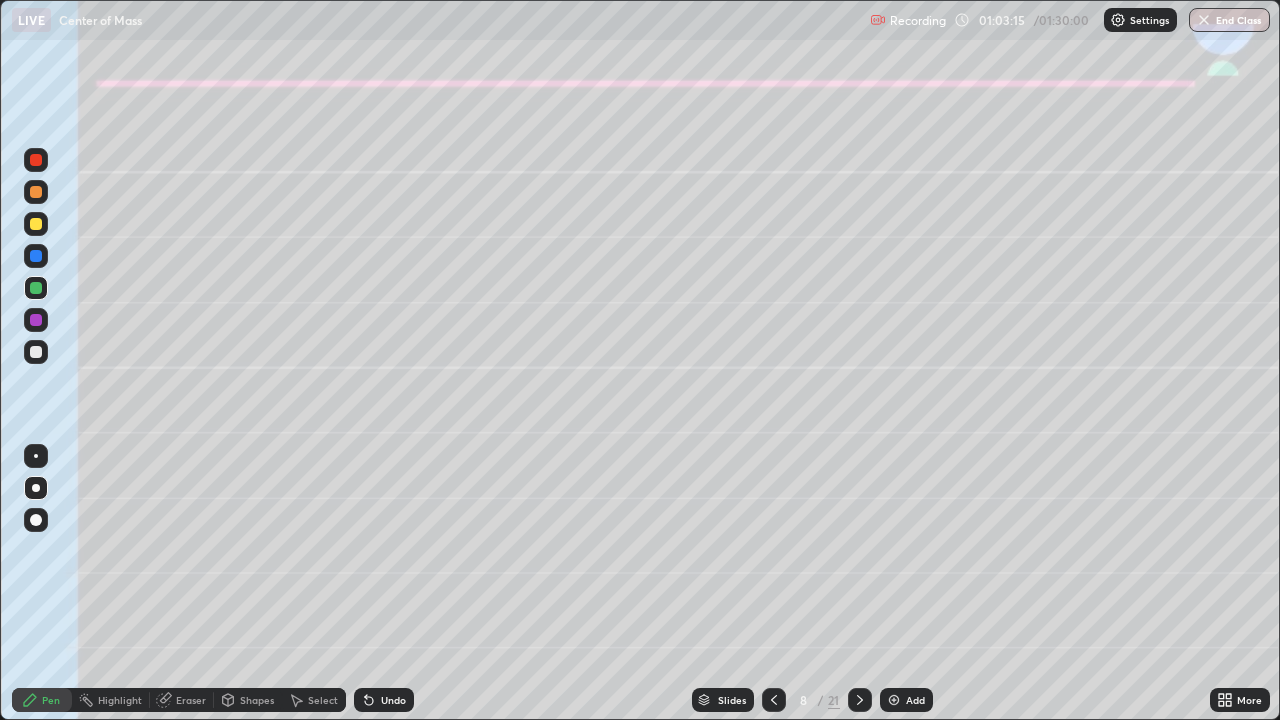 click 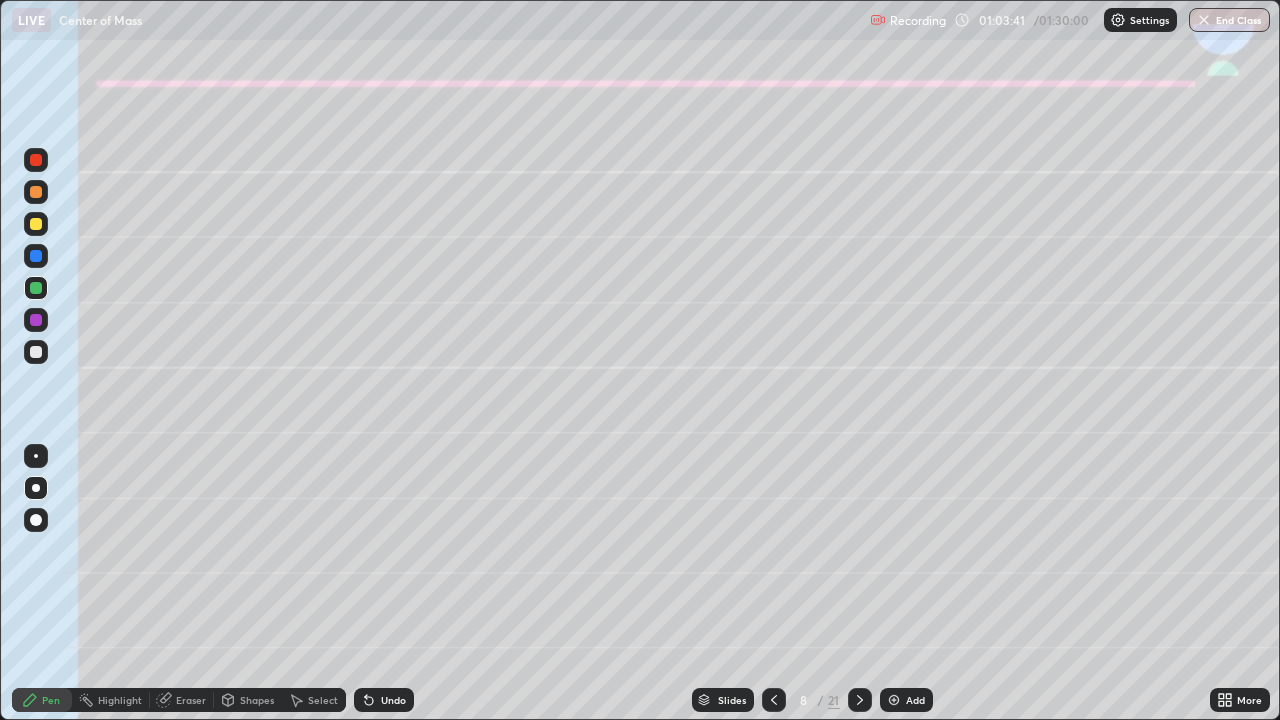 click 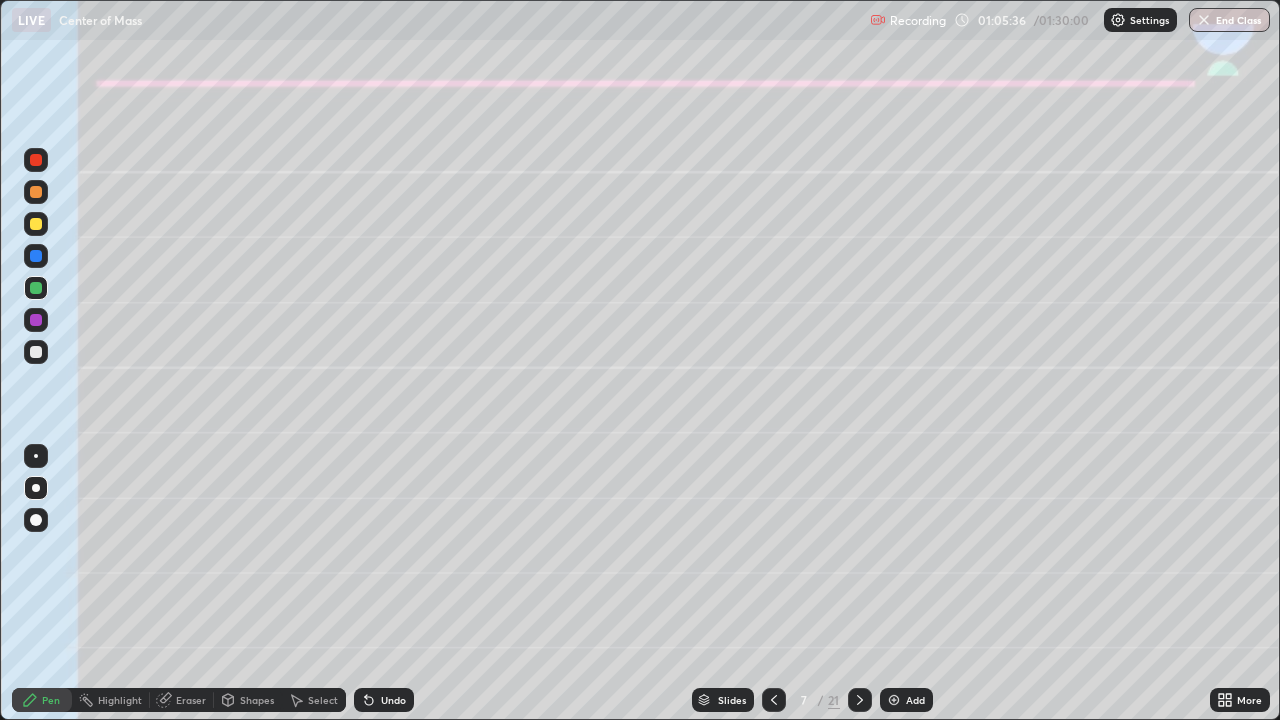 click 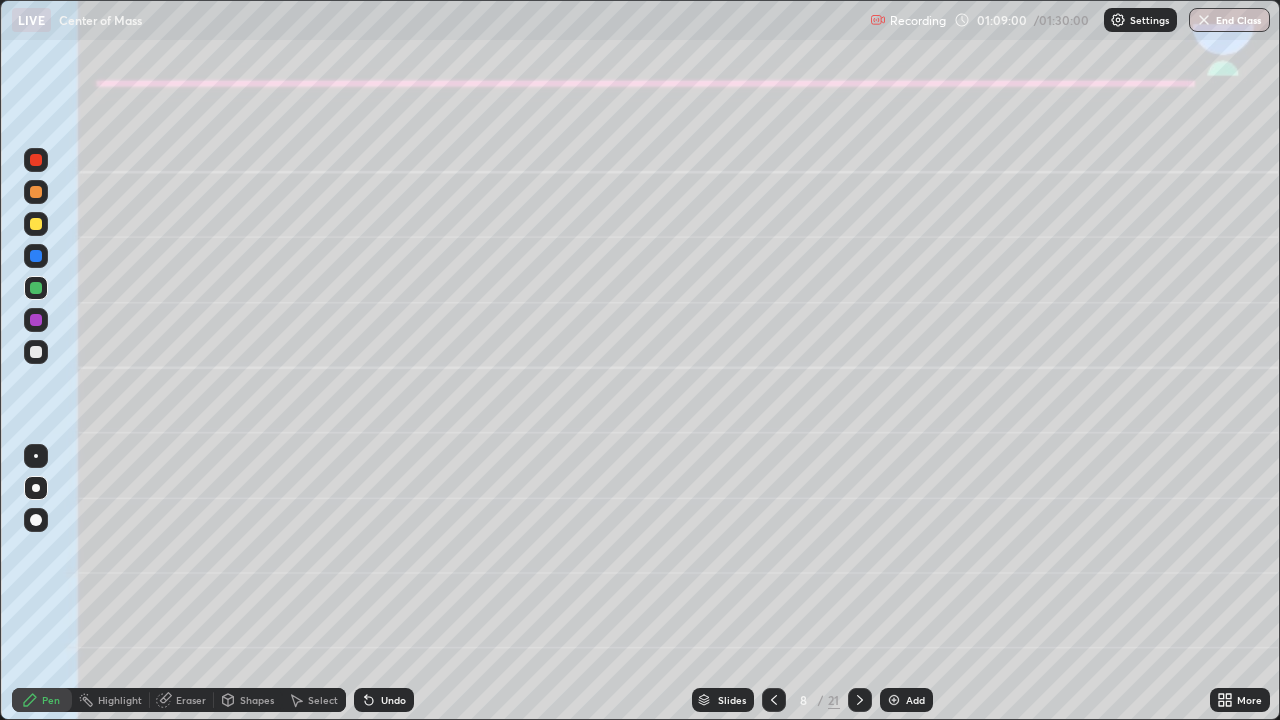 click on "Shapes" at bounding box center (257, 700) 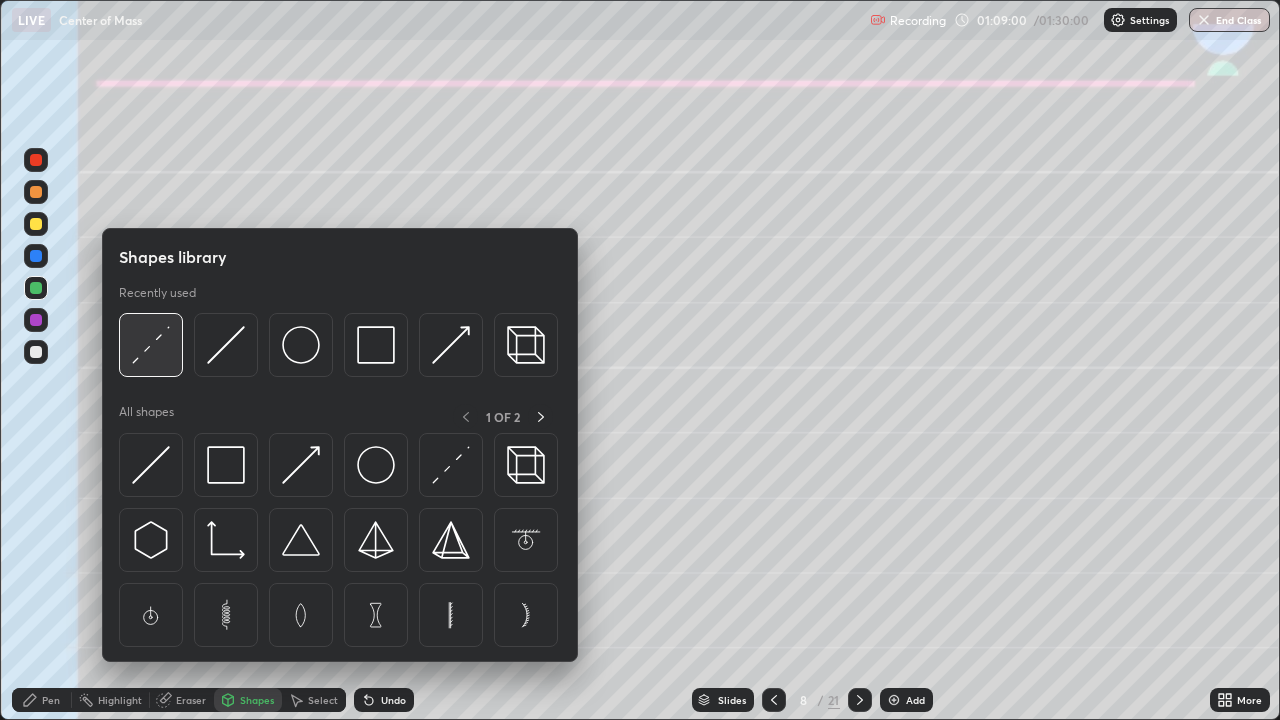 click at bounding box center (151, 345) 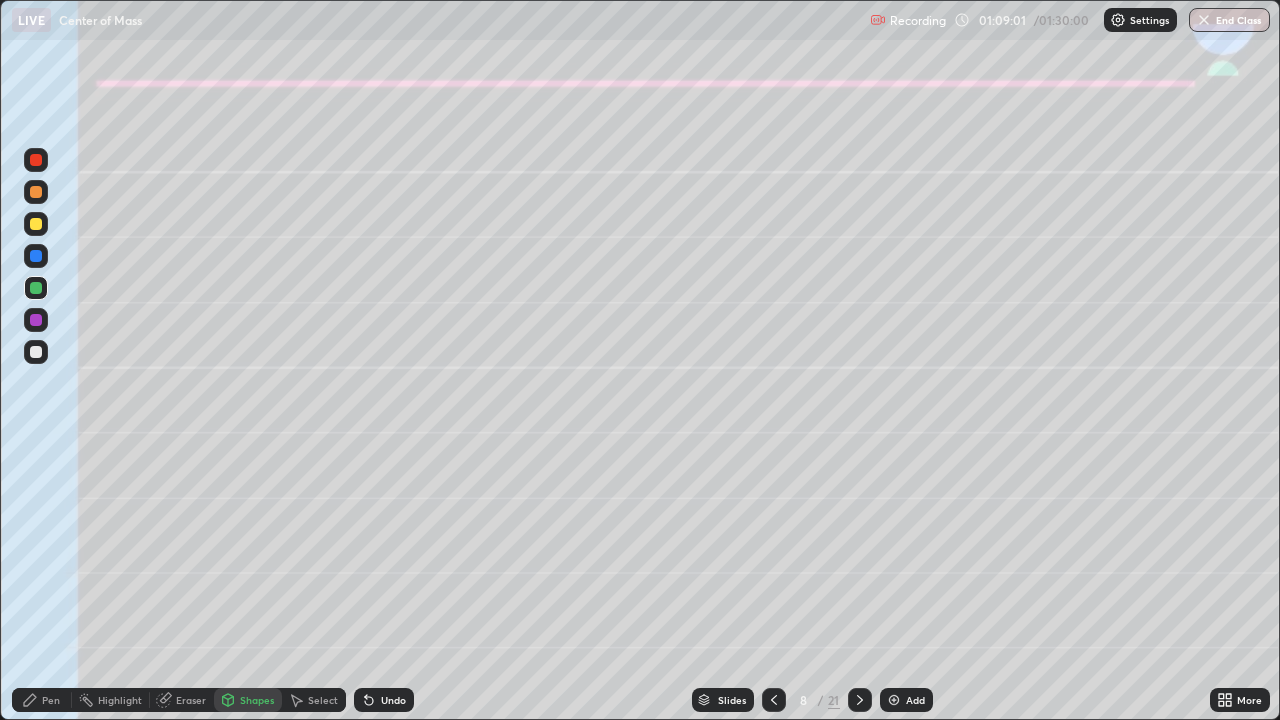 click at bounding box center [36, 320] 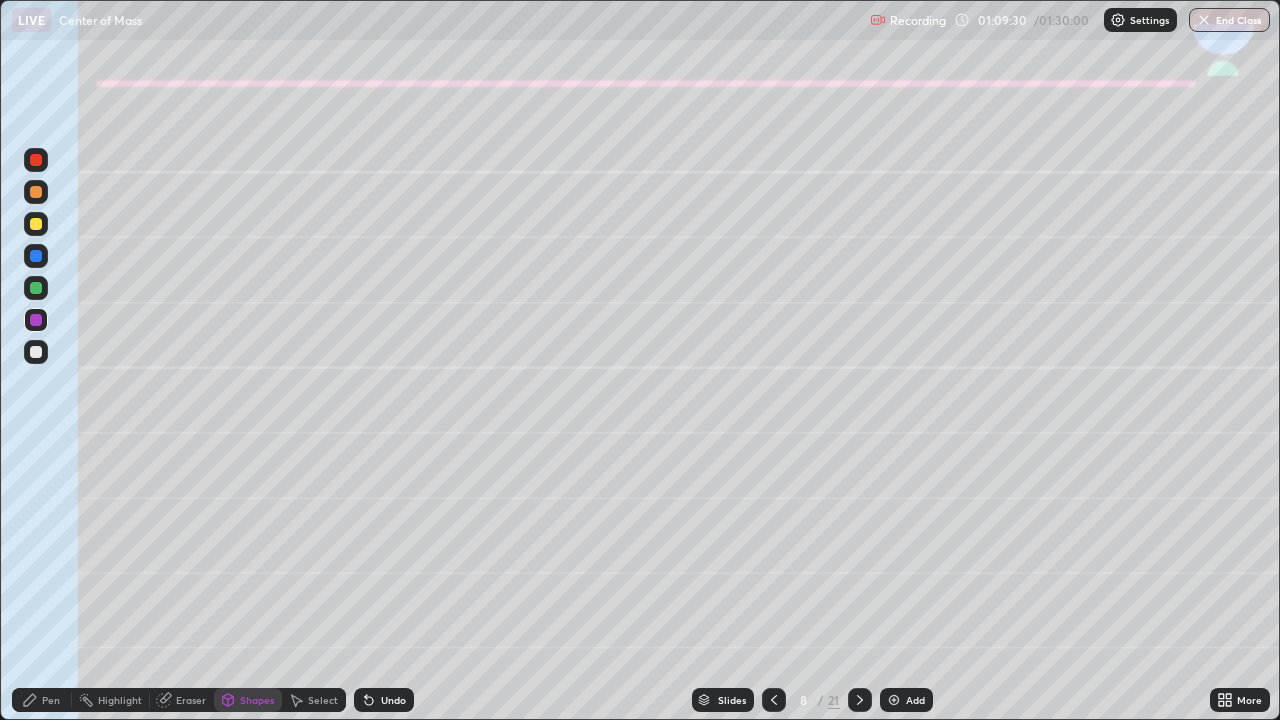 click on "End Class" at bounding box center (1229, 20) 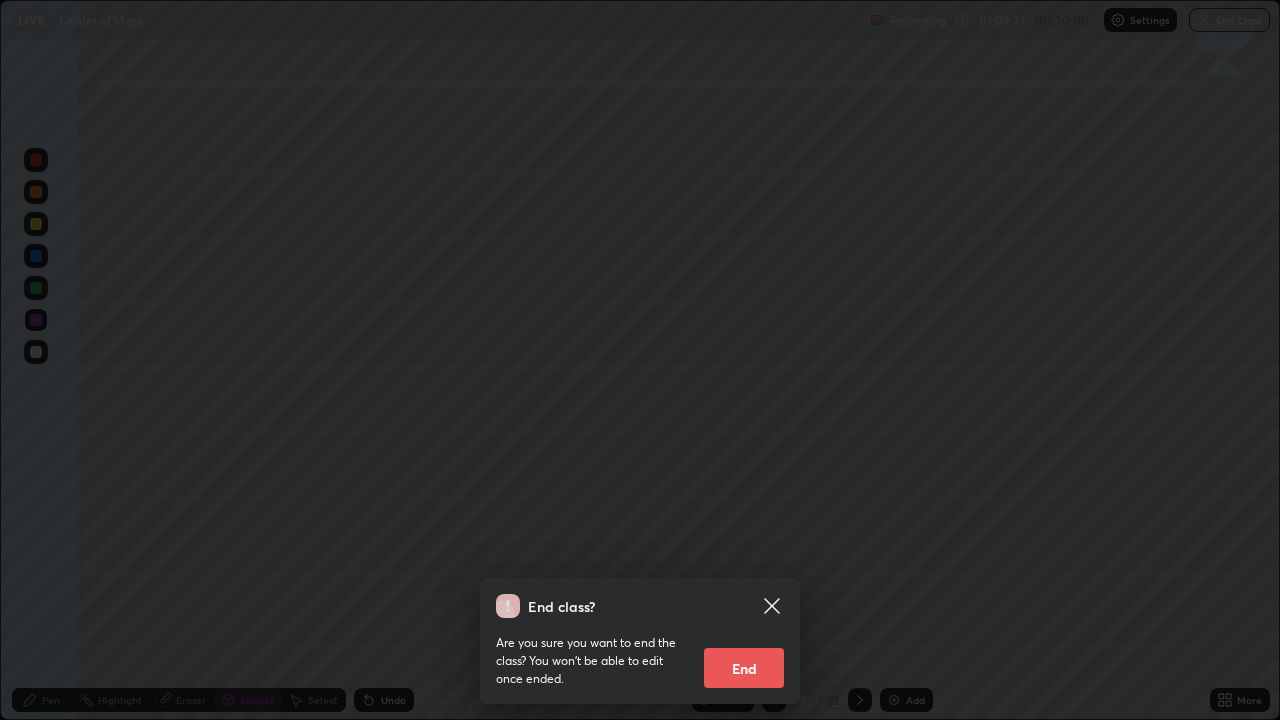 click on "End" at bounding box center [744, 668] 